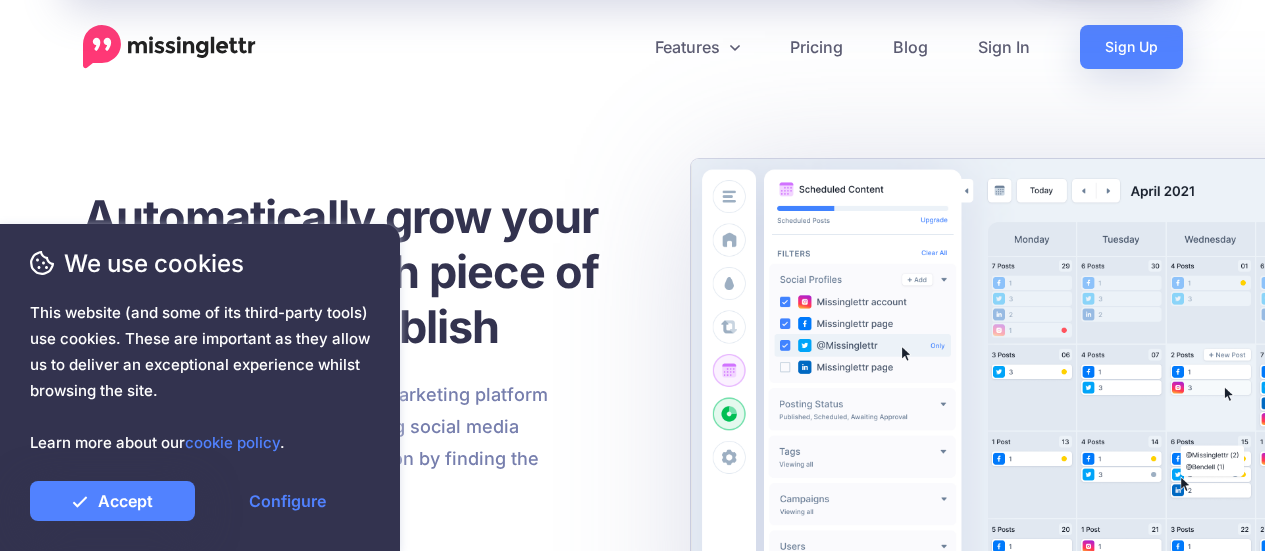 scroll, scrollTop: 0, scrollLeft: 0, axis: both 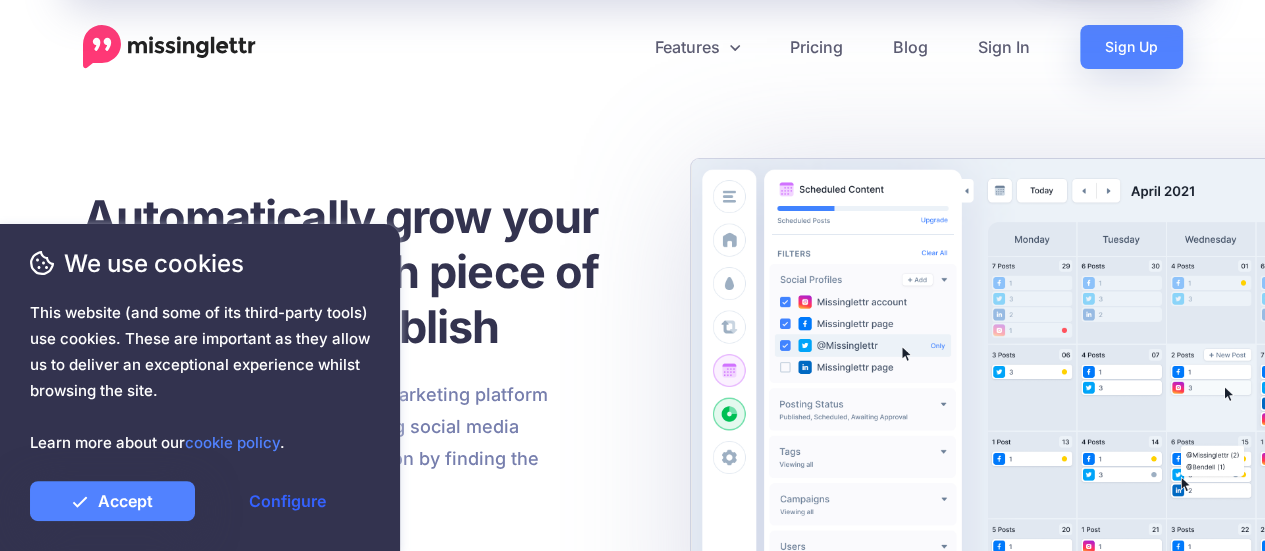 click on "Configure" at bounding box center (287, 501) 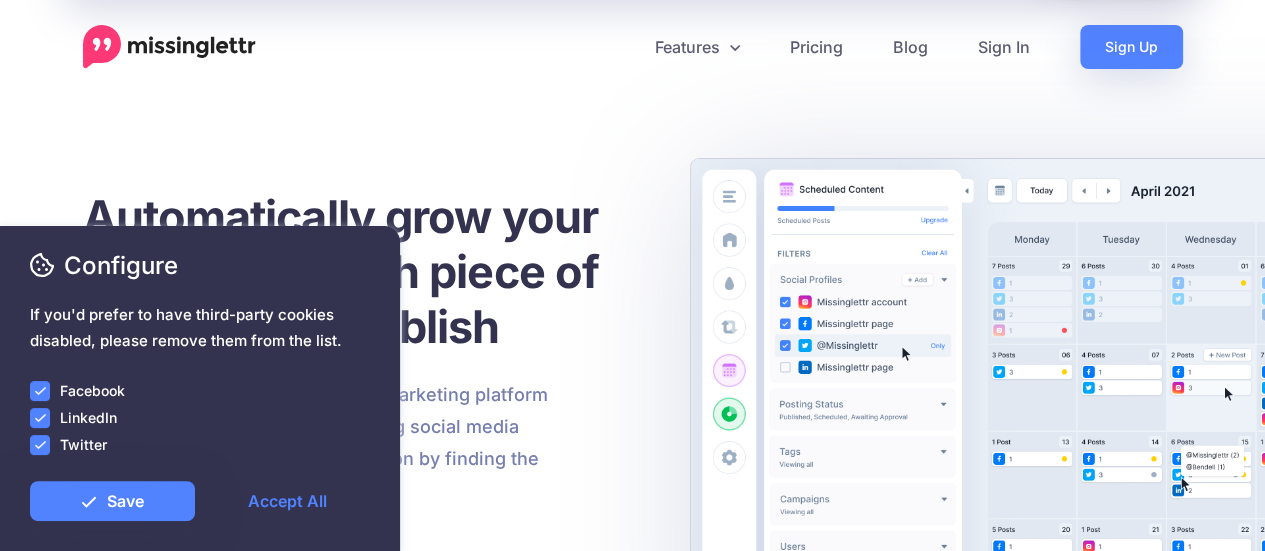 click at bounding box center [40, 445] 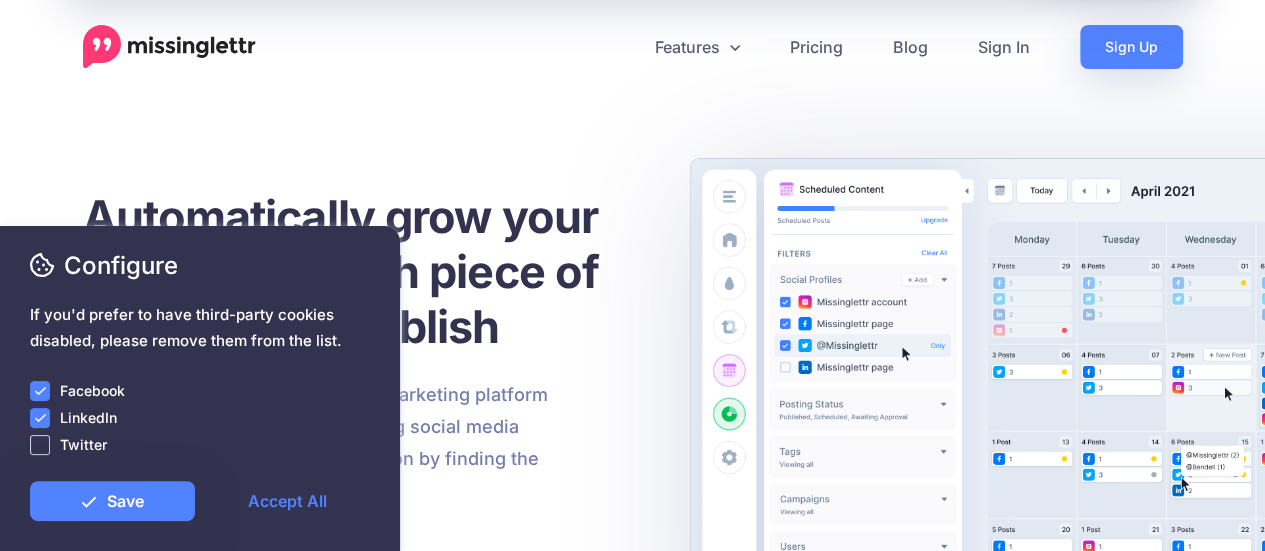 click at bounding box center (40, 418) 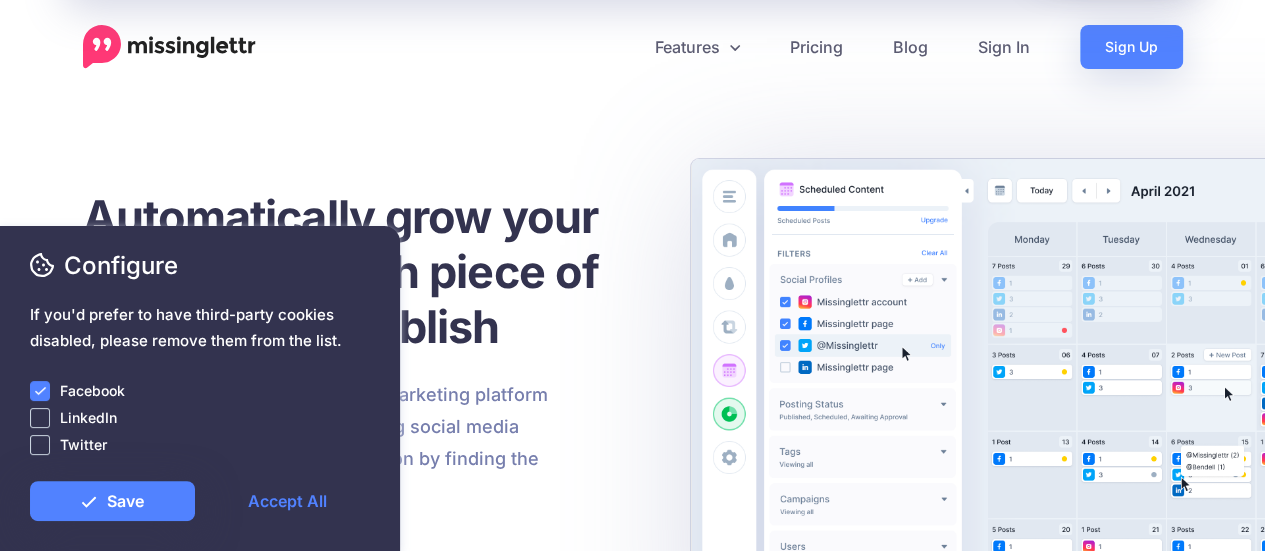 click at bounding box center (40, 391) 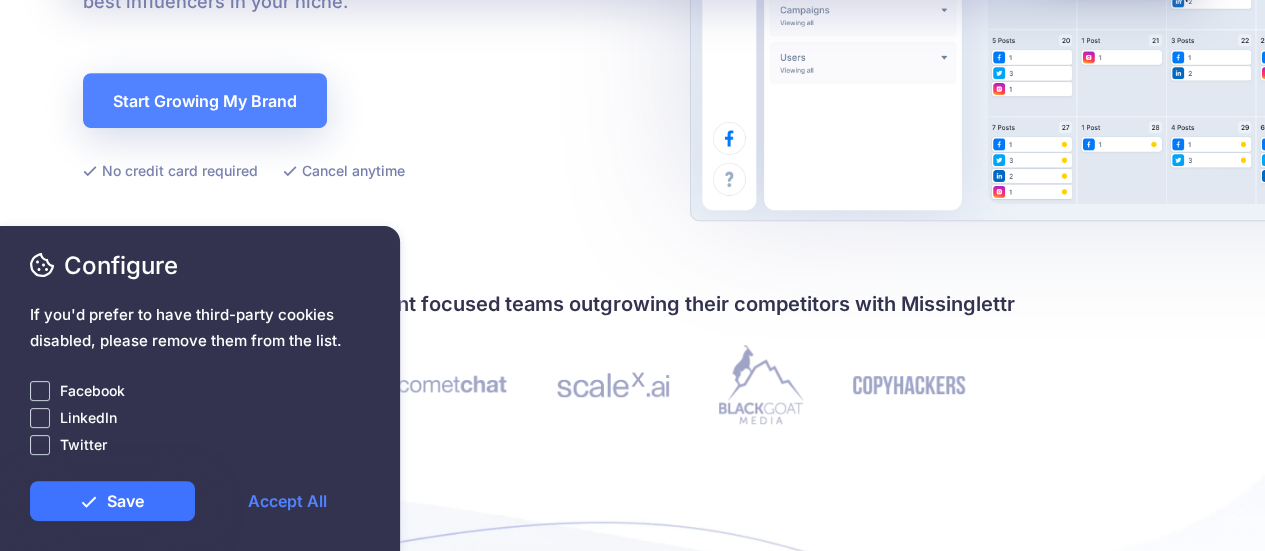 scroll, scrollTop: 505, scrollLeft: 0, axis: vertical 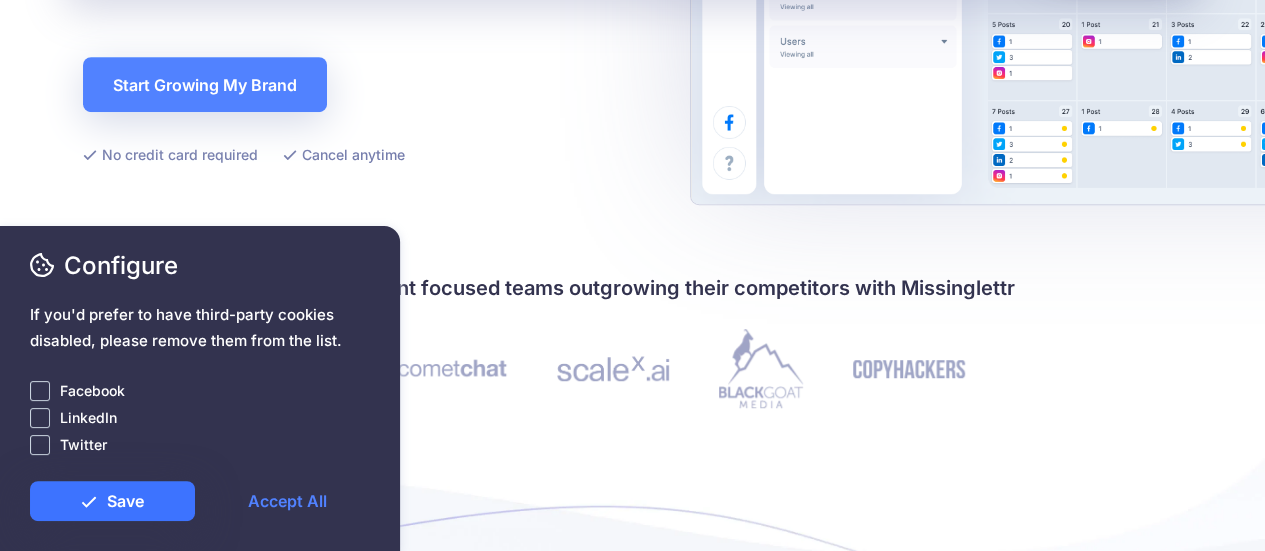 click on "Save" at bounding box center [112, 501] 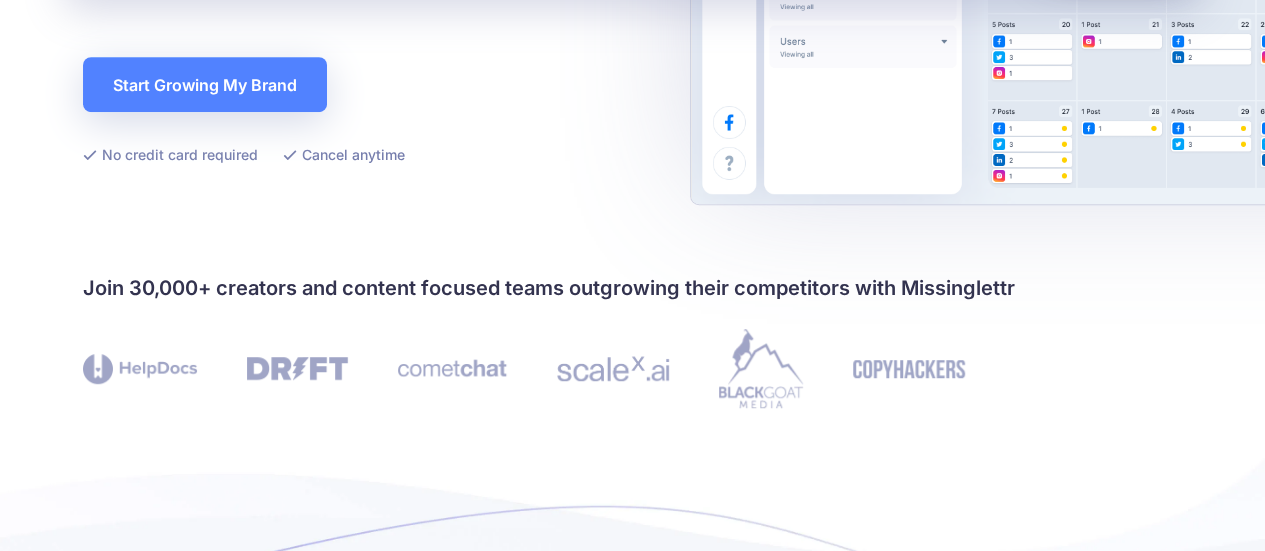 scroll, scrollTop: 0, scrollLeft: 0, axis: both 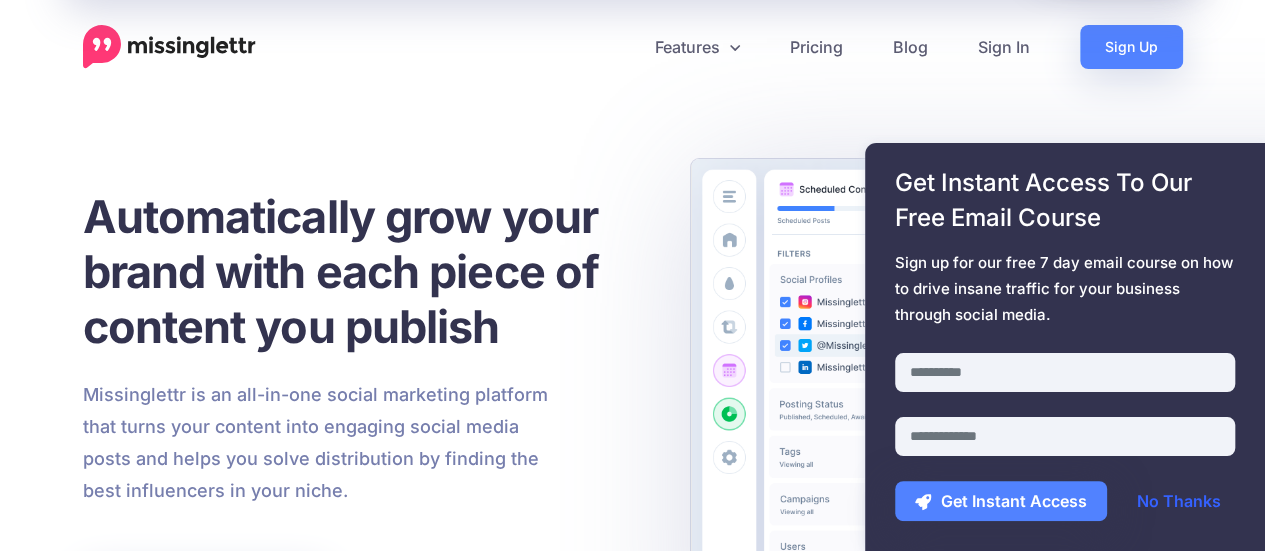 click on "No Thanks" at bounding box center (1179, 501) 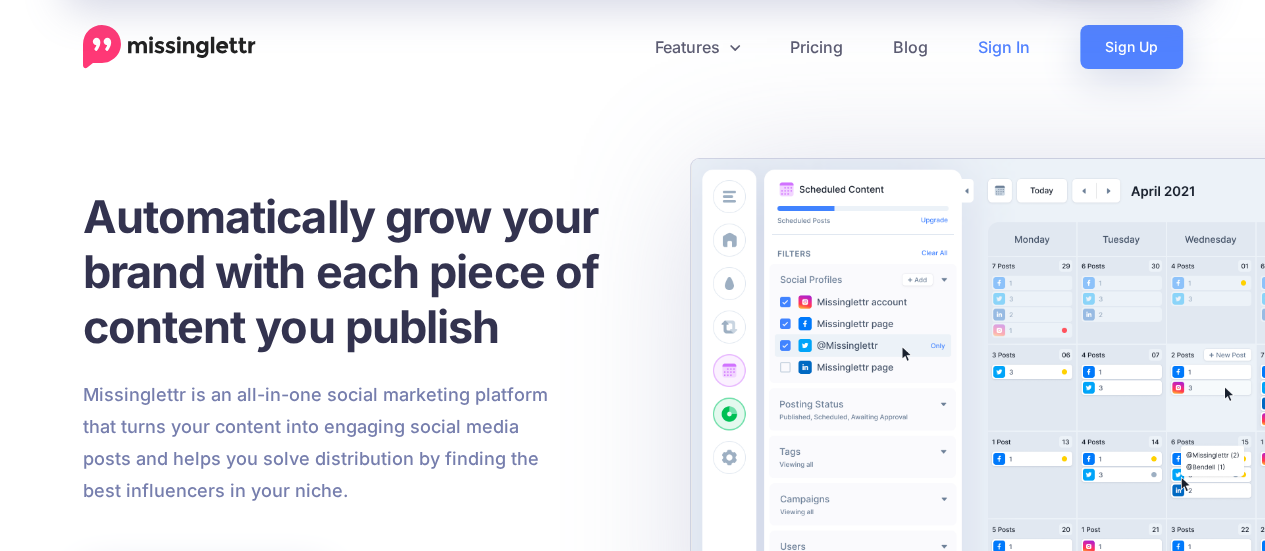 click on "Sign In" at bounding box center [1004, 47] 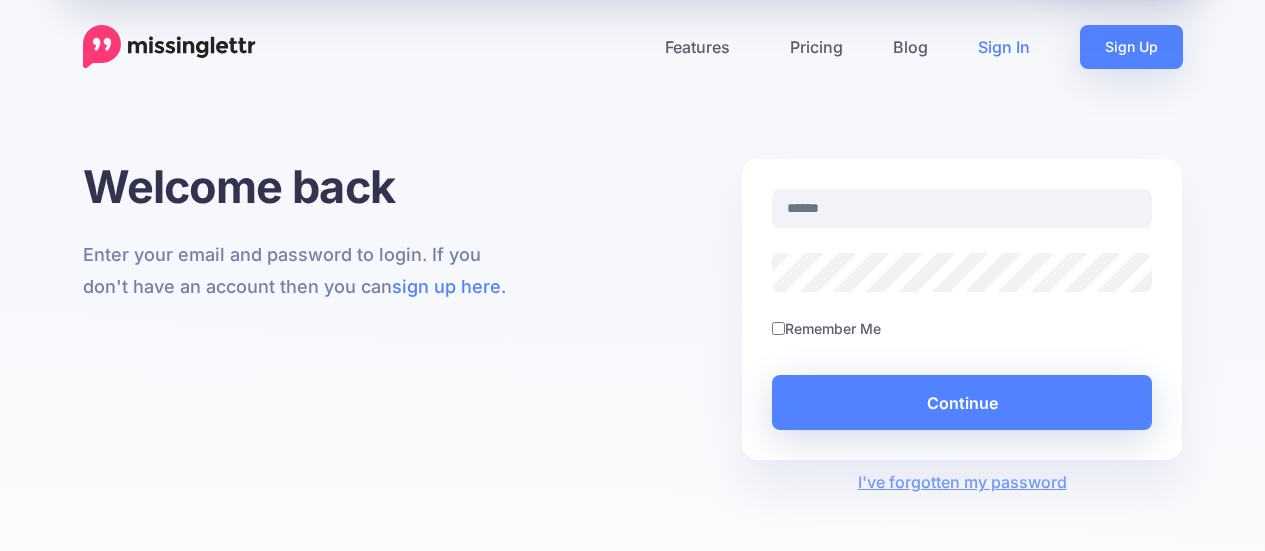 scroll, scrollTop: 0, scrollLeft: 0, axis: both 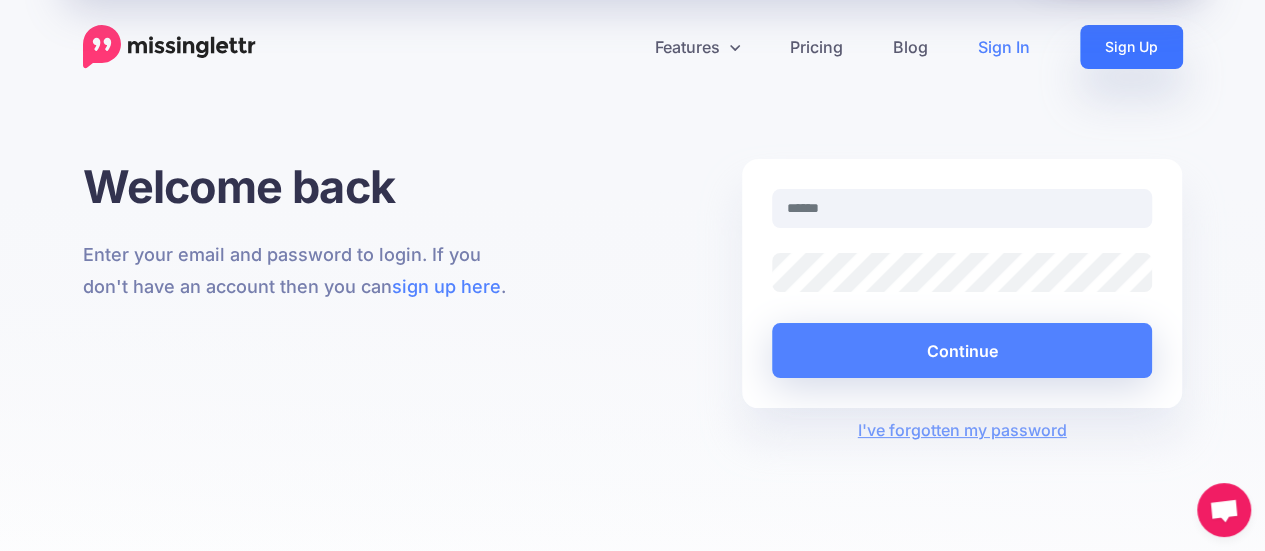click on "Sign Up" at bounding box center (1131, 47) 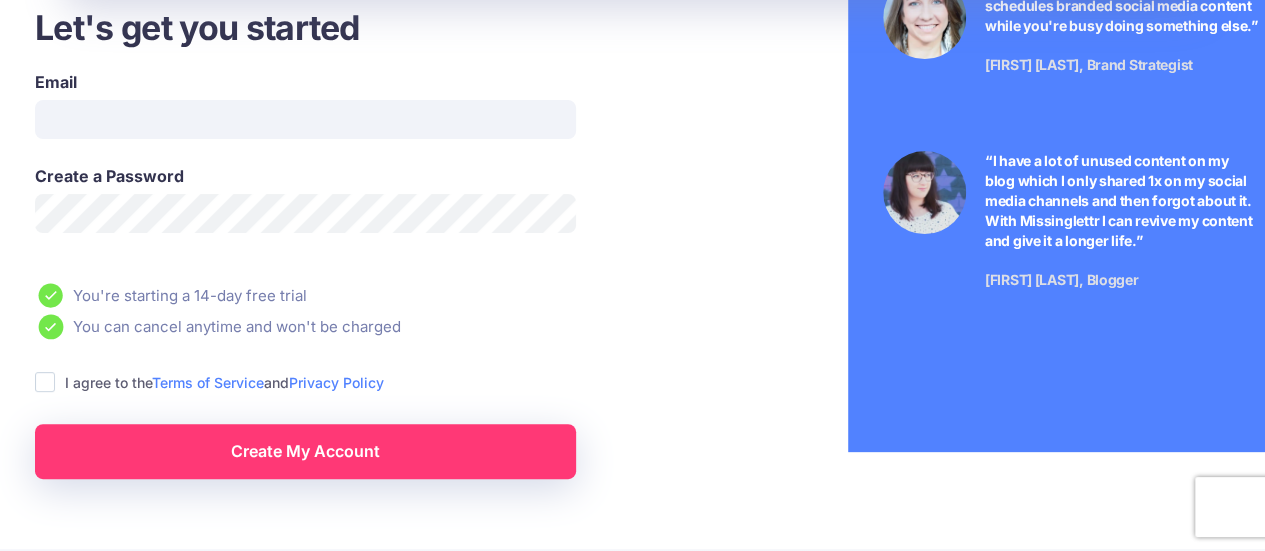 scroll, scrollTop: 152, scrollLeft: 0, axis: vertical 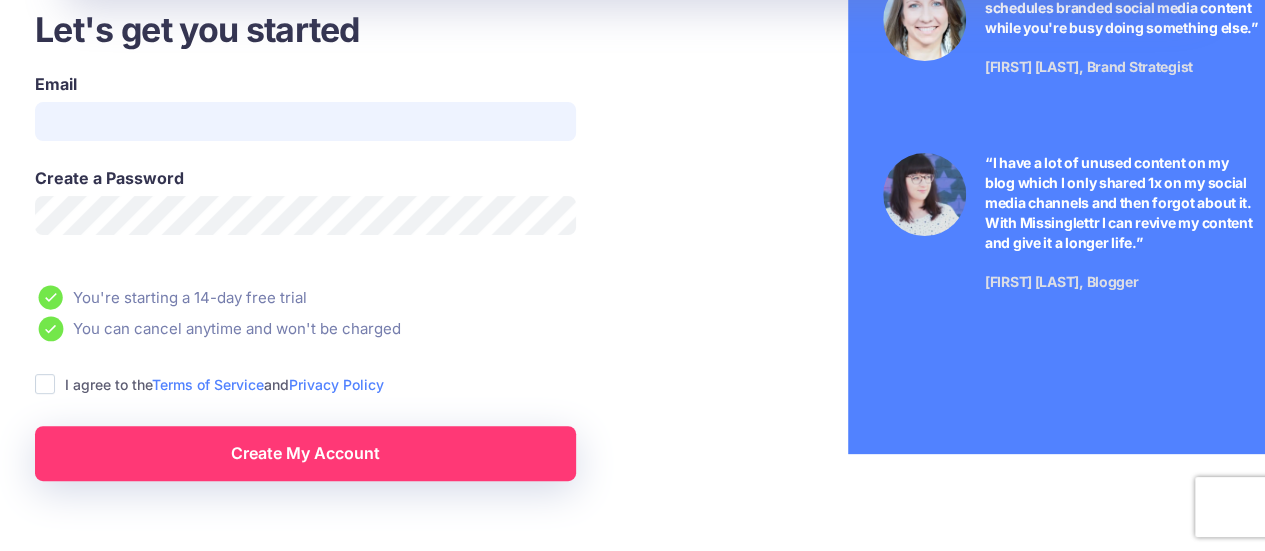 click on "Email" at bounding box center [305, 121] 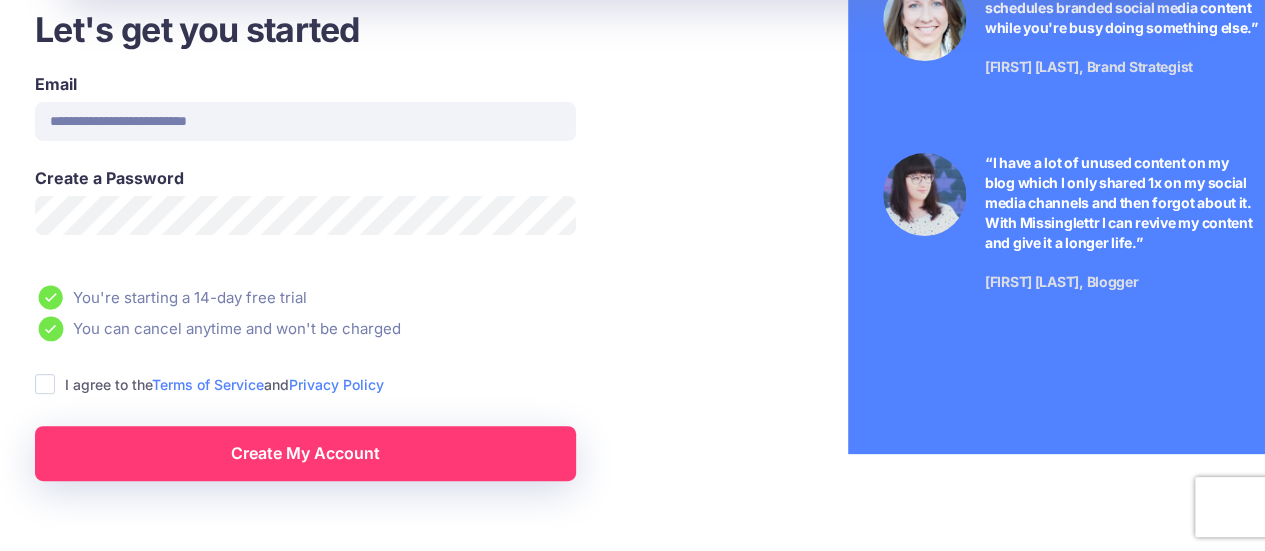 click on "I agree to the  Terms of Service  and  Privacy Policy" at bounding box center (224, 384) 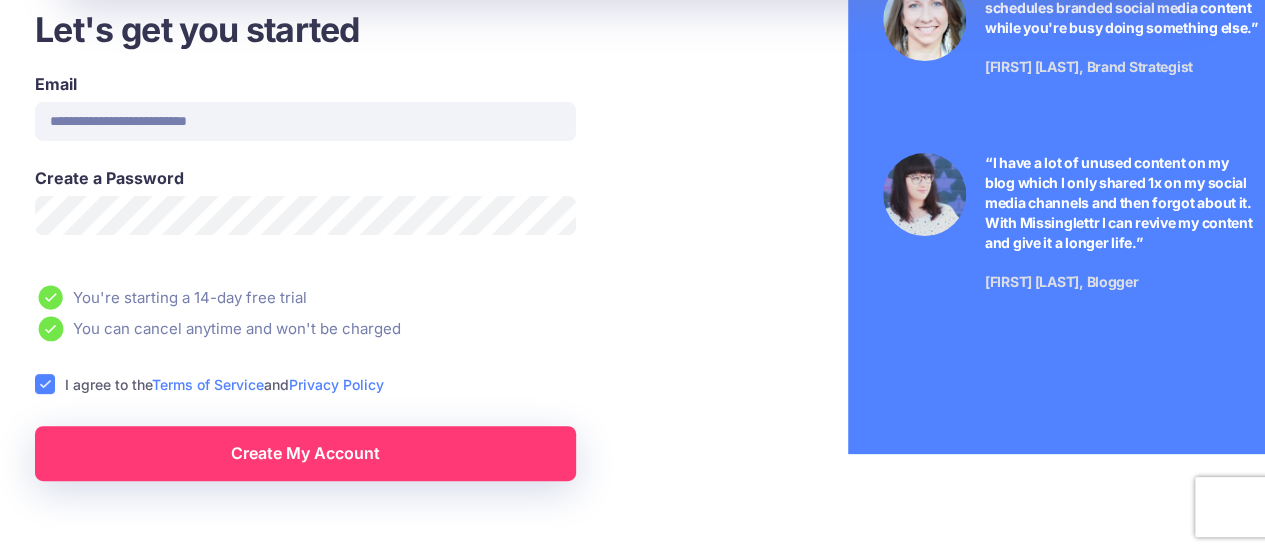 click on "Create My Account" at bounding box center [305, 453] 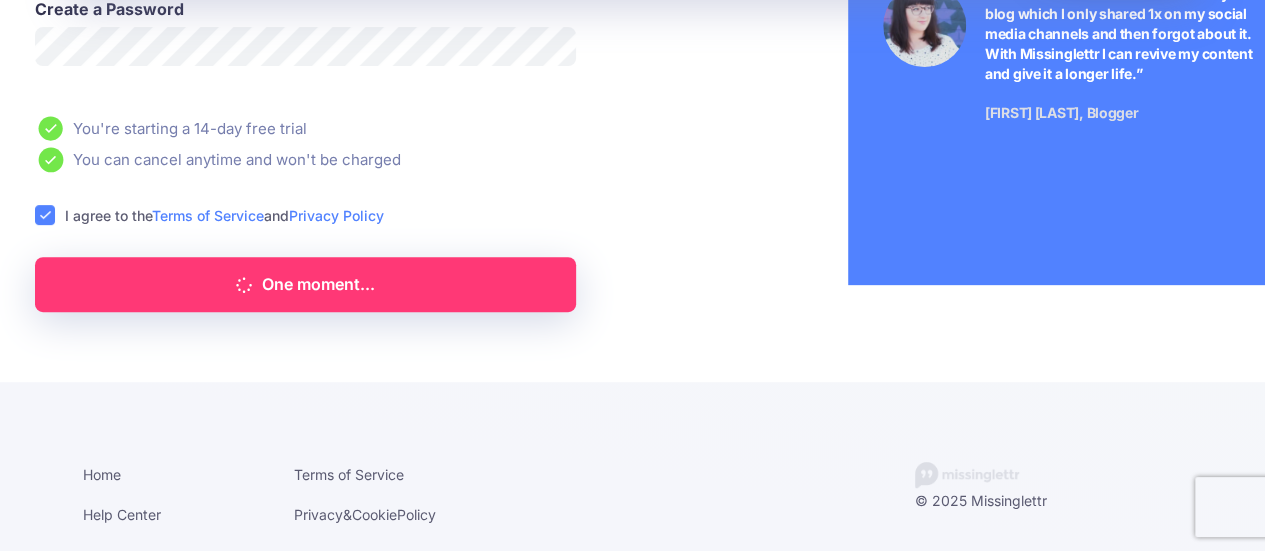 scroll, scrollTop: 0, scrollLeft: 0, axis: both 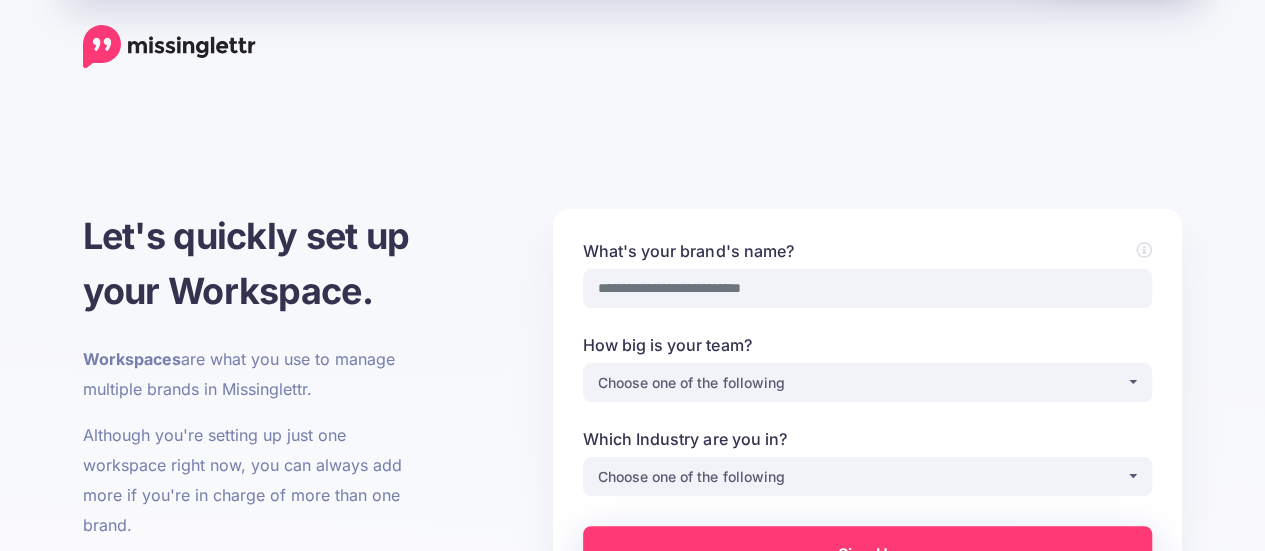 select 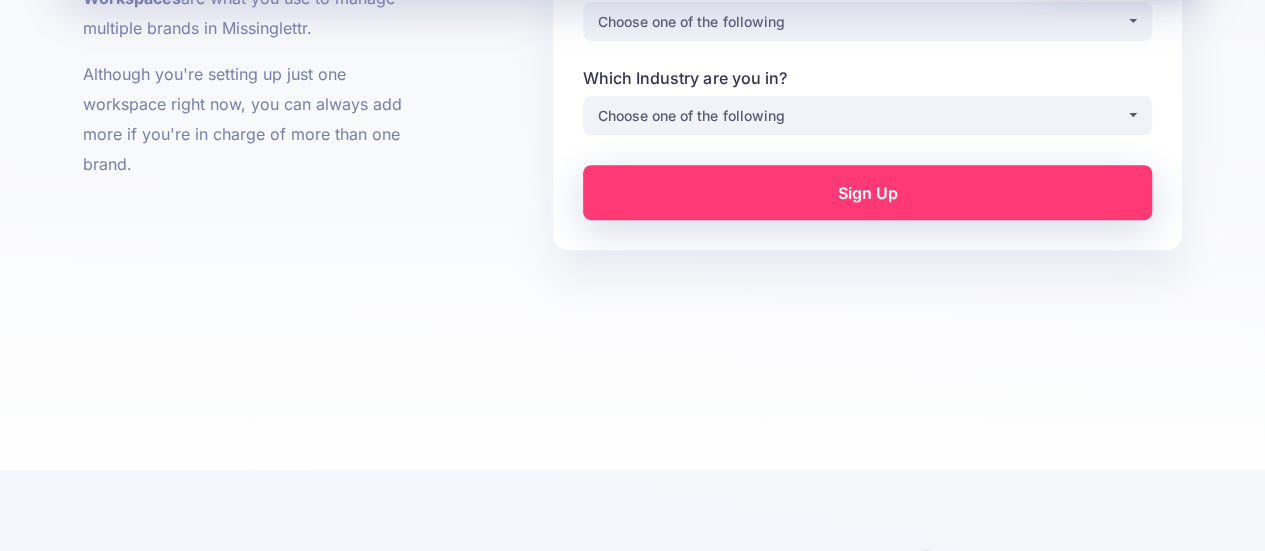 scroll, scrollTop: 365, scrollLeft: 0, axis: vertical 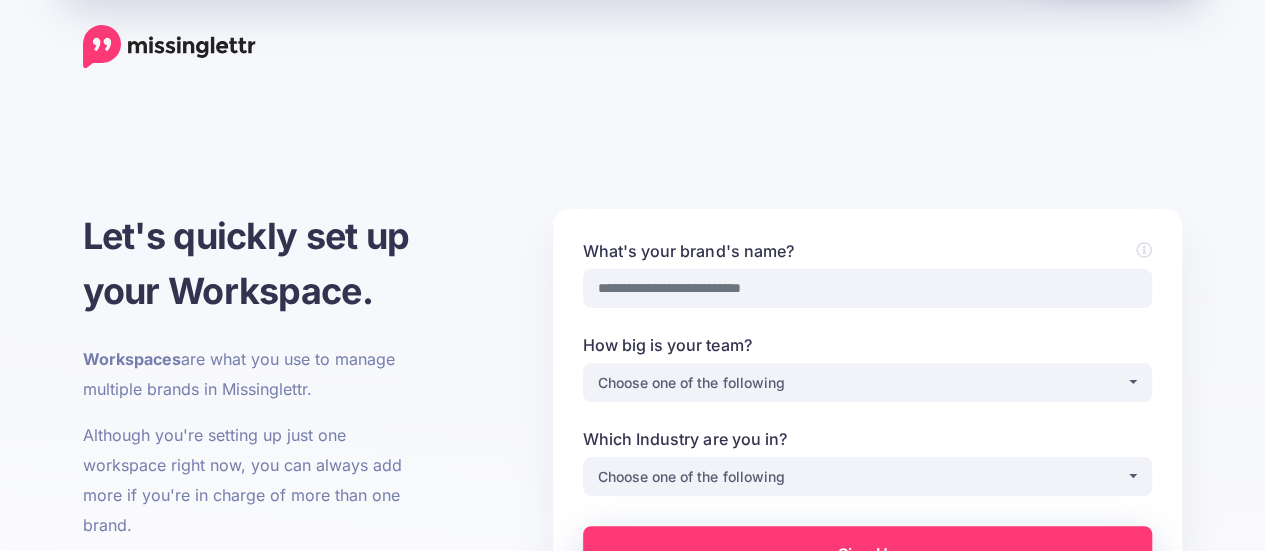 select 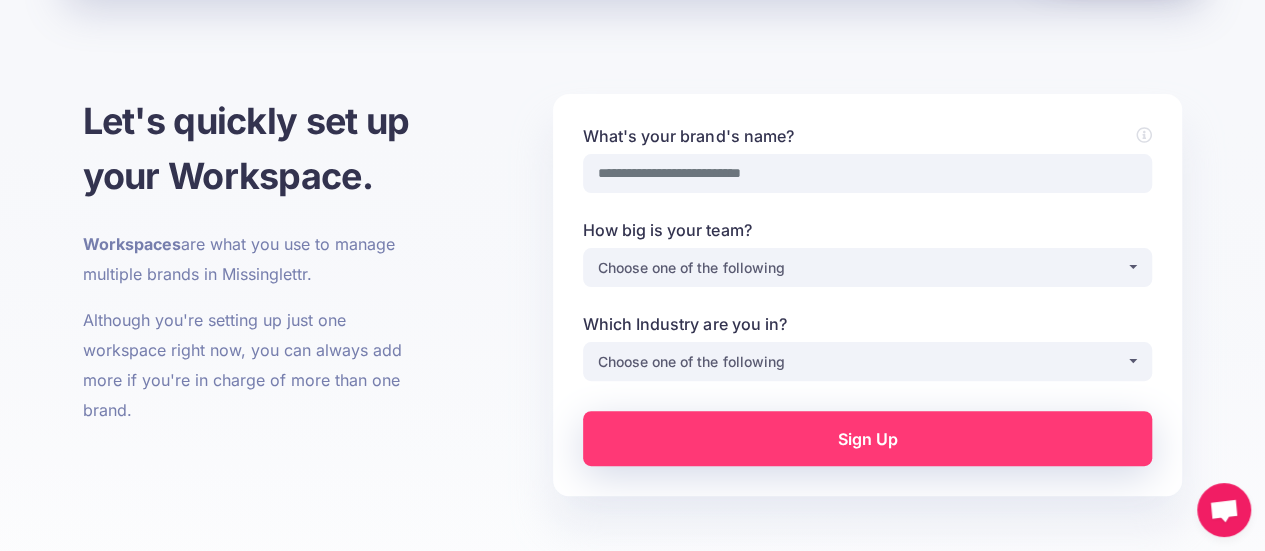 scroll, scrollTop: 120, scrollLeft: 0, axis: vertical 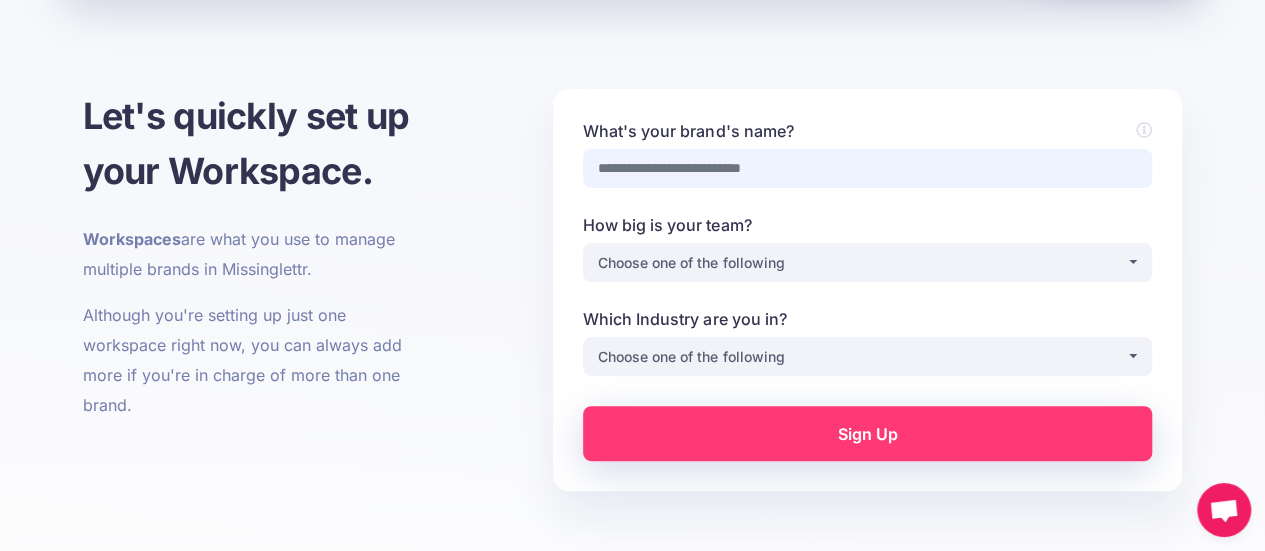 click on "What's your brand's name?" at bounding box center [867, 168] 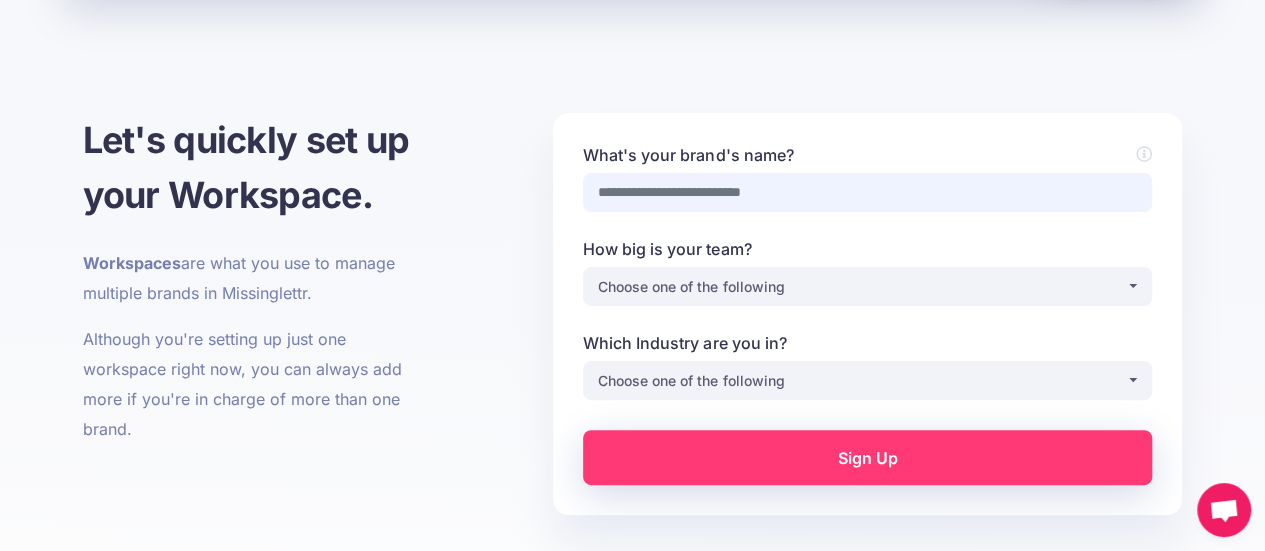 scroll, scrollTop: 95, scrollLeft: 0, axis: vertical 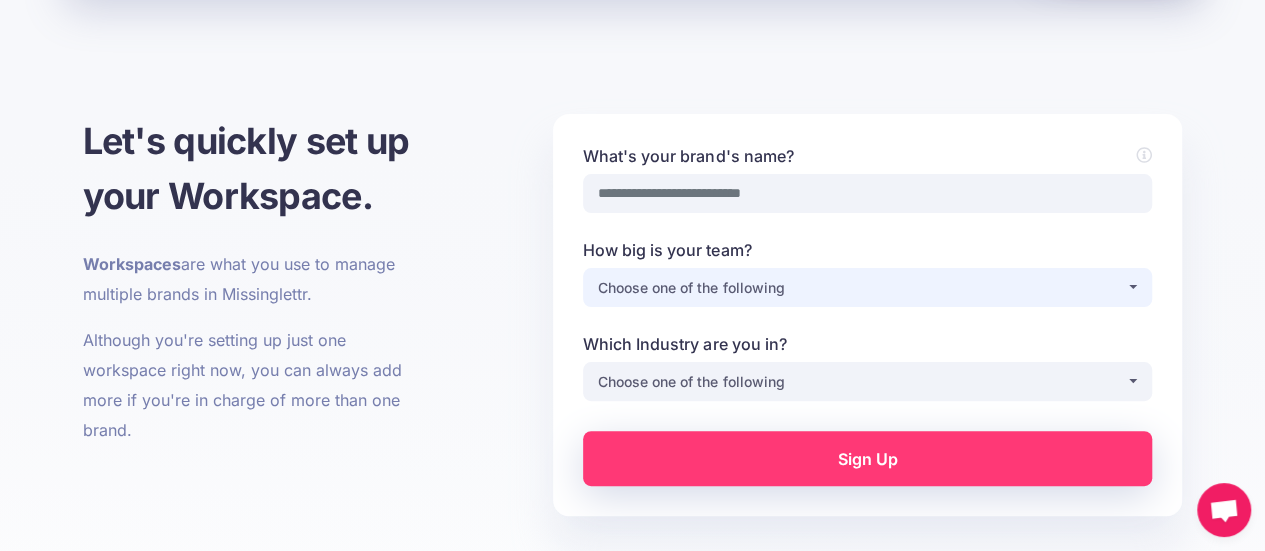 click on "Choose one of the following" at bounding box center [867, 287] 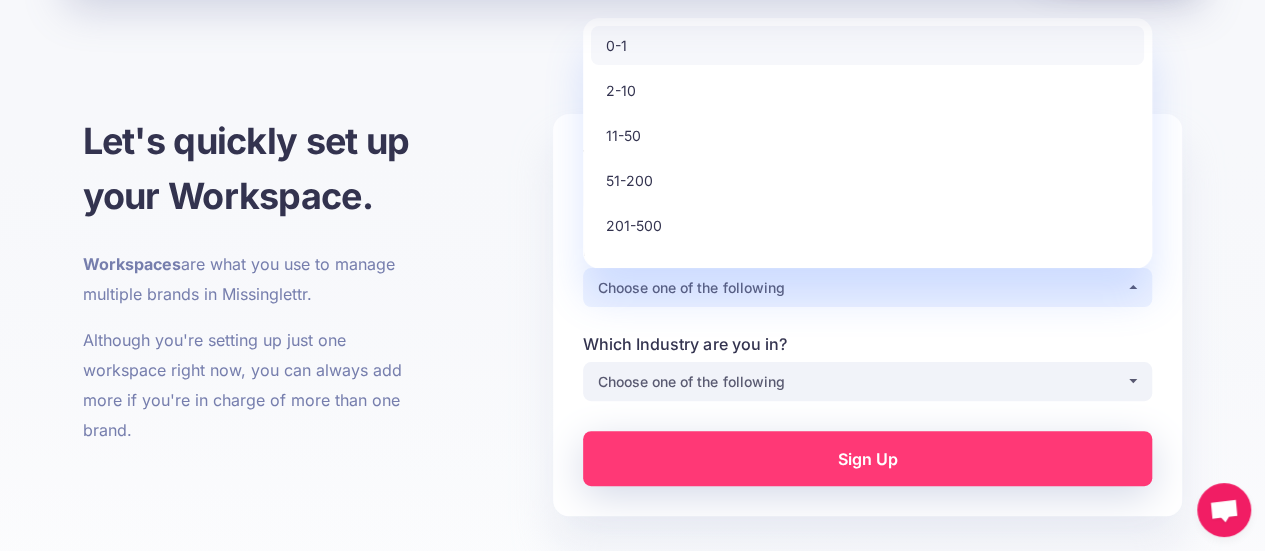 click on "0-1" at bounding box center (867, 45) 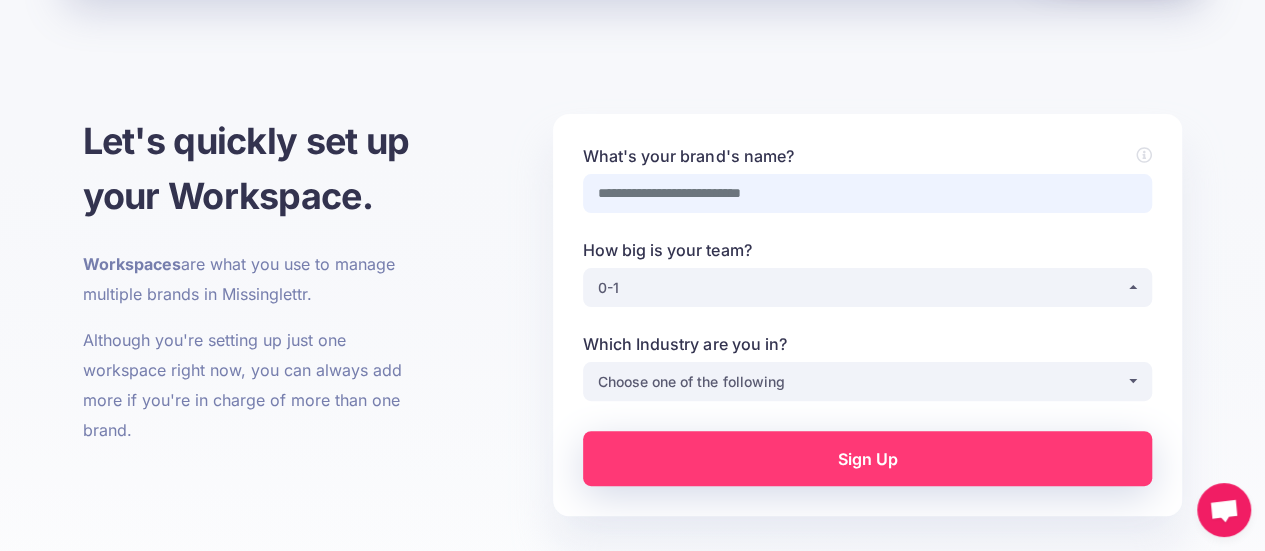 click on "What's your brand's name?" at bounding box center [867, 193] 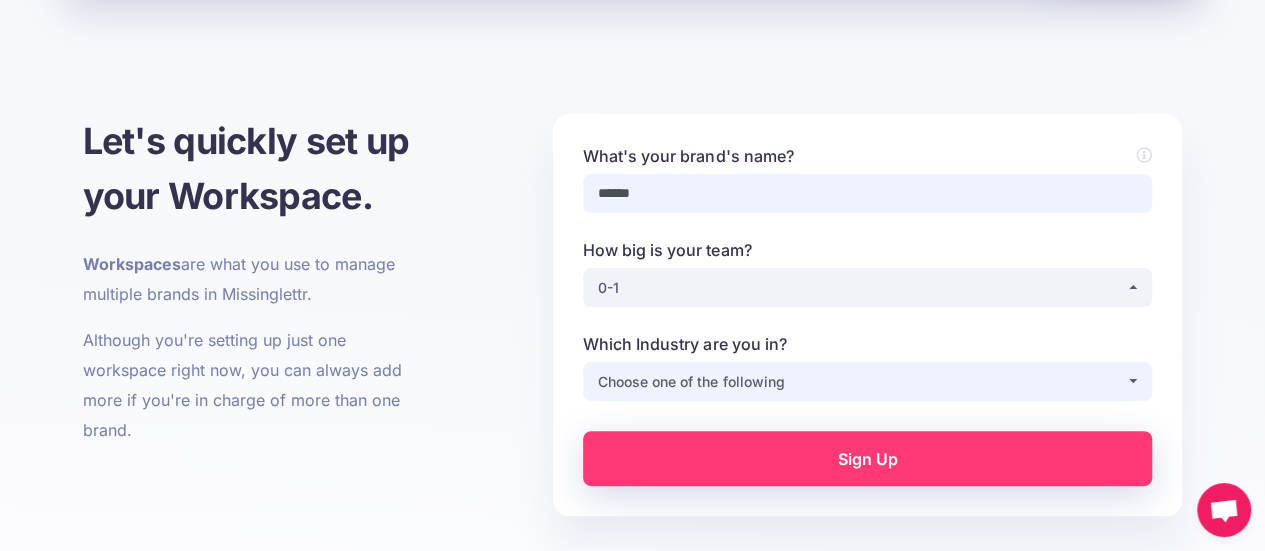 type on "******" 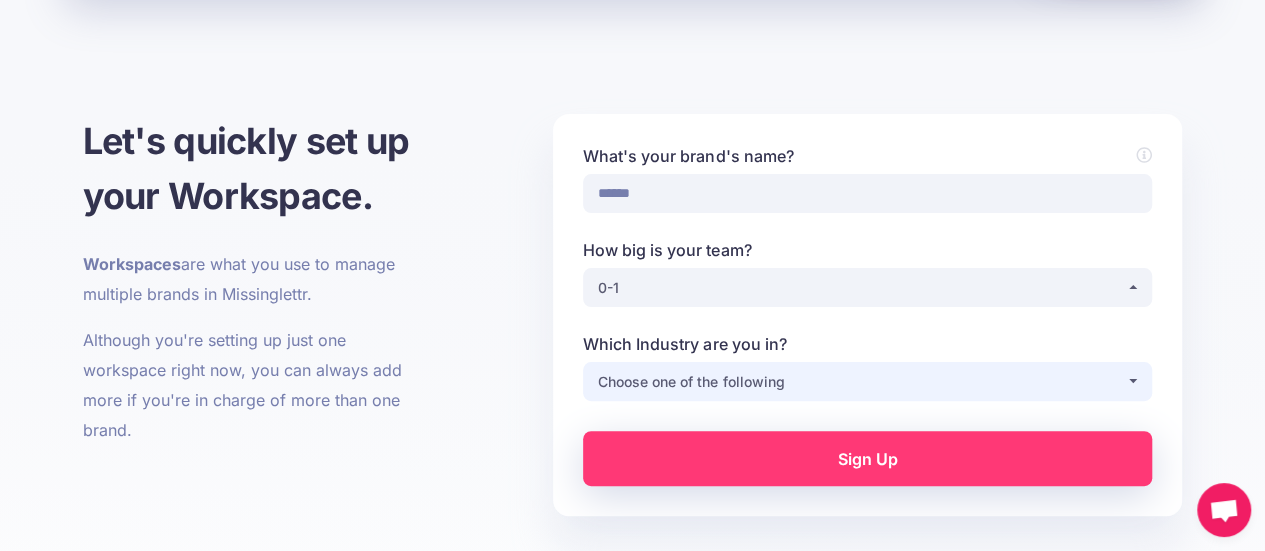 click on "Choose one of the following" at bounding box center (862, 382) 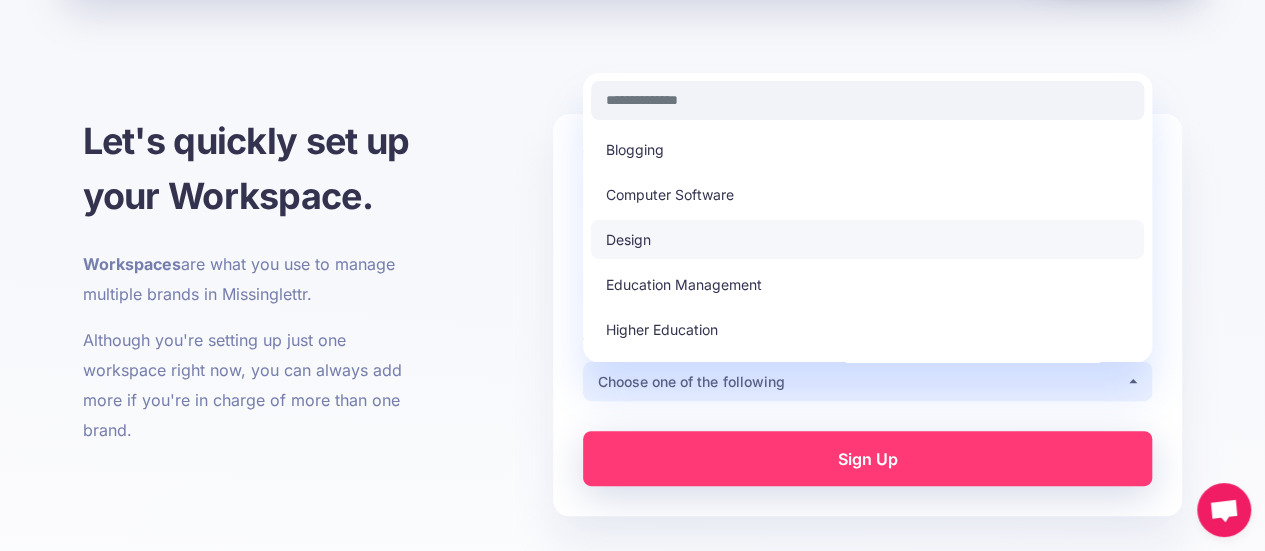 click on "Design" at bounding box center (867, 239) 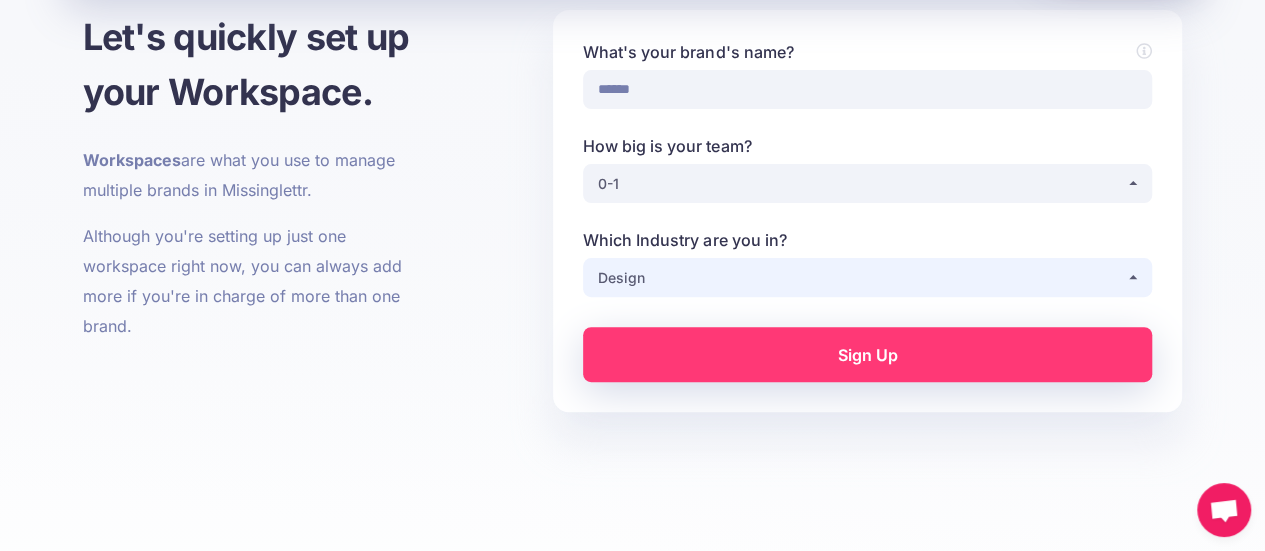 scroll, scrollTop: 205, scrollLeft: 0, axis: vertical 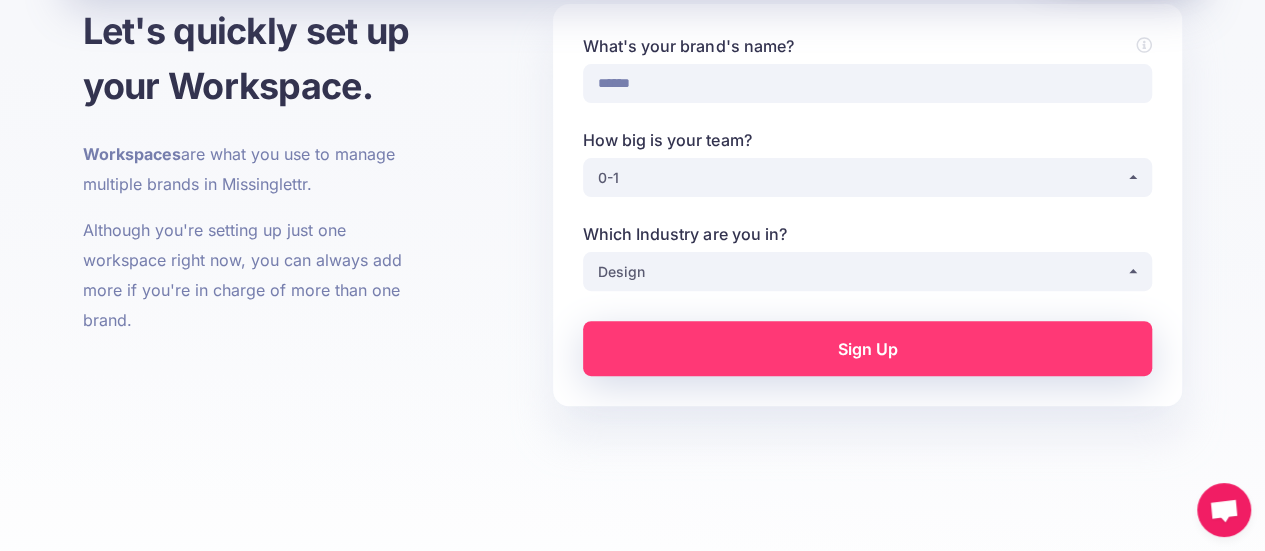 click on "Sign Up" at bounding box center [867, 348] 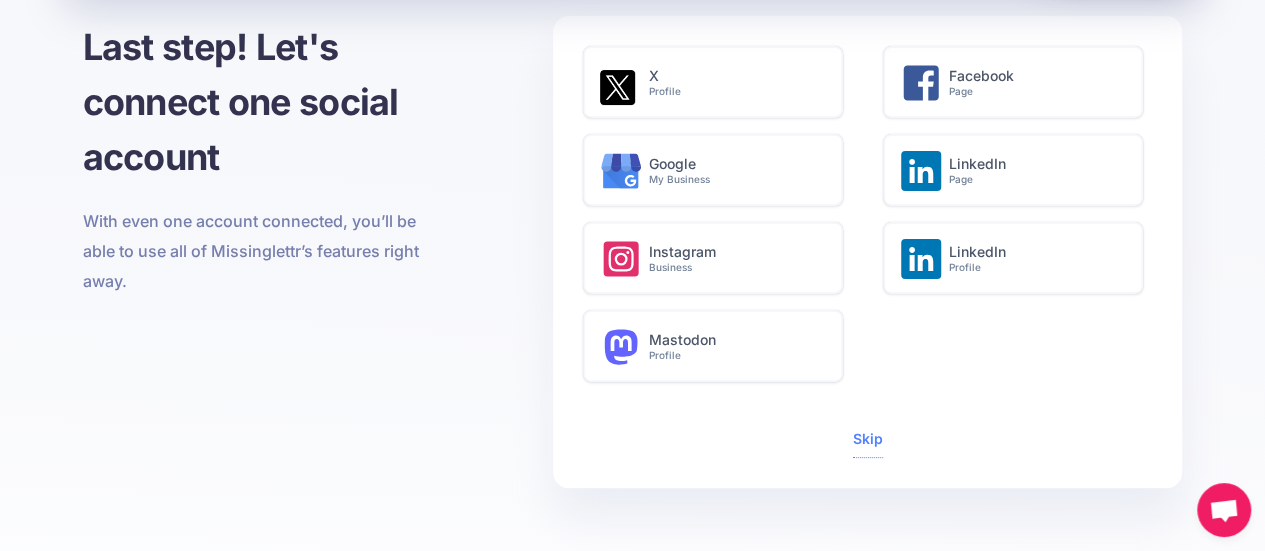 scroll, scrollTop: 109, scrollLeft: 0, axis: vertical 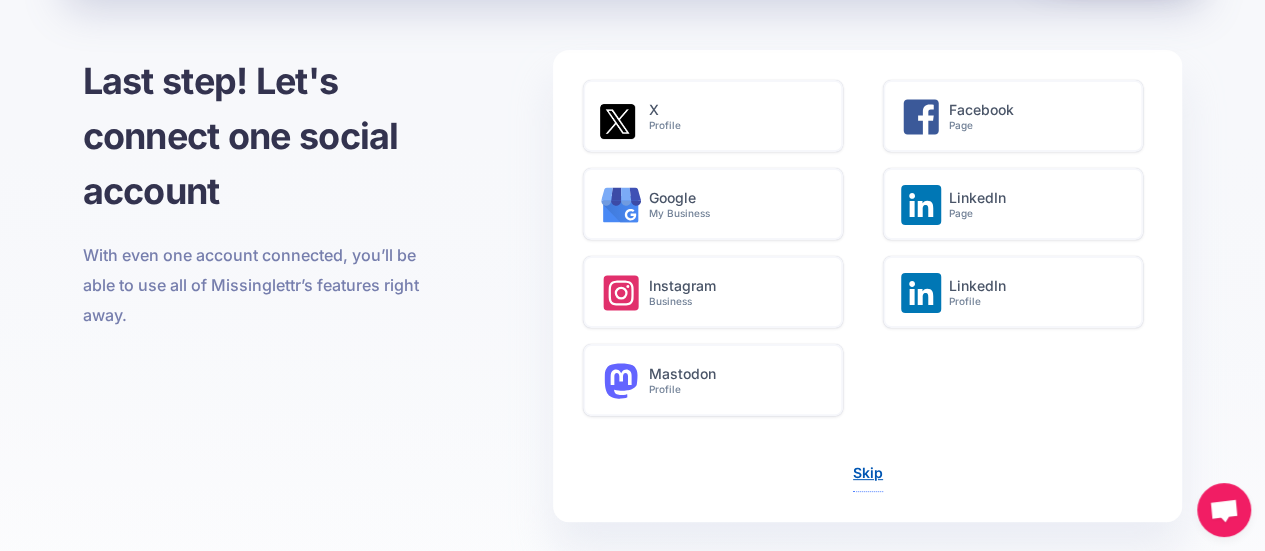 click on "Skip" at bounding box center (868, 472) 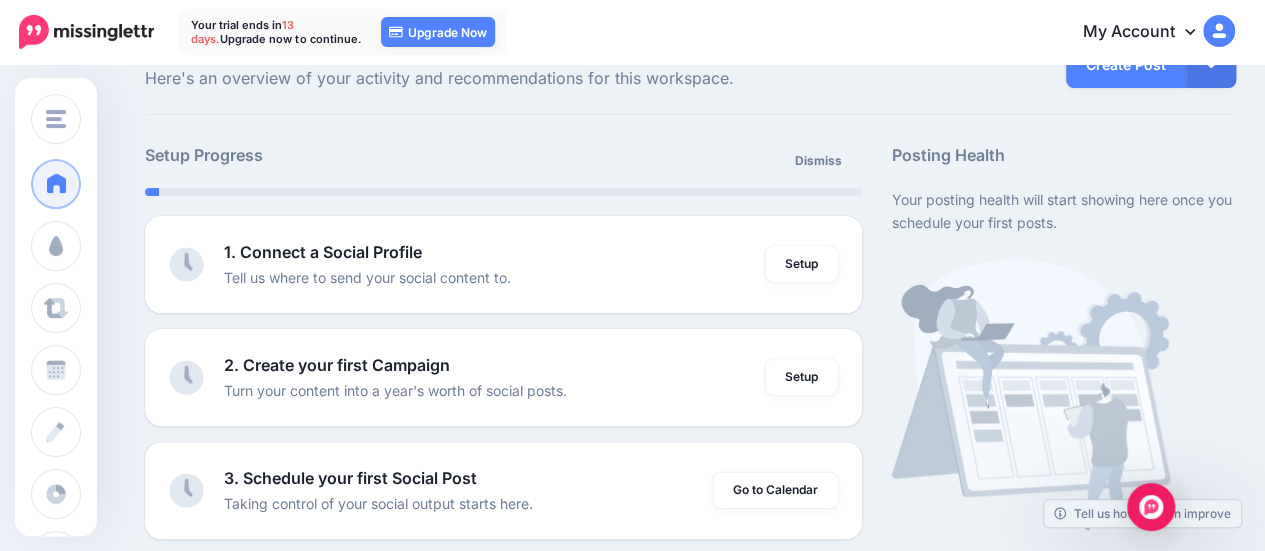 scroll, scrollTop: 0, scrollLeft: 0, axis: both 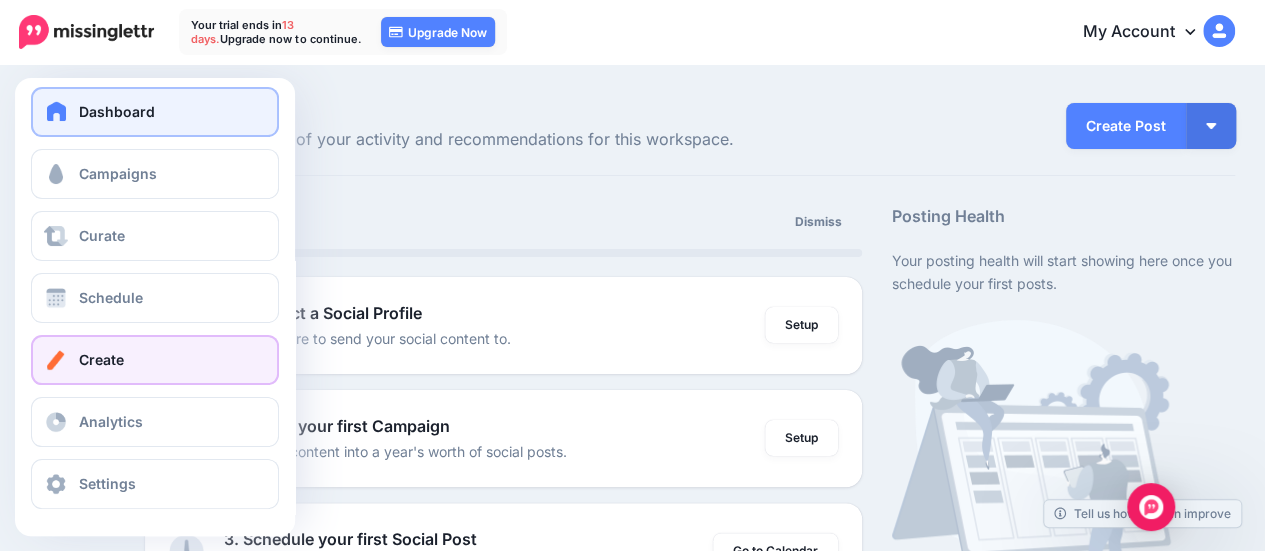 click on "Create" at bounding box center (155, 360) 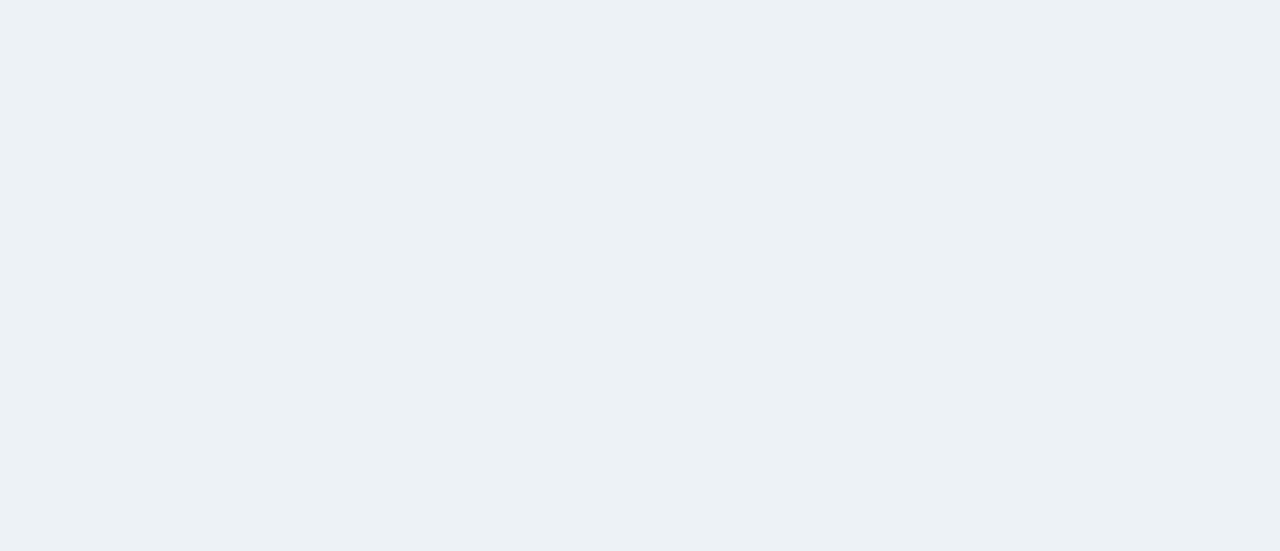 scroll, scrollTop: 0, scrollLeft: 0, axis: both 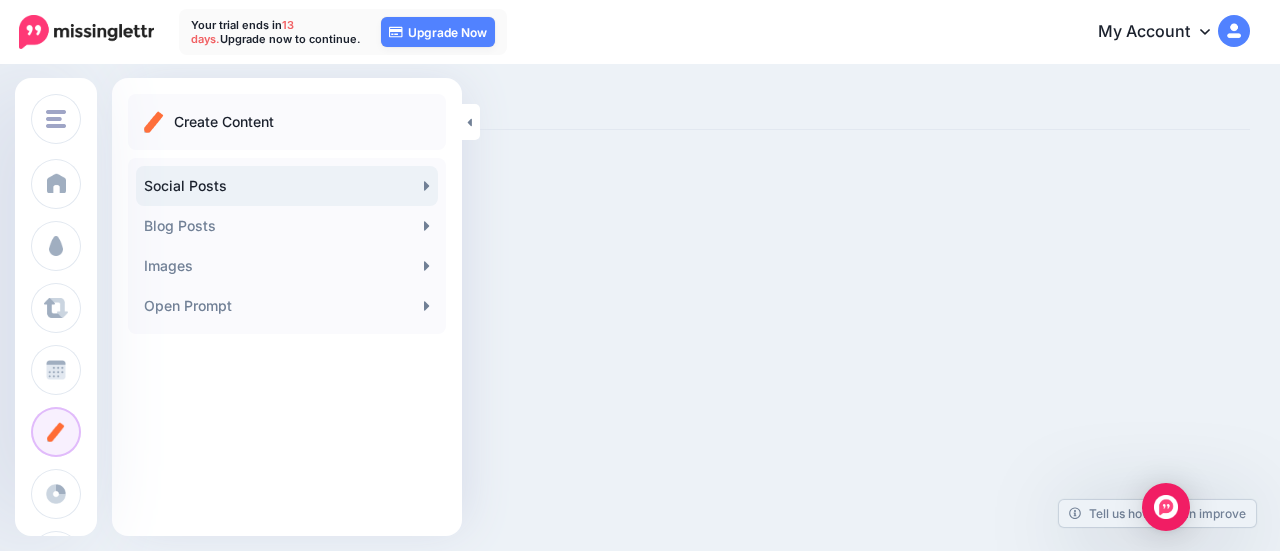 click 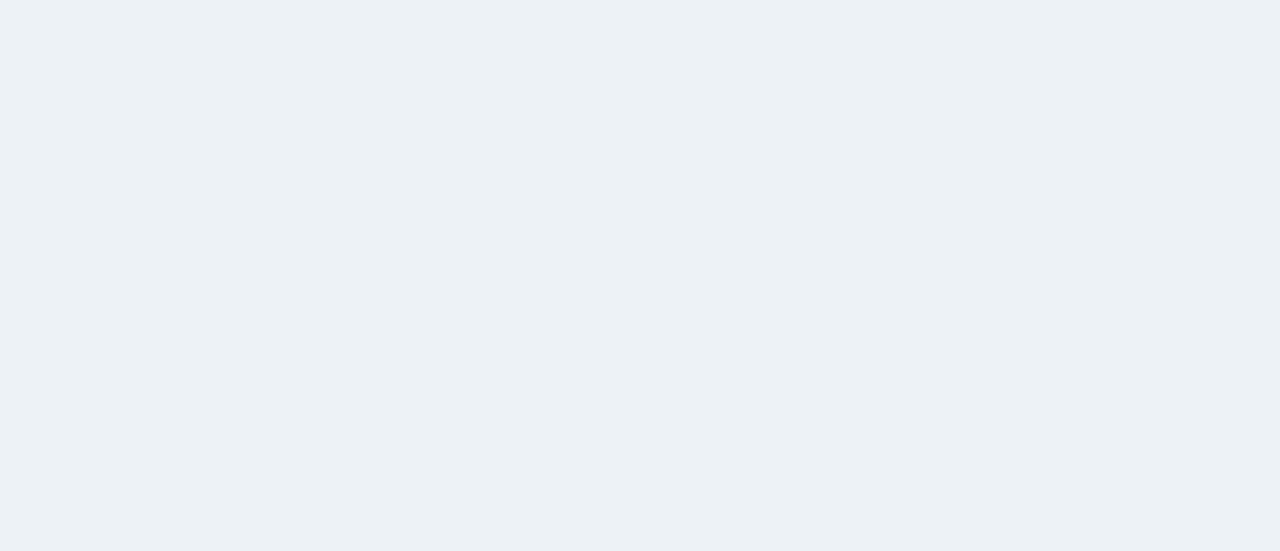 scroll, scrollTop: 0, scrollLeft: 0, axis: both 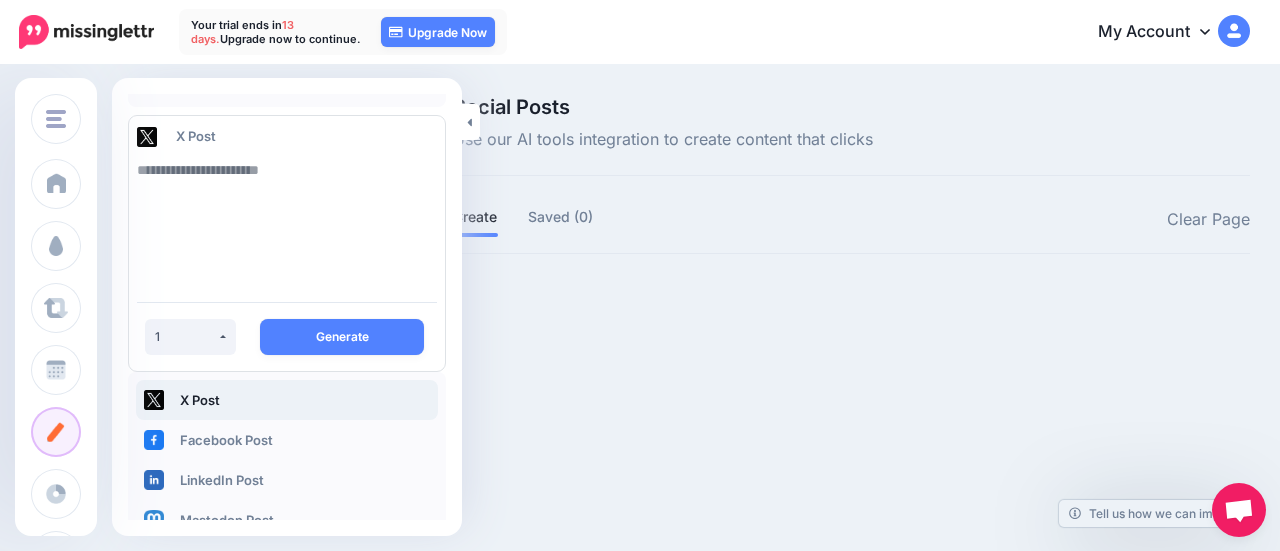 click at bounding box center (287, 218) 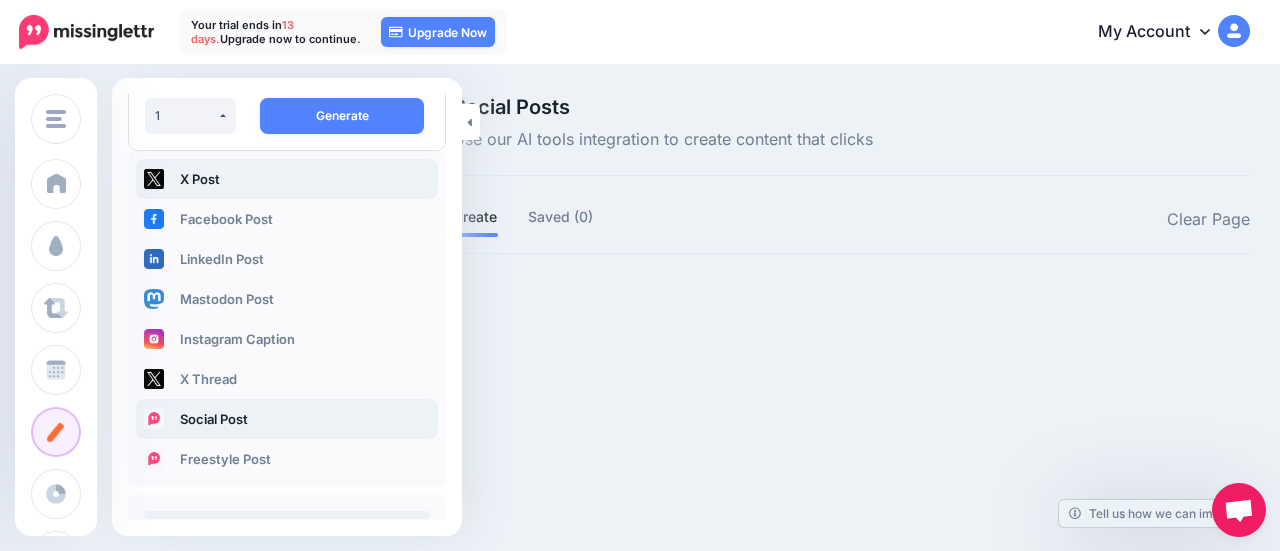 scroll, scrollTop: 308, scrollLeft: 0, axis: vertical 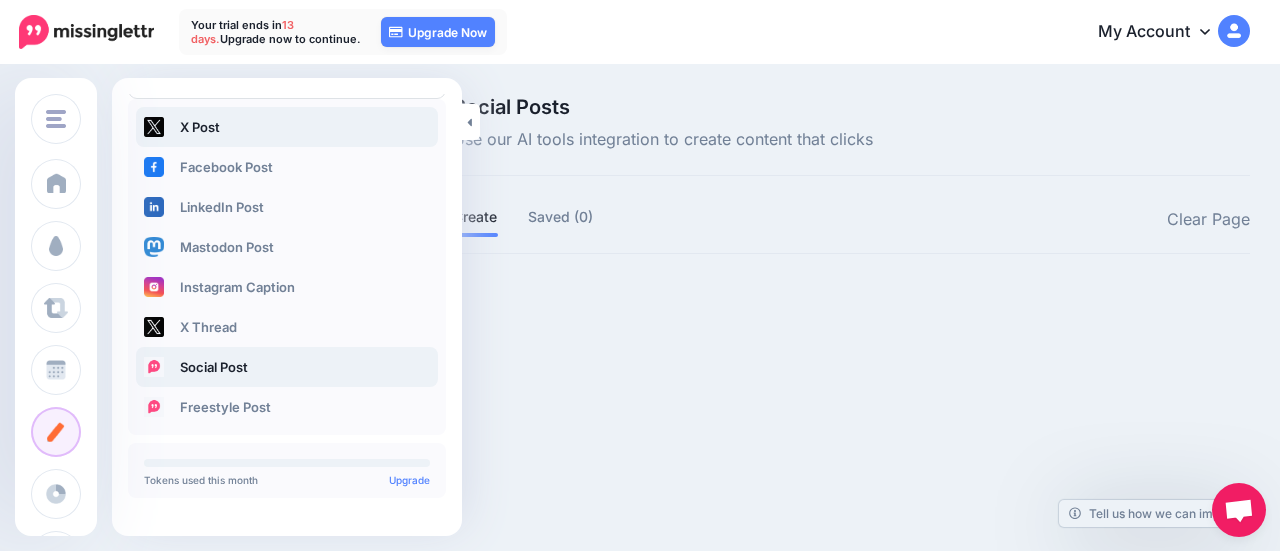 click on "Social Post" at bounding box center [287, 367] 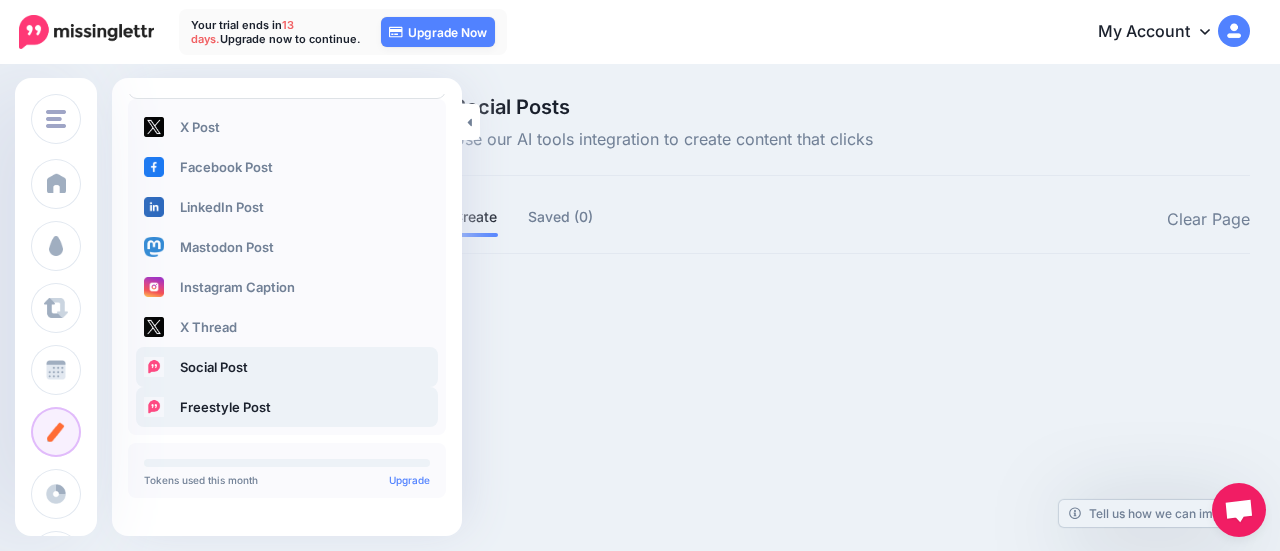 click on "Freestyle Post" at bounding box center (287, 407) 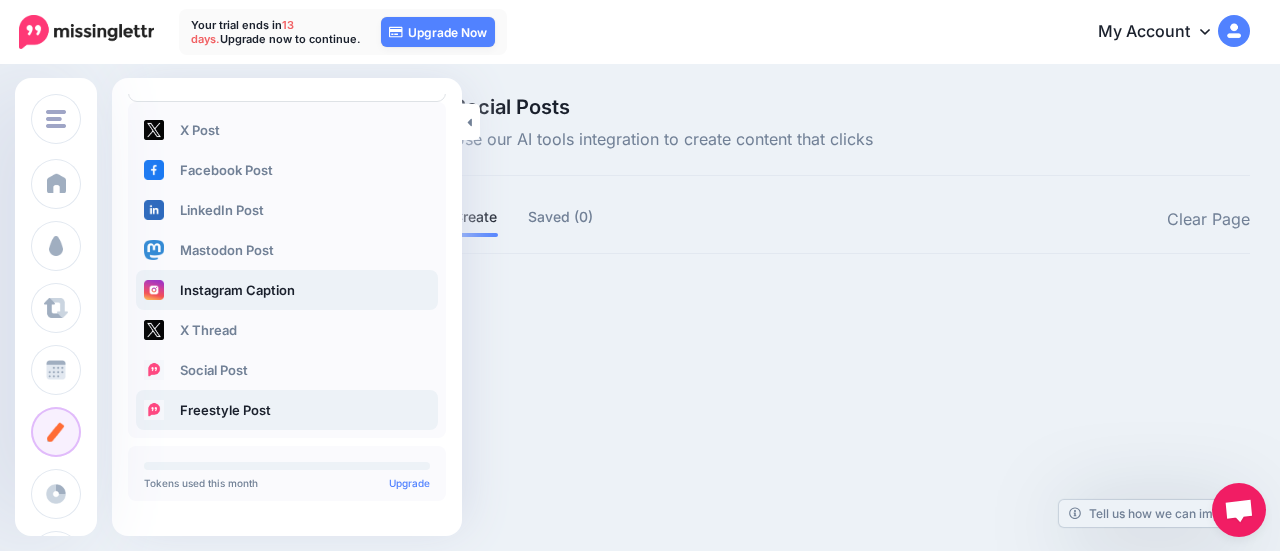 click on "Instagram Caption" at bounding box center (287, 290) 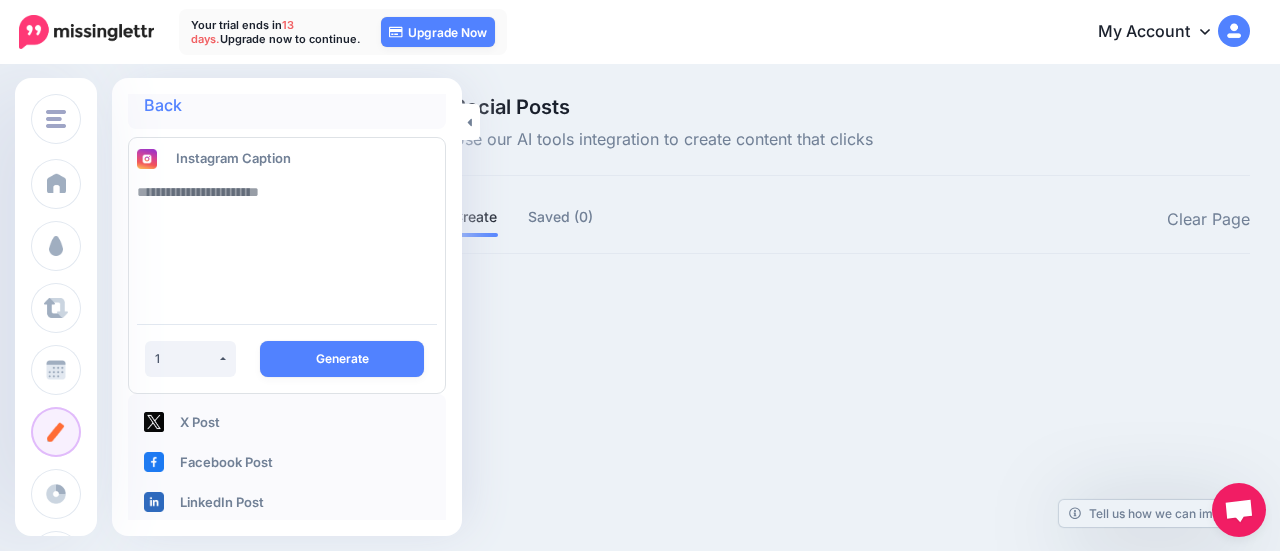 scroll, scrollTop: 6, scrollLeft: 0, axis: vertical 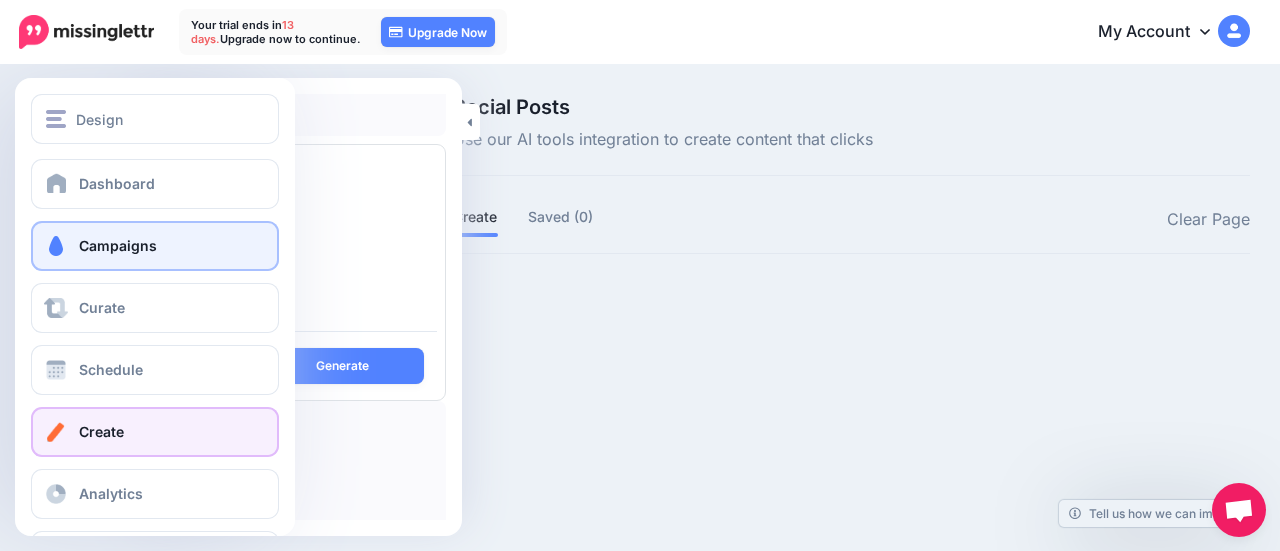 click on "Campaigns" at bounding box center [155, 246] 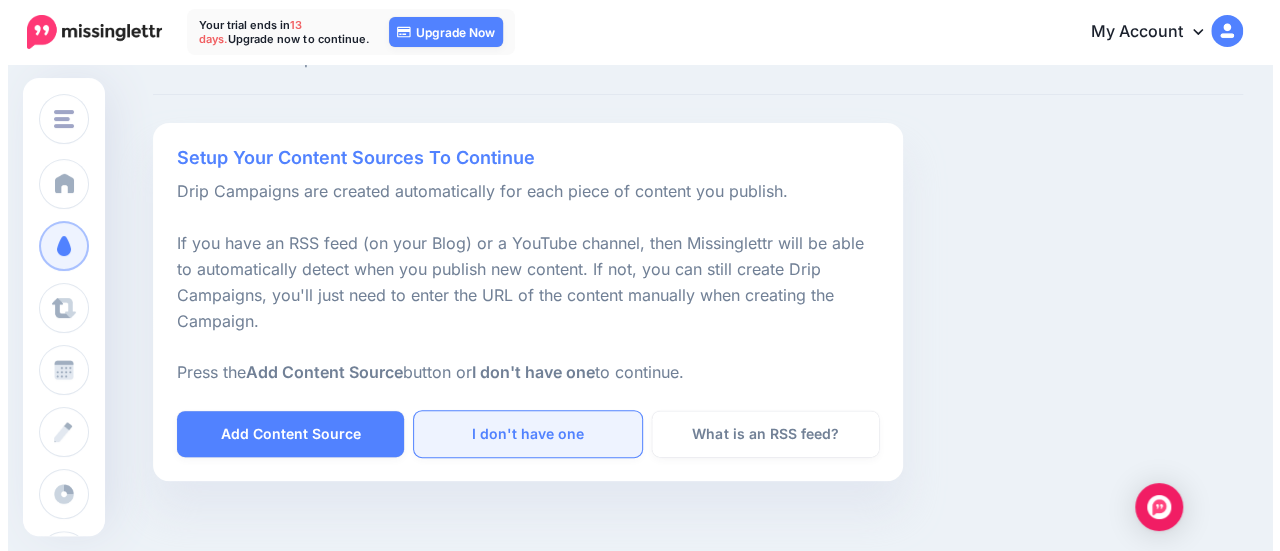 scroll, scrollTop: 82, scrollLeft: 0, axis: vertical 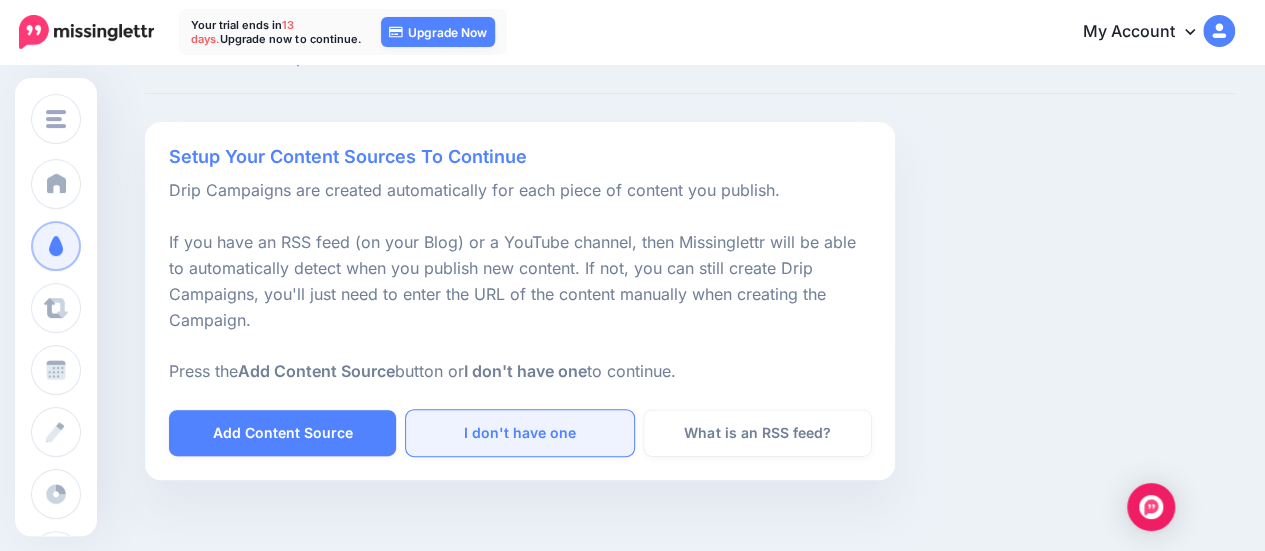 click on "I don't have one" at bounding box center (519, 433) 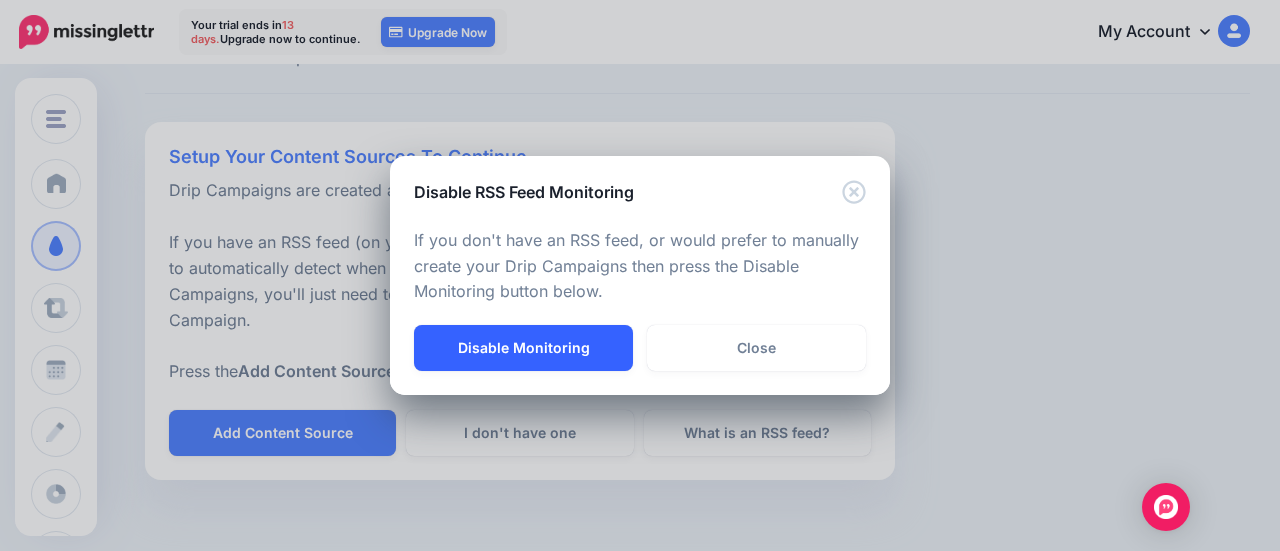 click on "Disable Monitoring" at bounding box center (523, 348) 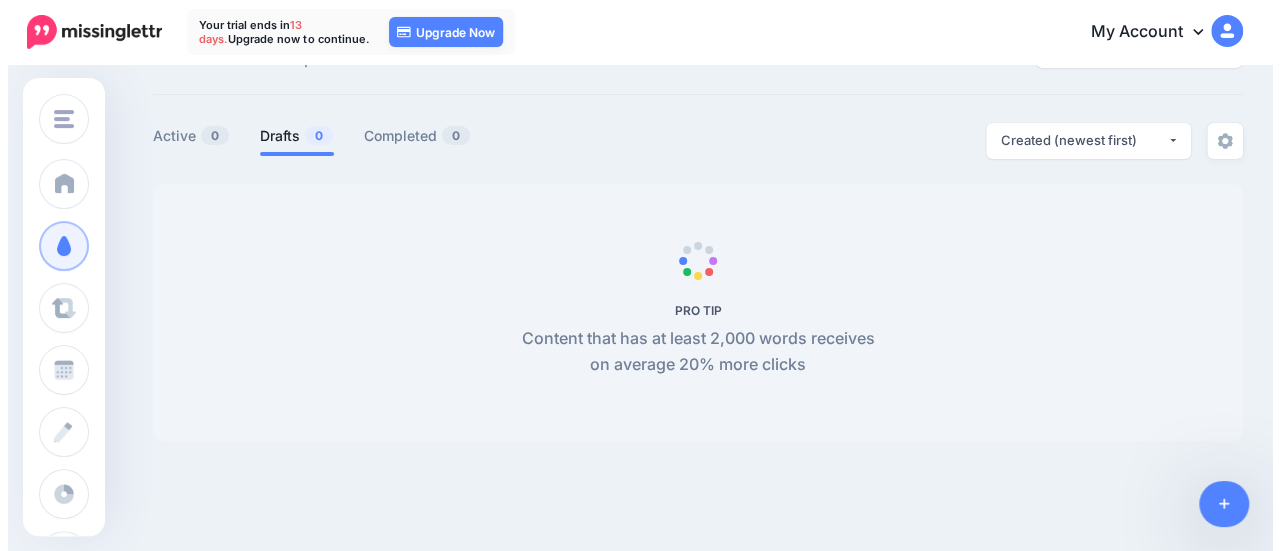 scroll, scrollTop: 0, scrollLeft: 0, axis: both 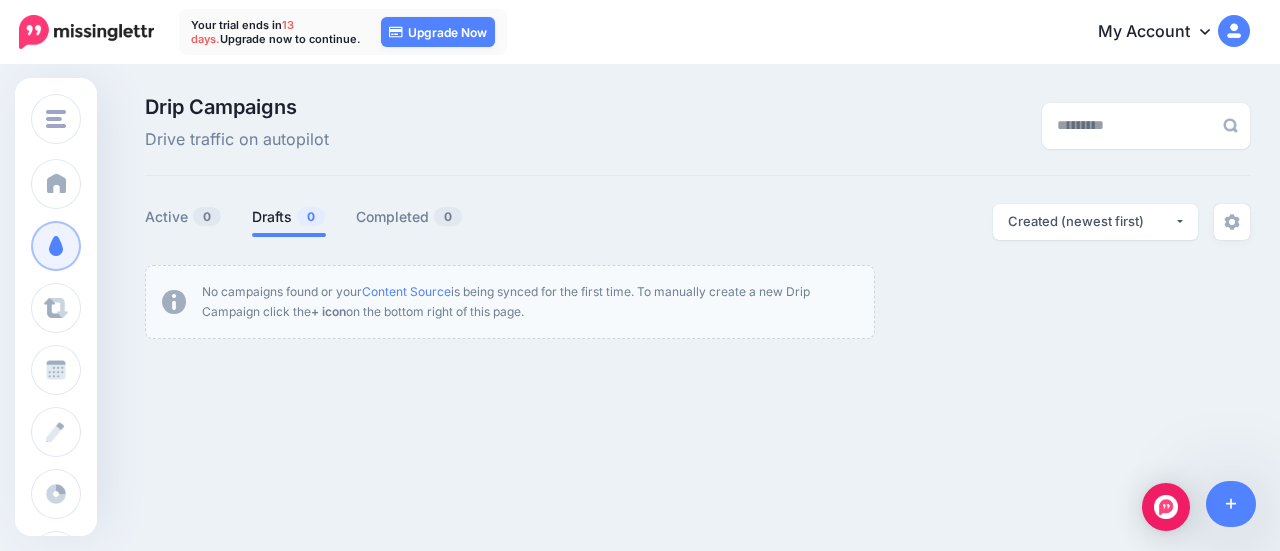 click 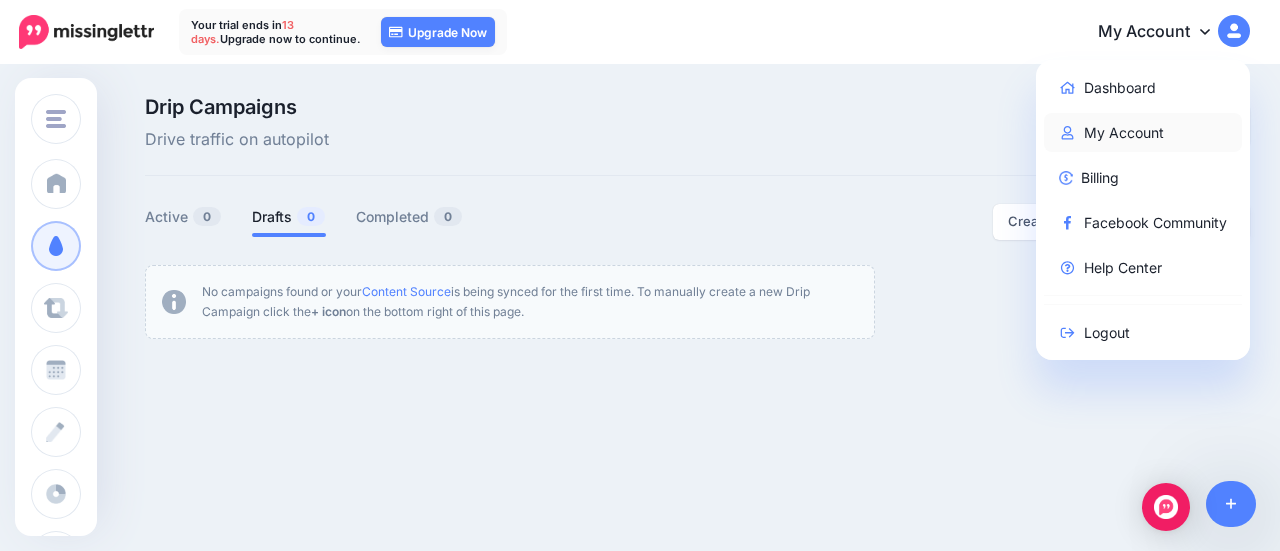 click on "My Account" at bounding box center (1143, 132) 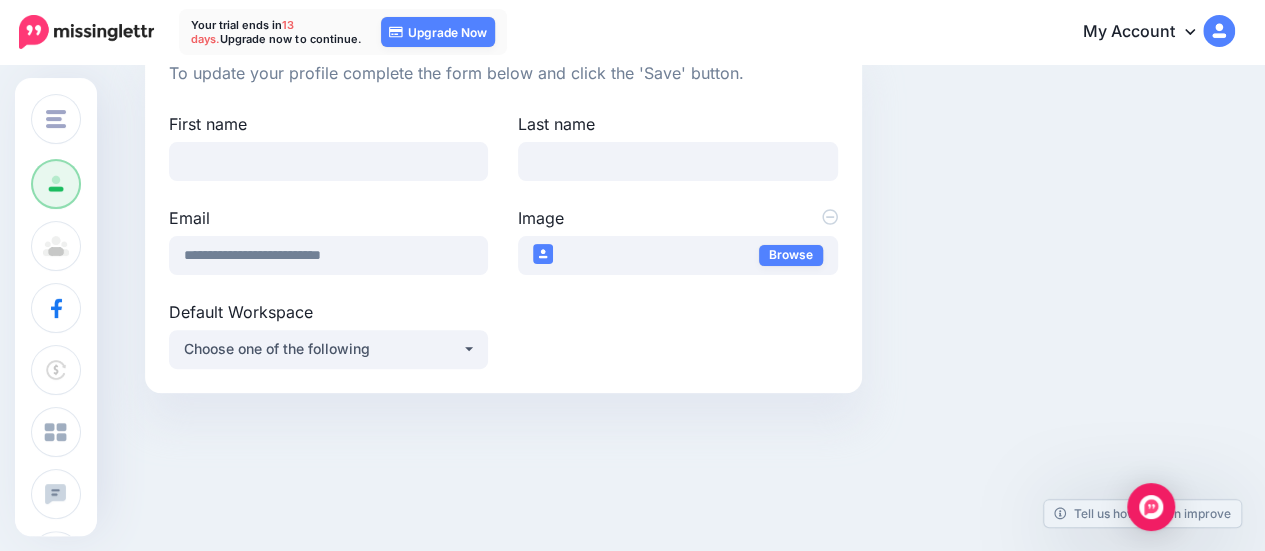 scroll, scrollTop: 0, scrollLeft: 0, axis: both 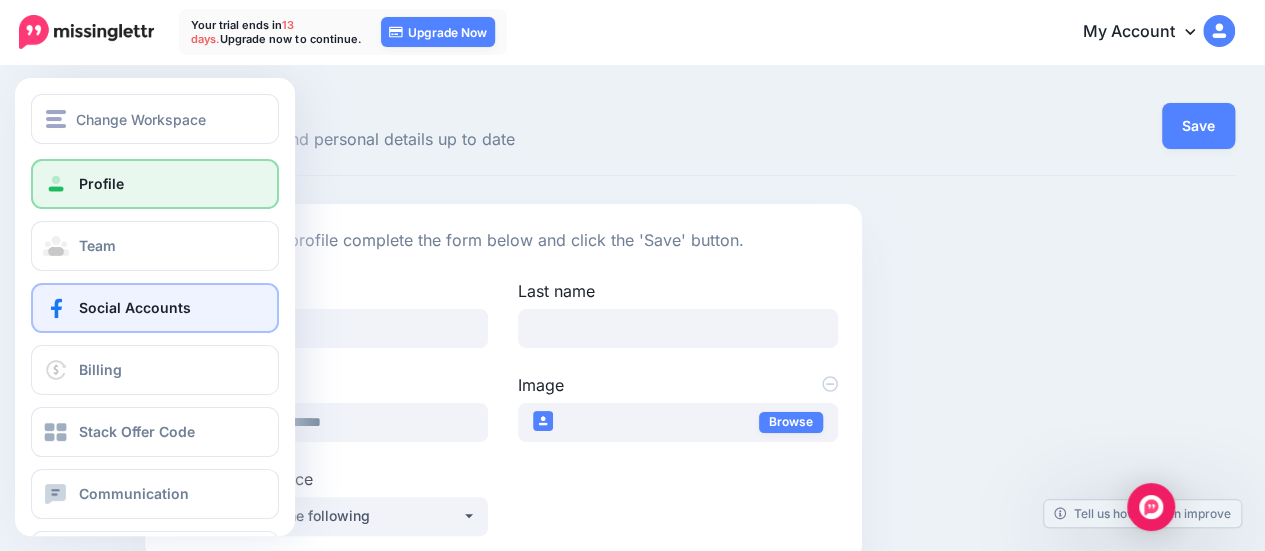 click on "Social Accounts" at bounding box center [135, 307] 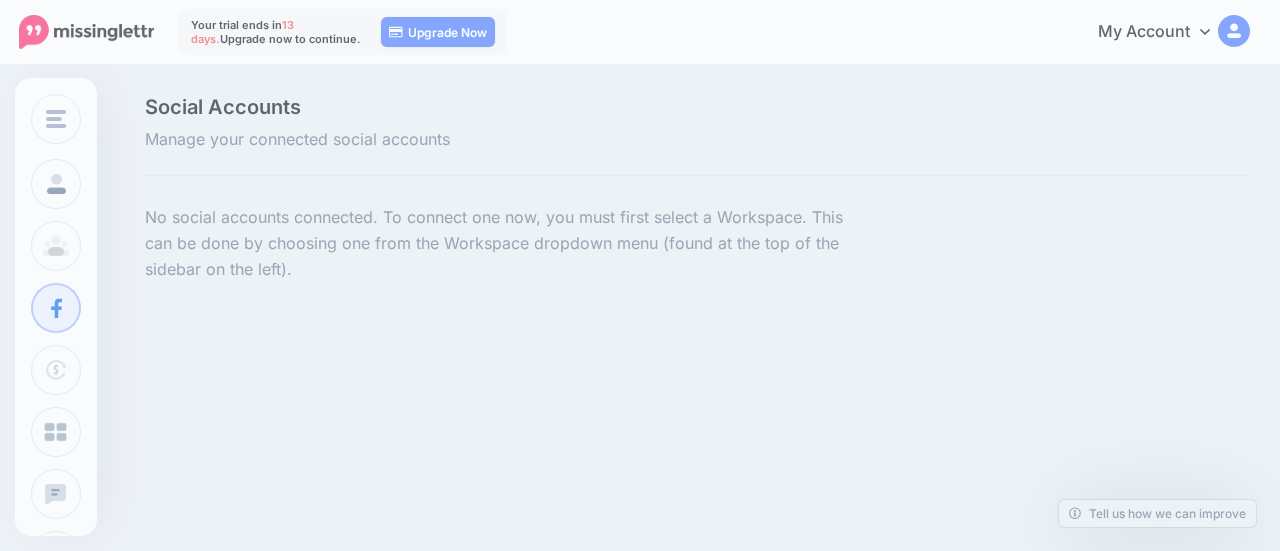 scroll, scrollTop: 0, scrollLeft: 0, axis: both 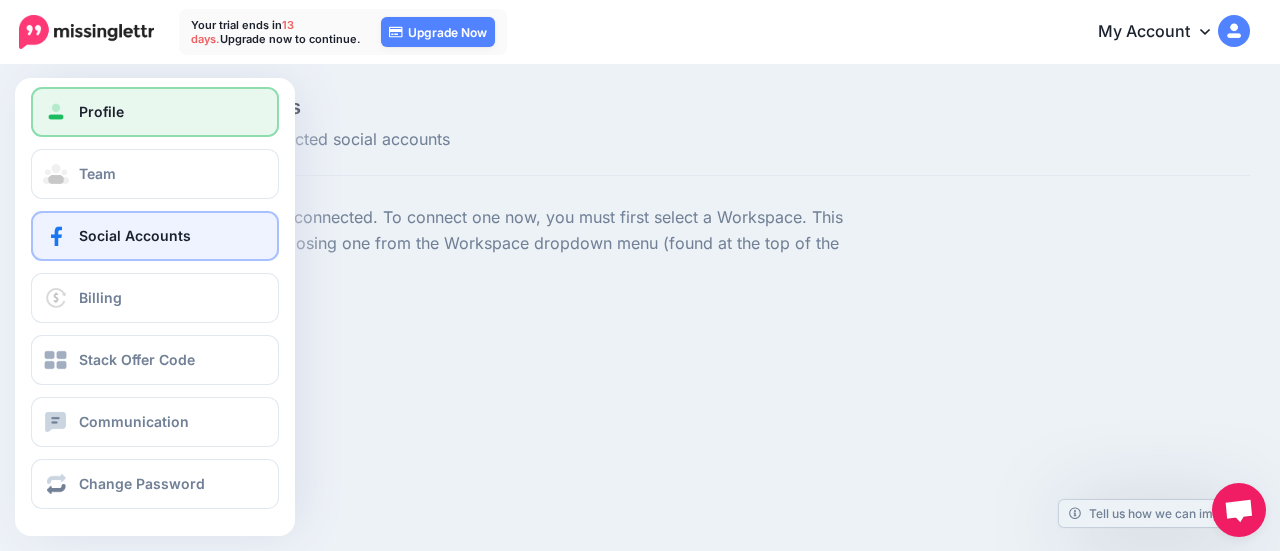 click on "Profile" at bounding box center [155, 112] 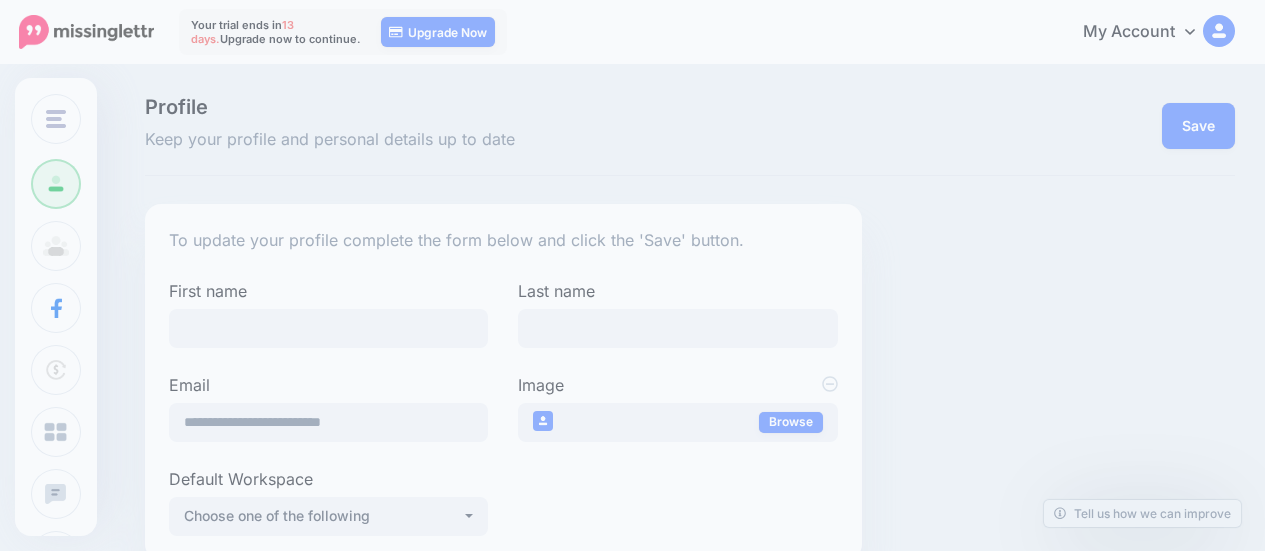 scroll, scrollTop: 0, scrollLeft: 0, axis: both 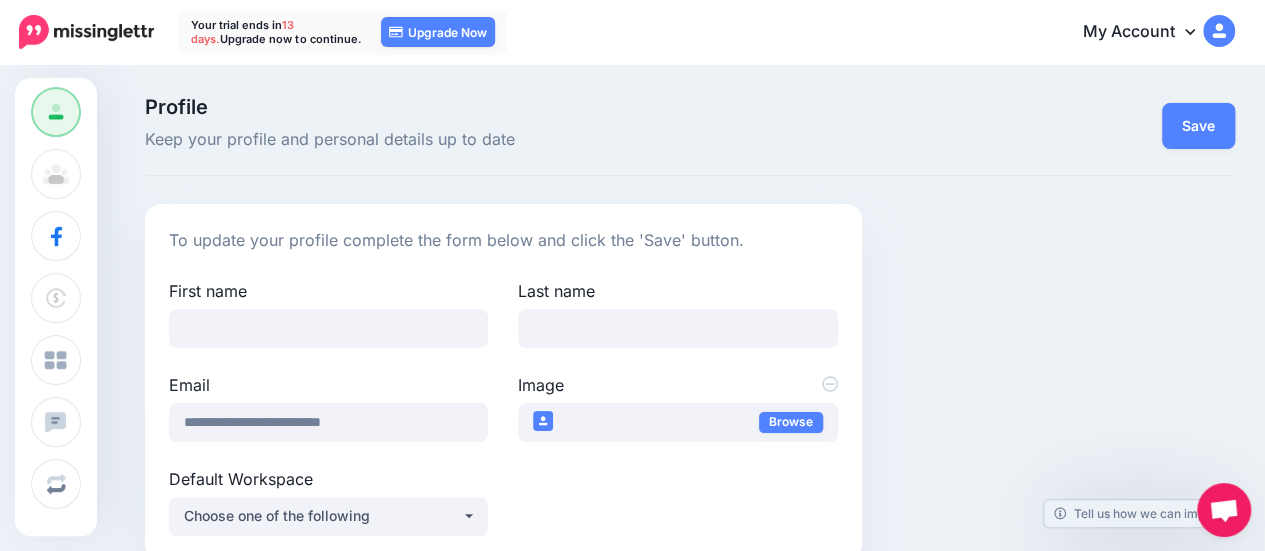 click at bounding box center [86, 32] 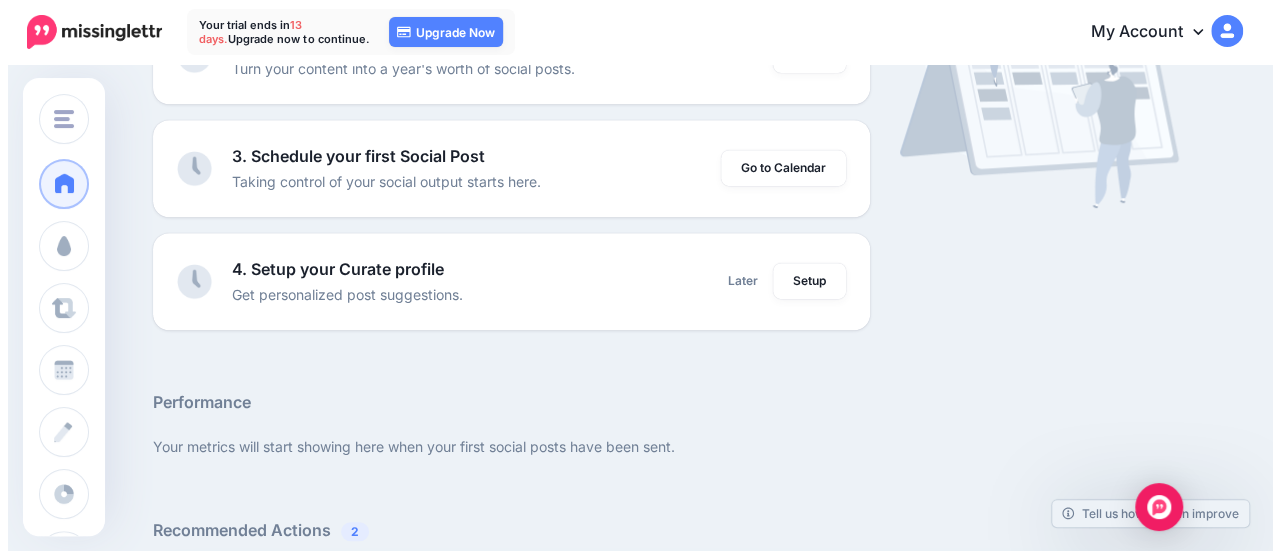scroll, scrollTop: 0, scrollLeft: 0, axis: both 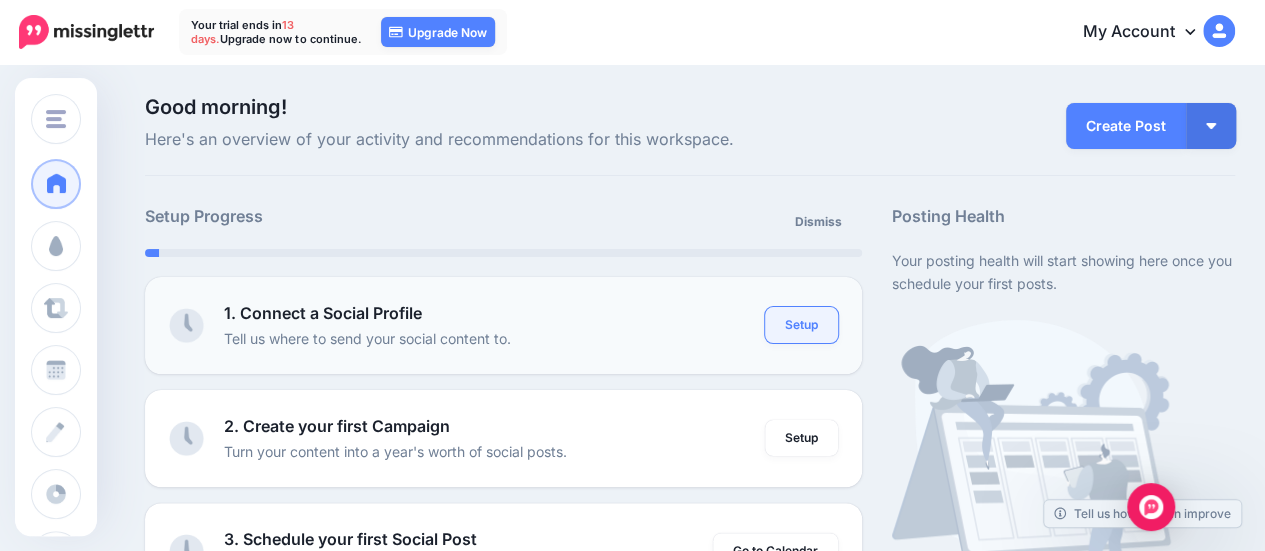 click on "Setup" at bounding box center (801, 325) 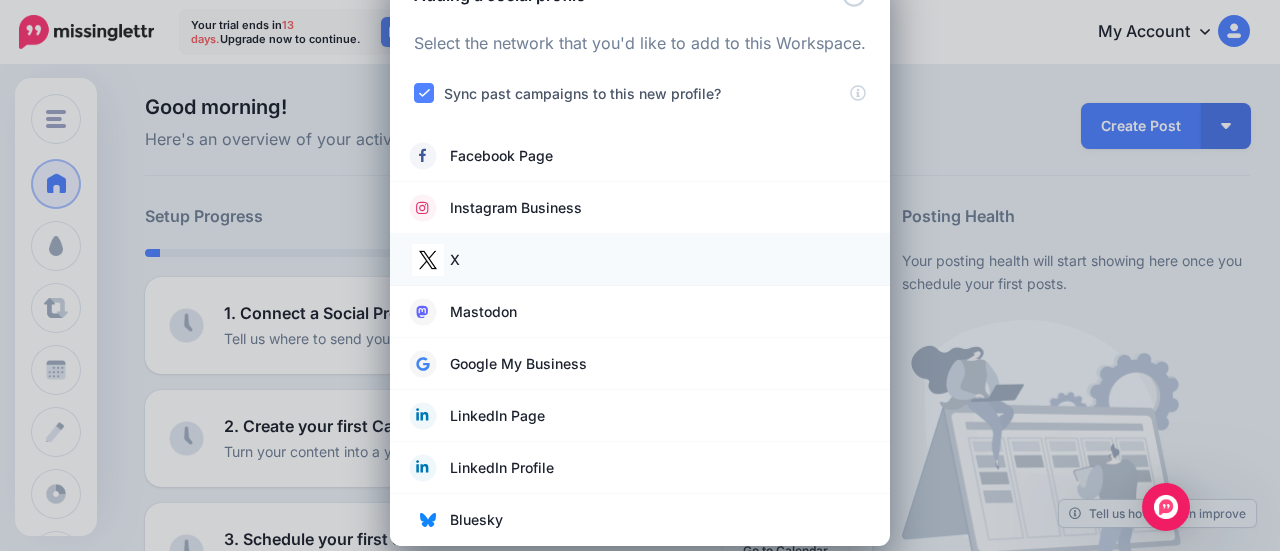 scroll, scrollTop: 91, scrollLeft: 0, axis: vertical 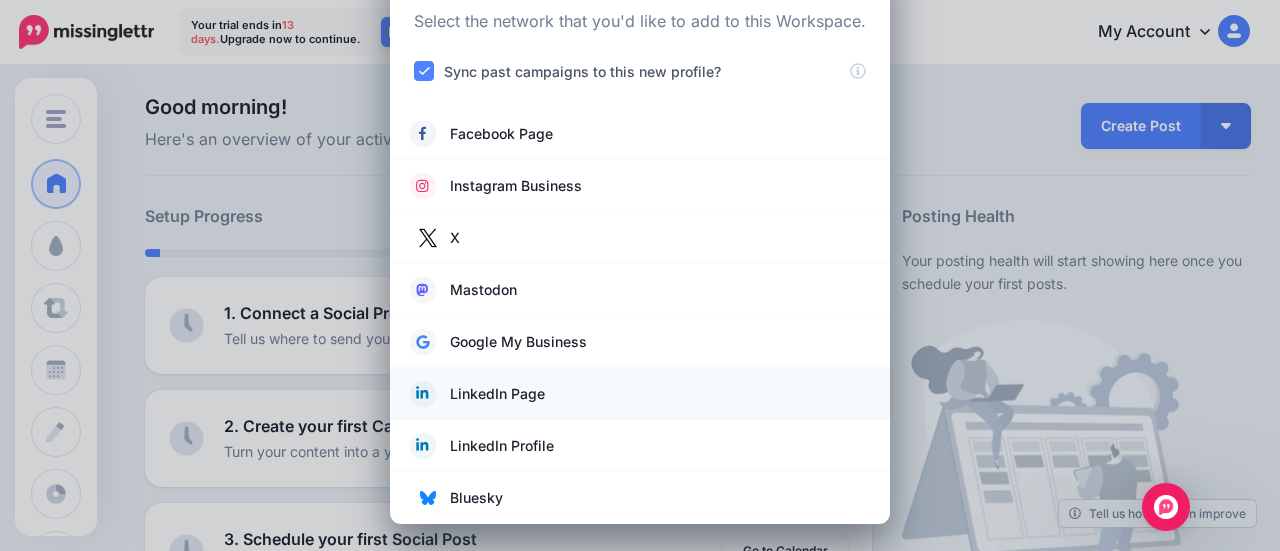 click on "LinkedIn Page" at bounding box center [640, 394] 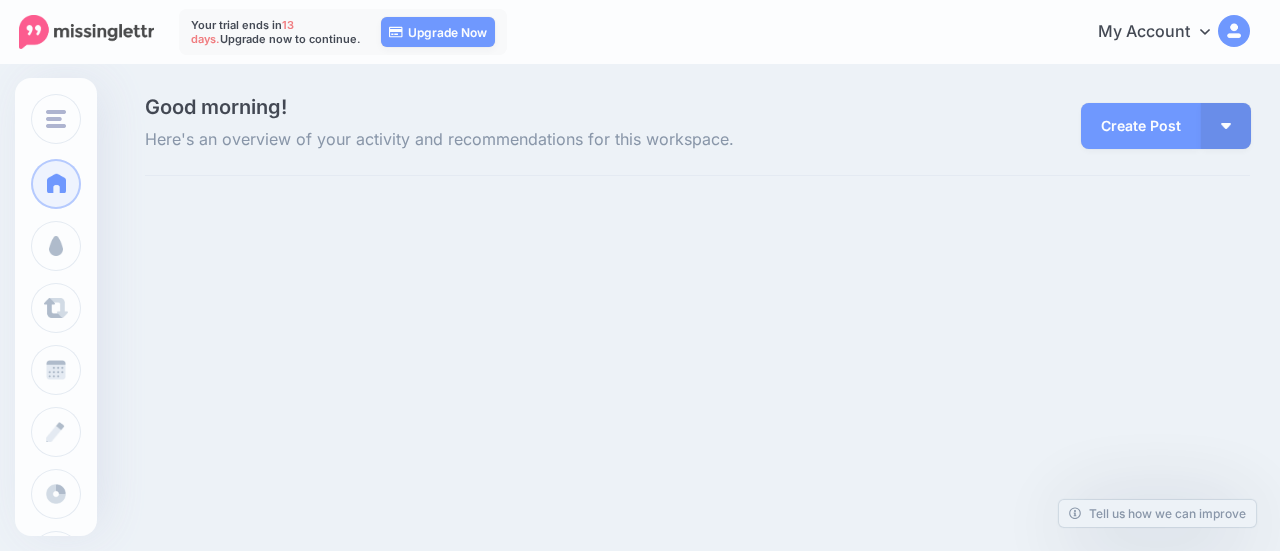 scroll, scrollTop: 0, scrollLeft: 0, axis: both 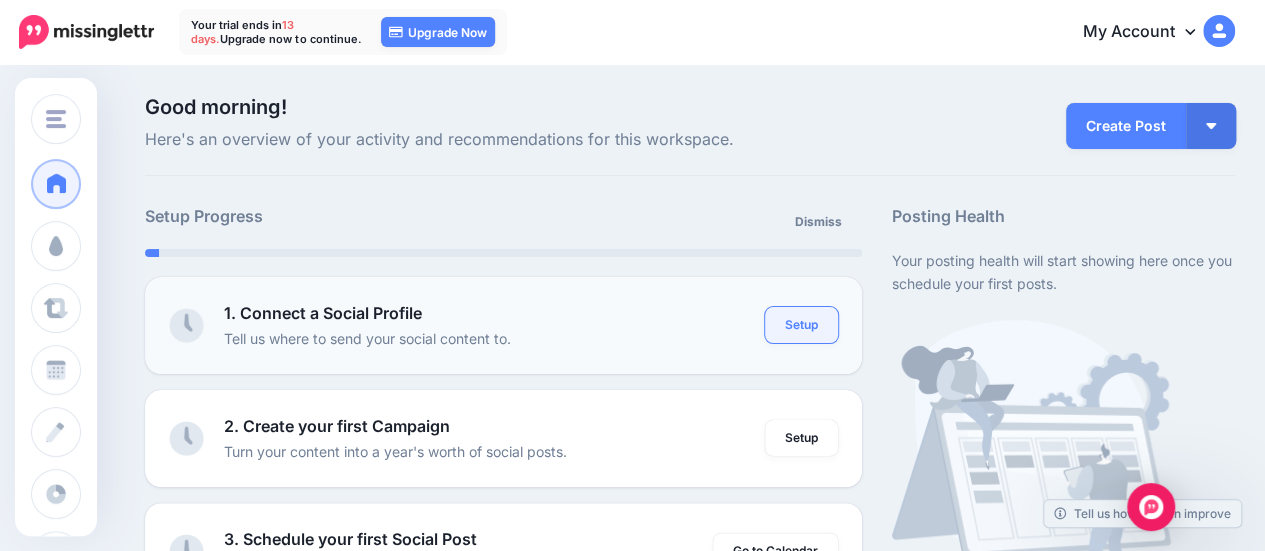 click on "Setup" at bounding box center (801, 325) 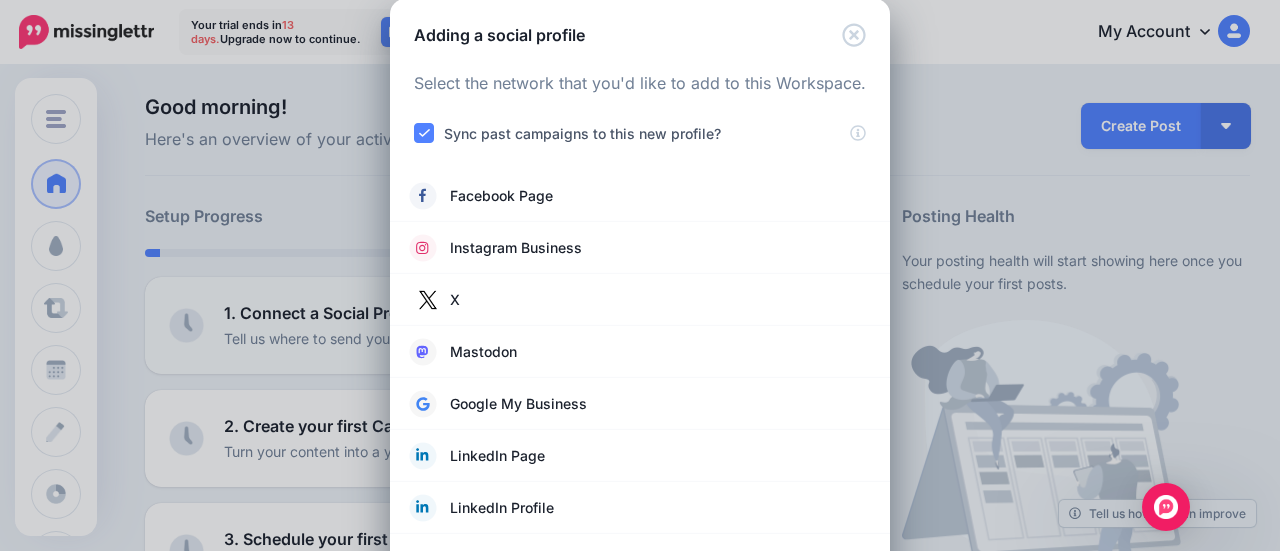 scroll, scrollTop: 25, scrollLeft: 0, axis: vertical 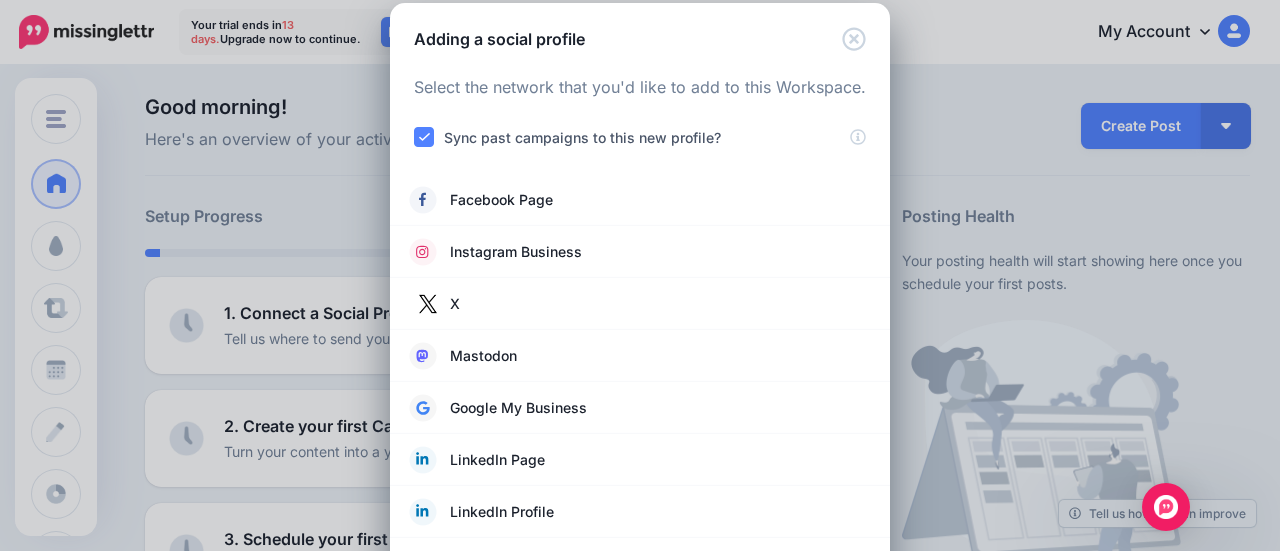 click on "Sync past campaigns to this new profile?" at bounding box center [582, 137] 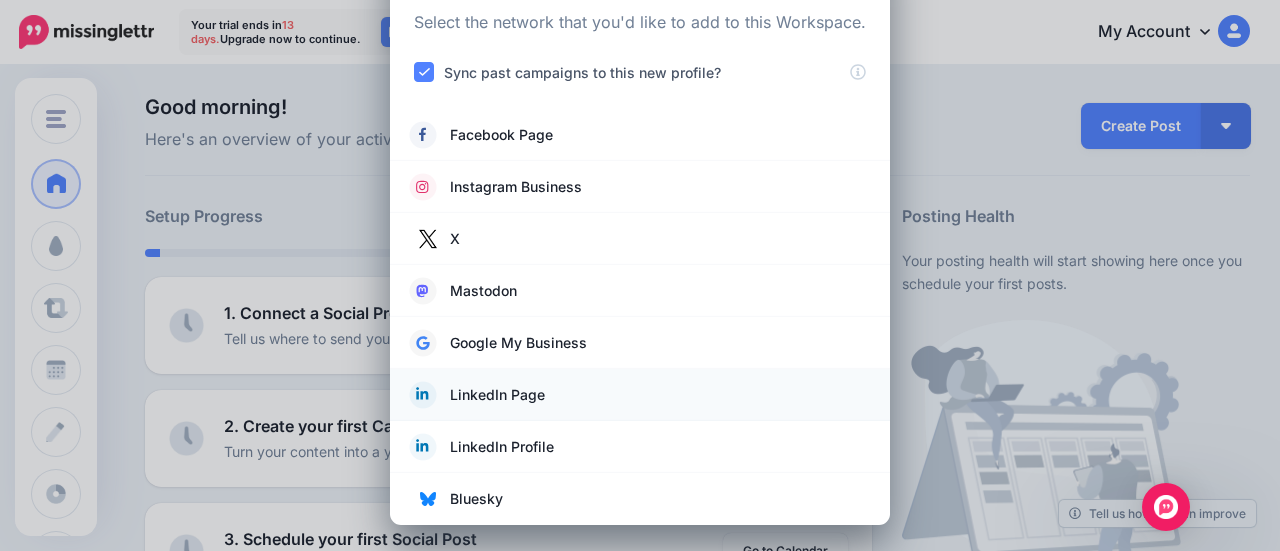 scroll, scrollTop: 91, scrollLeft: 0, axis: vertical 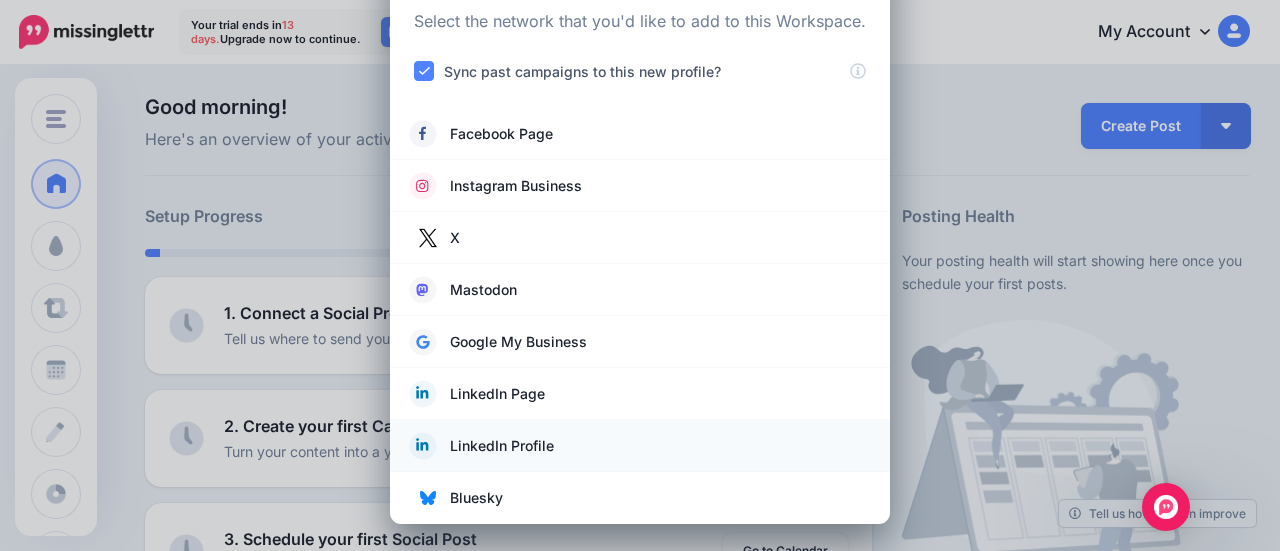 click on "LinkedIn Profile" at bounding box center [502, 446] 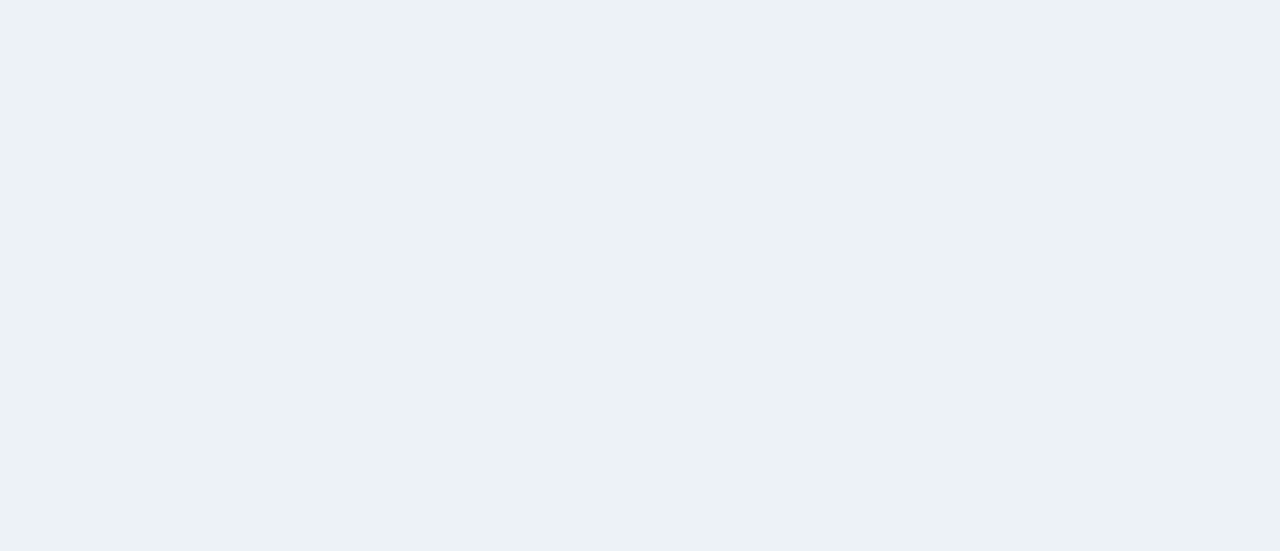 scroll, scrollTop: 0, scrollLeft: 0, axis: both 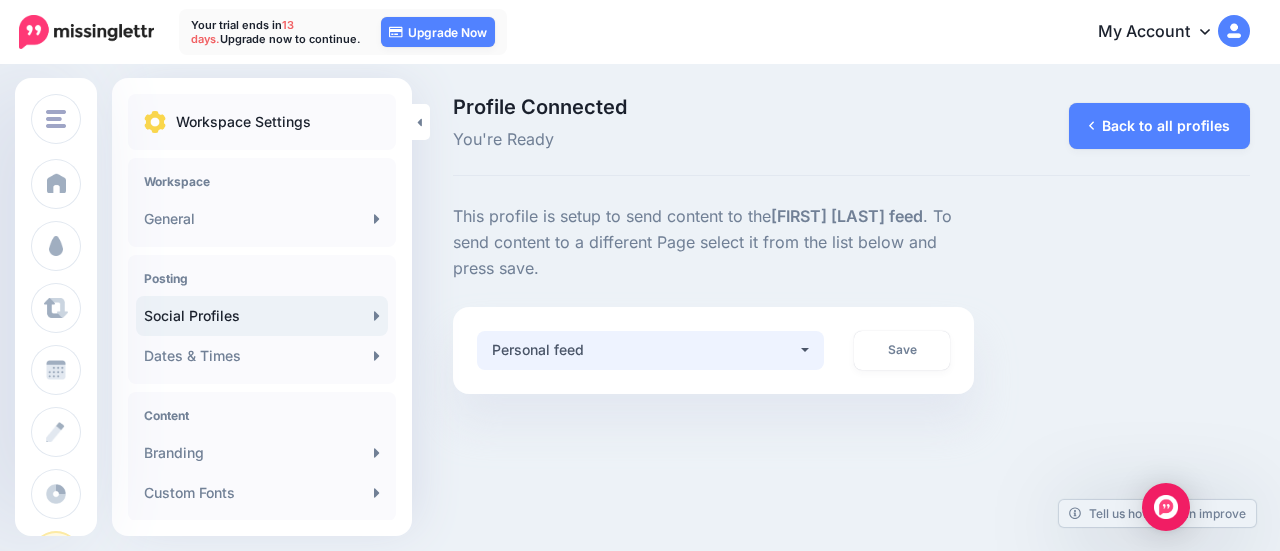 click on "Personal feed" at bounding box center (650, 350) 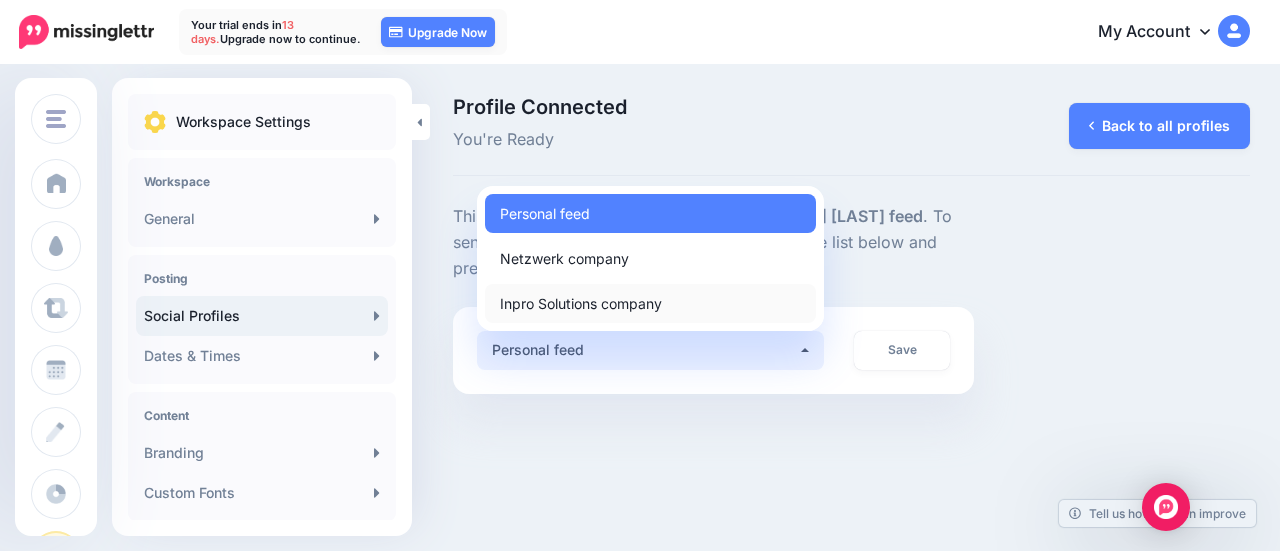 click on "Inpro Solutions company" at bounding box center [650, 303] 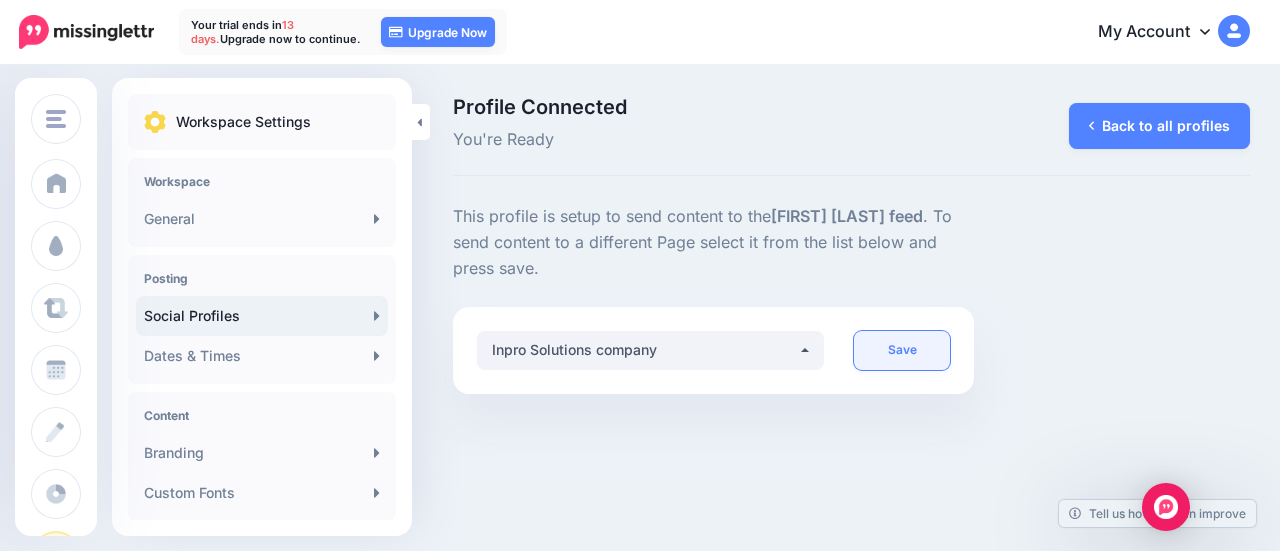 click on "Save" at bounding box center (902, 350) 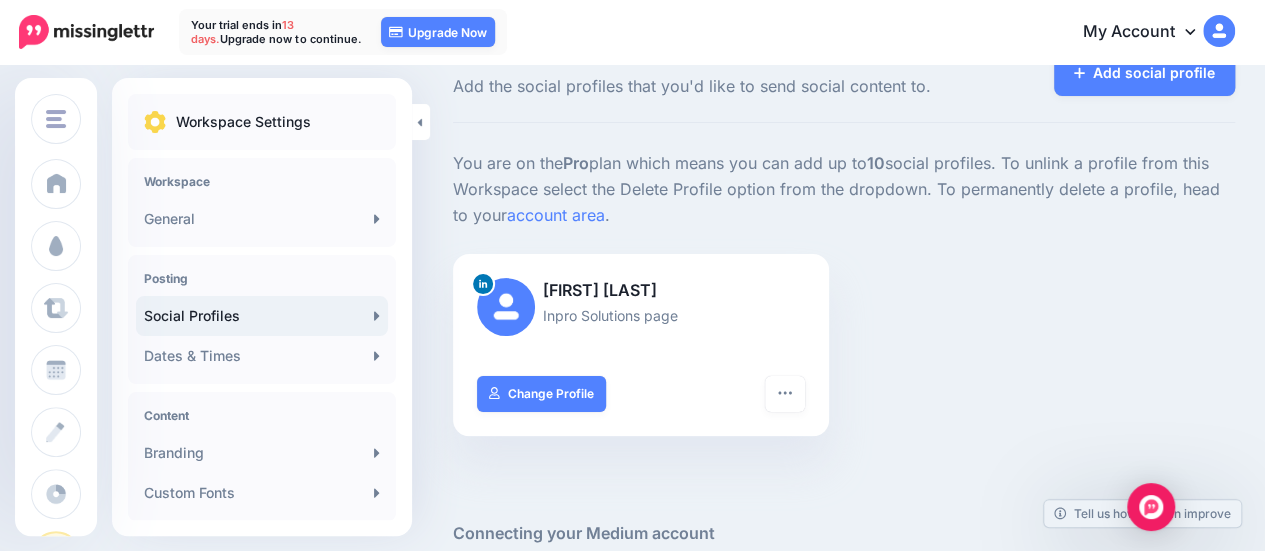 scroll, scrollTop: 0, scrollLeft: 0, axis: both 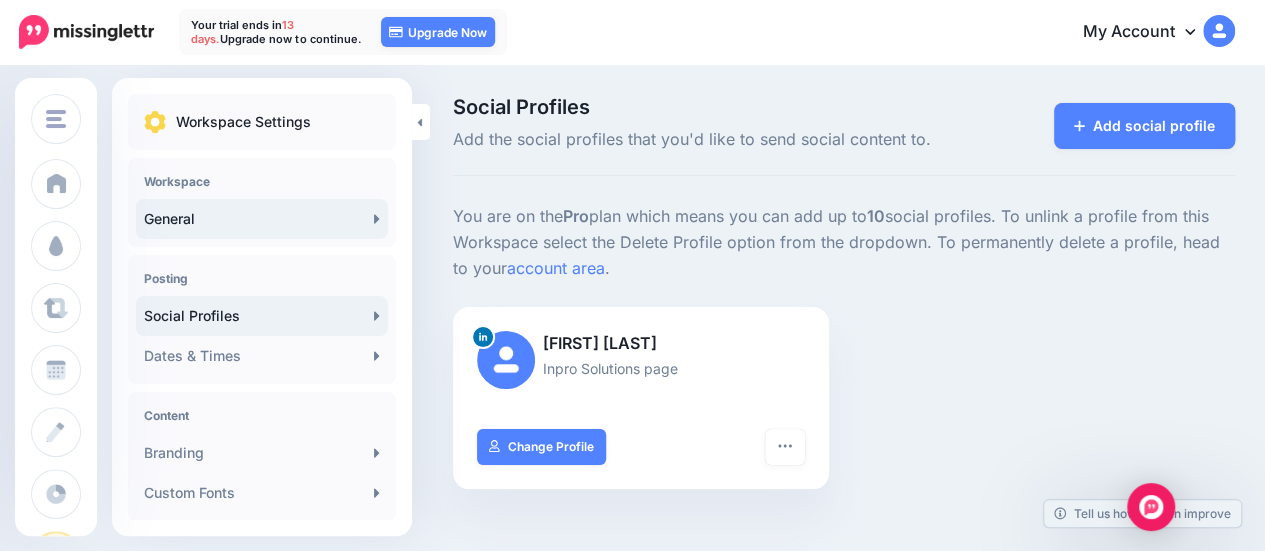 click on "General" at bounding box center (262, 219) 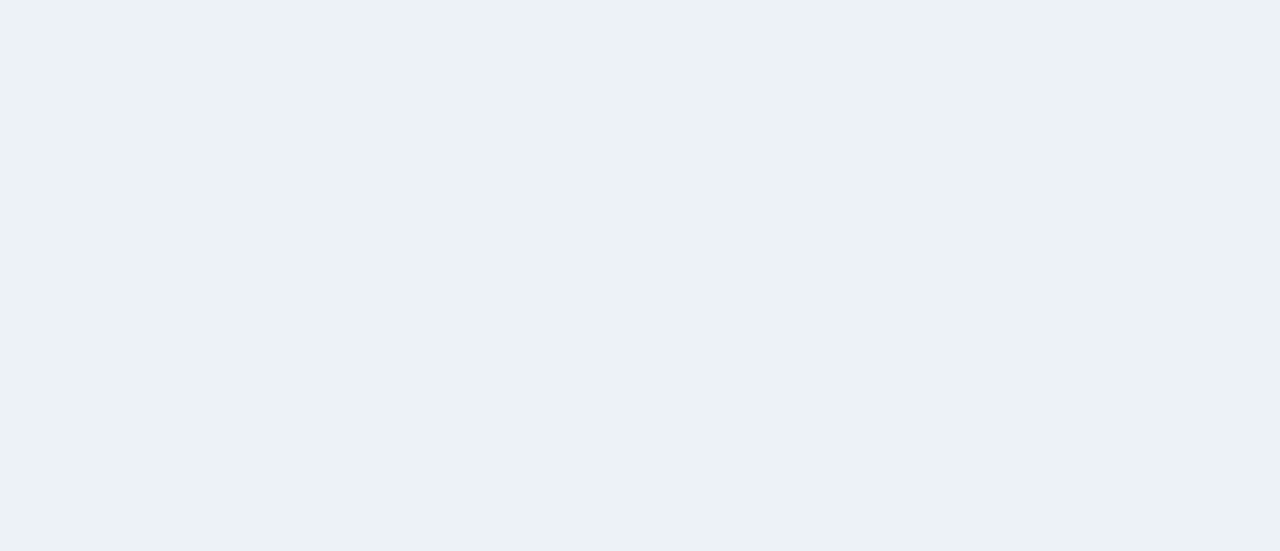 scroll, scrollTop: 0, scrollLeft: 0, axis: both 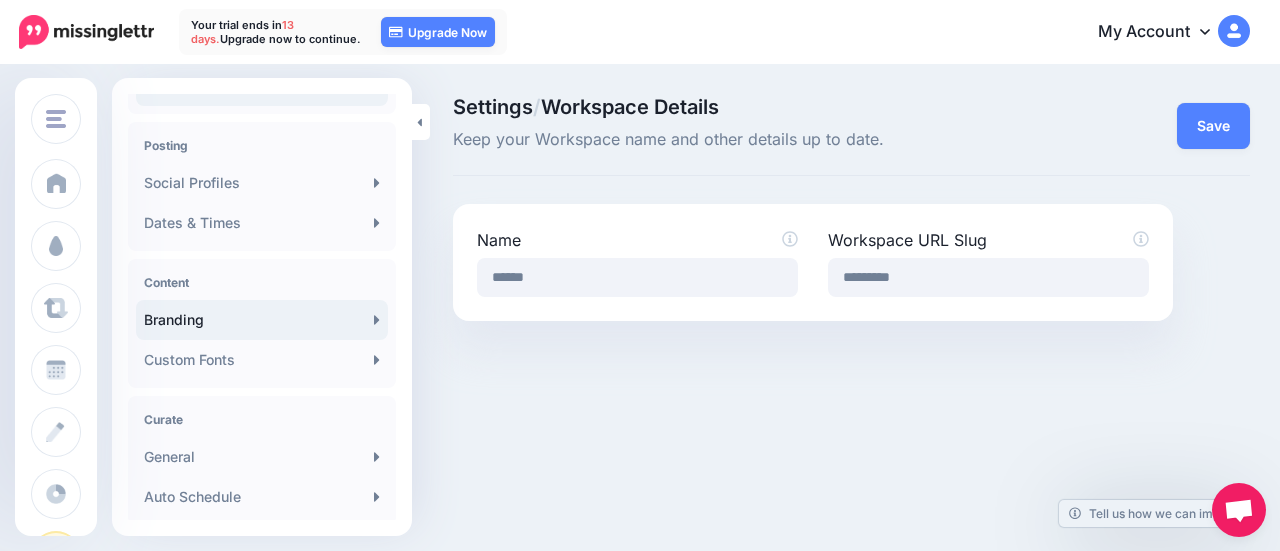 click on "Branding" at bounding box center (262, 320) 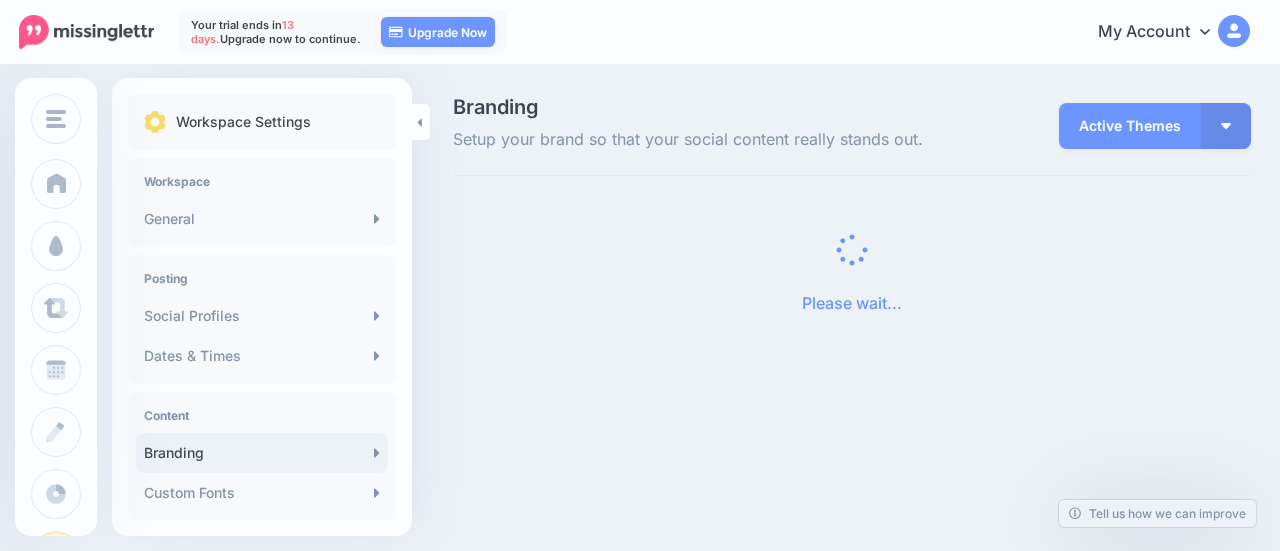 scroll, scrollTop: 0, scrollLeft: 0, axis: both 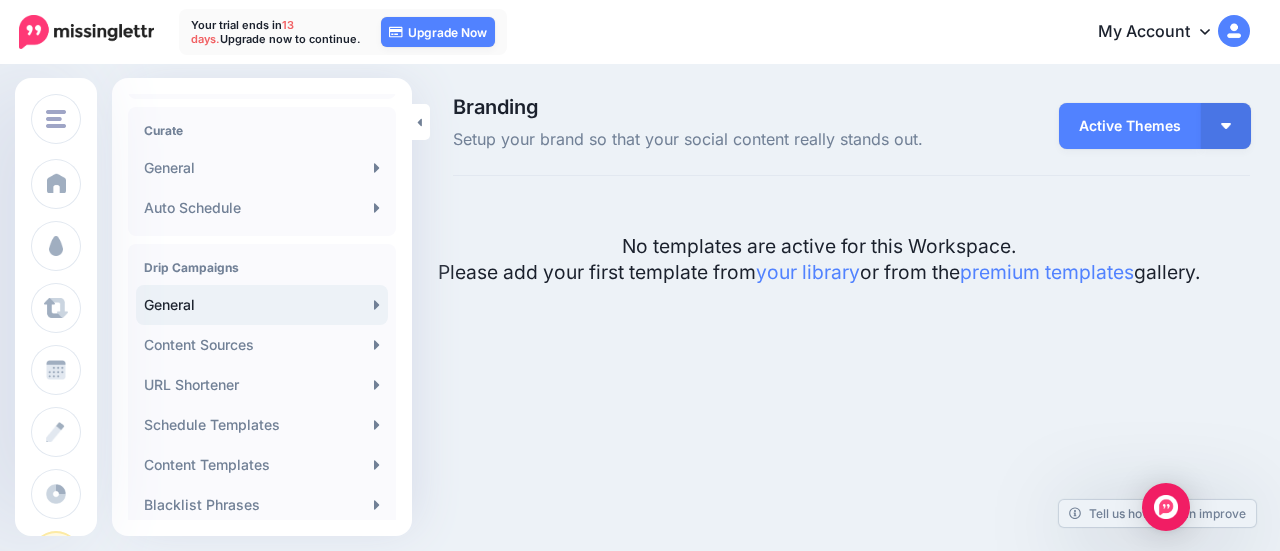 click on "General" at bounding box center (262, 305) 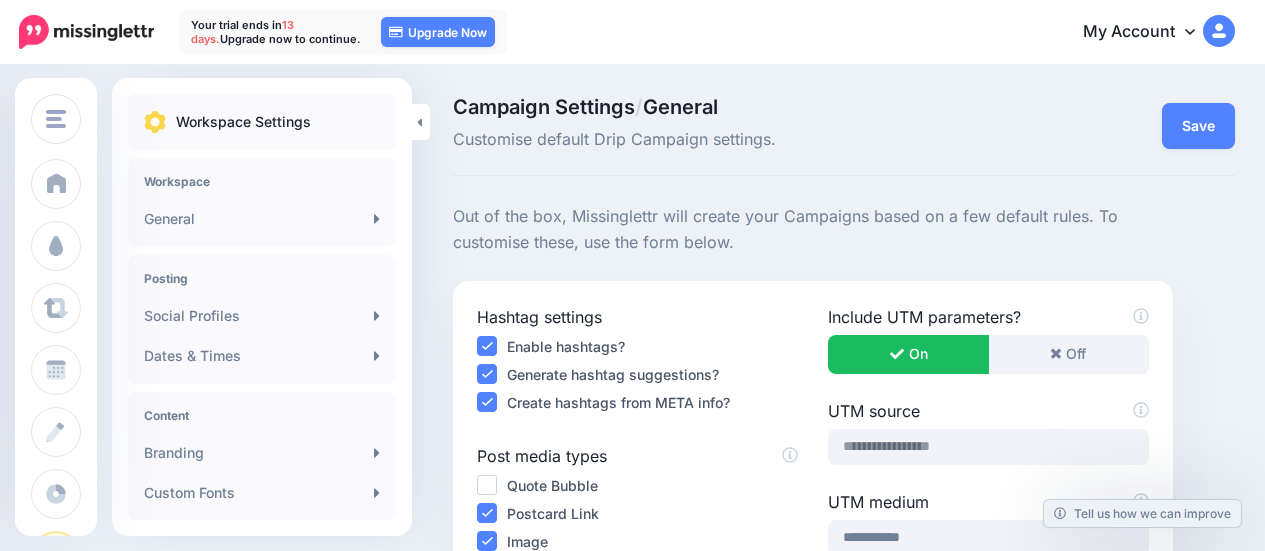 scroll, scrollTop: 0, scrollLeft: 0, axis: both 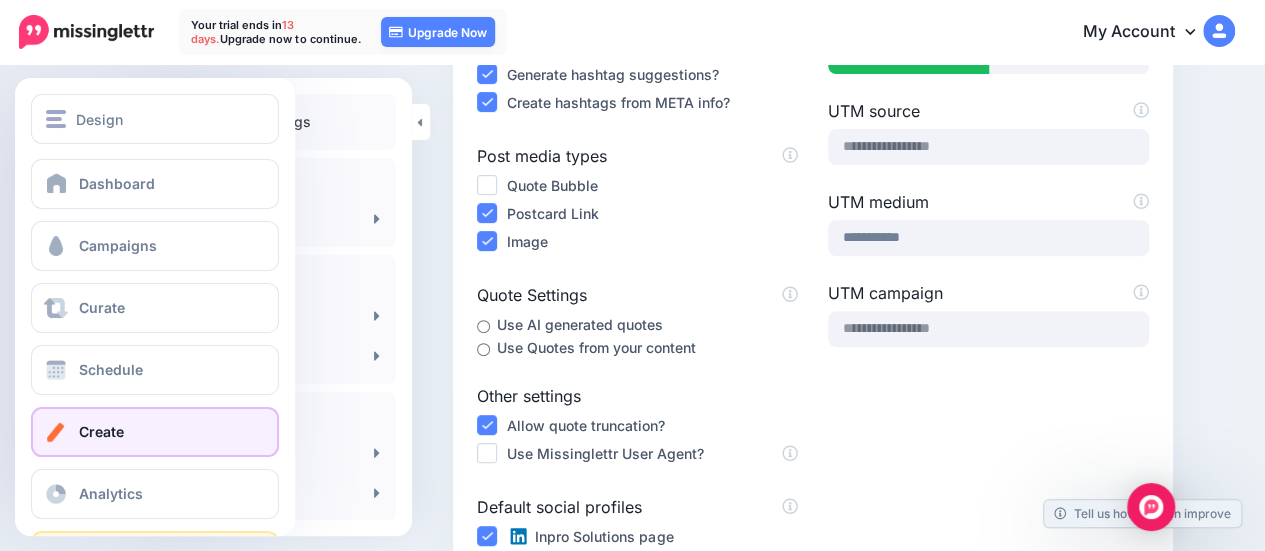 click on "Create" at bounding box center [155, 432] 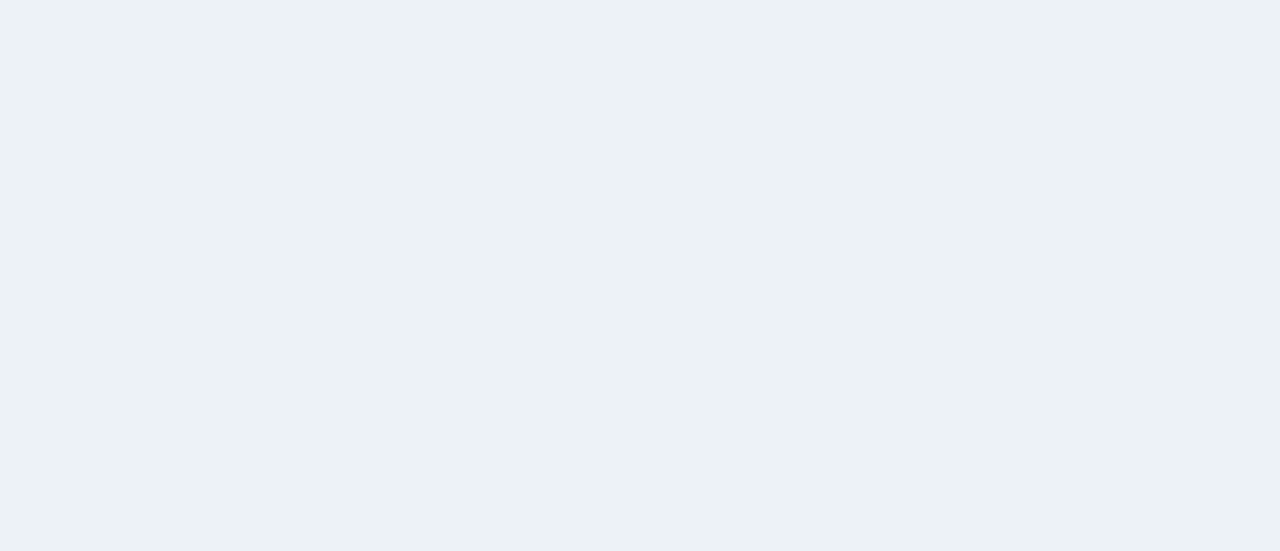 scroll, scrollTop: 0, scrollLeft: 0, axis: both 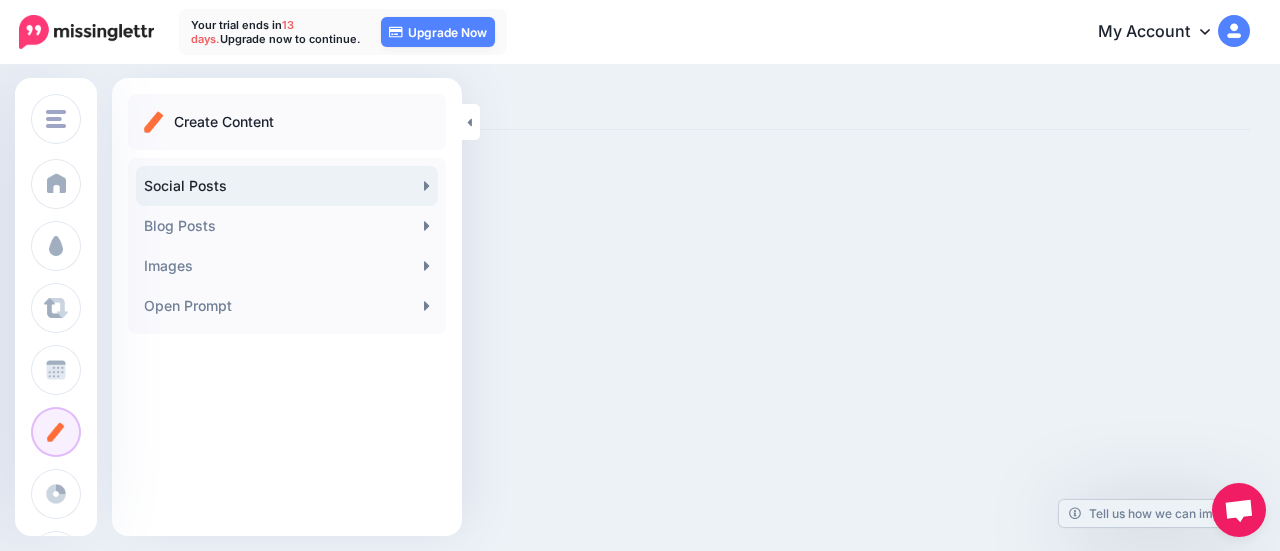 click on "Social Posts" at bounding box center [287, 186] 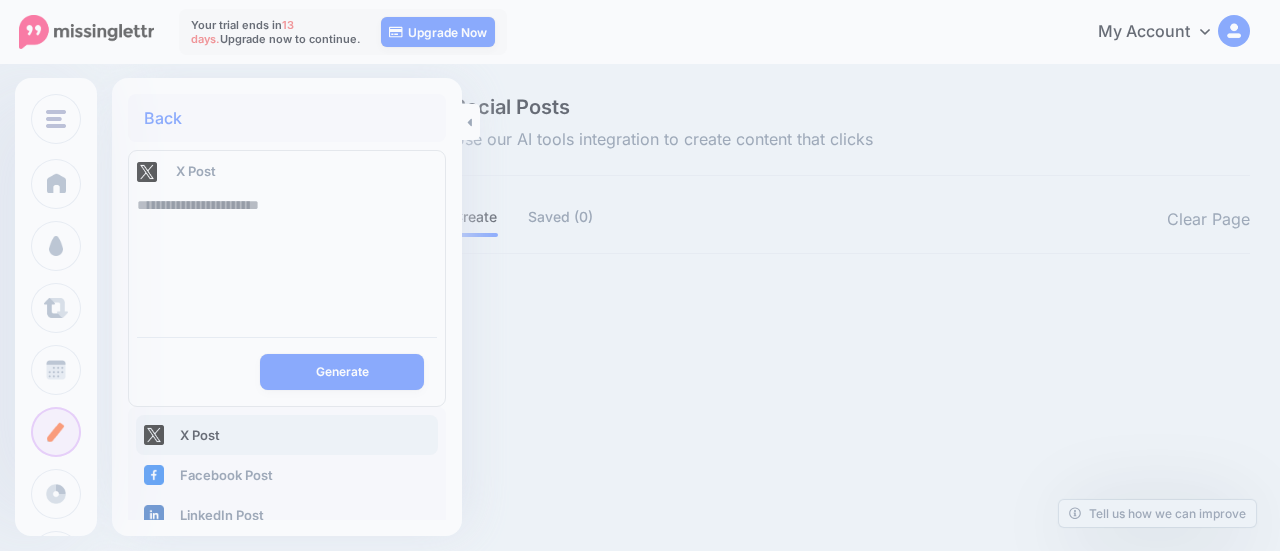 scroll, scrollTop: 0, scrollLeft: 0, axis: both 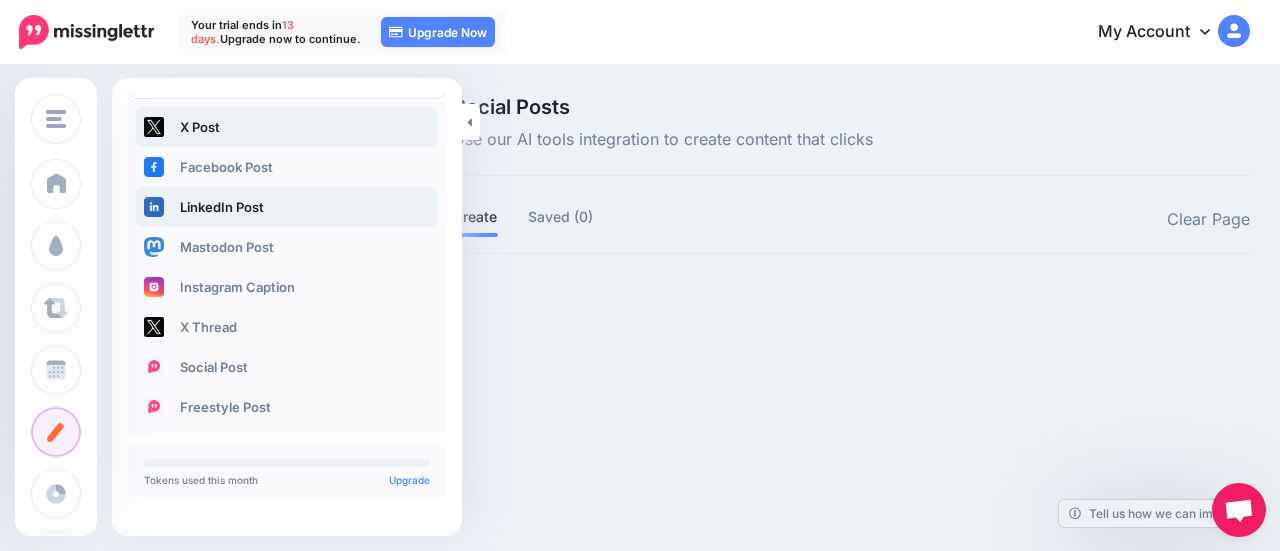 click on "LinkedIn Post" at bounding box center [287, 207] 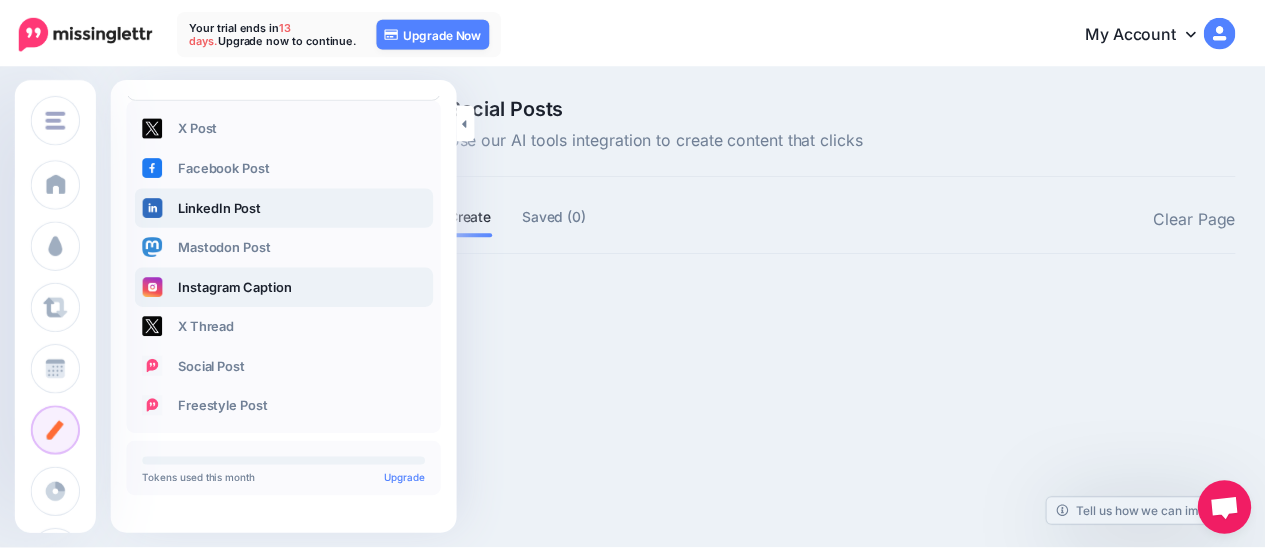 scroll, scrollTop: 0, scrollLeft: 0, axis: both 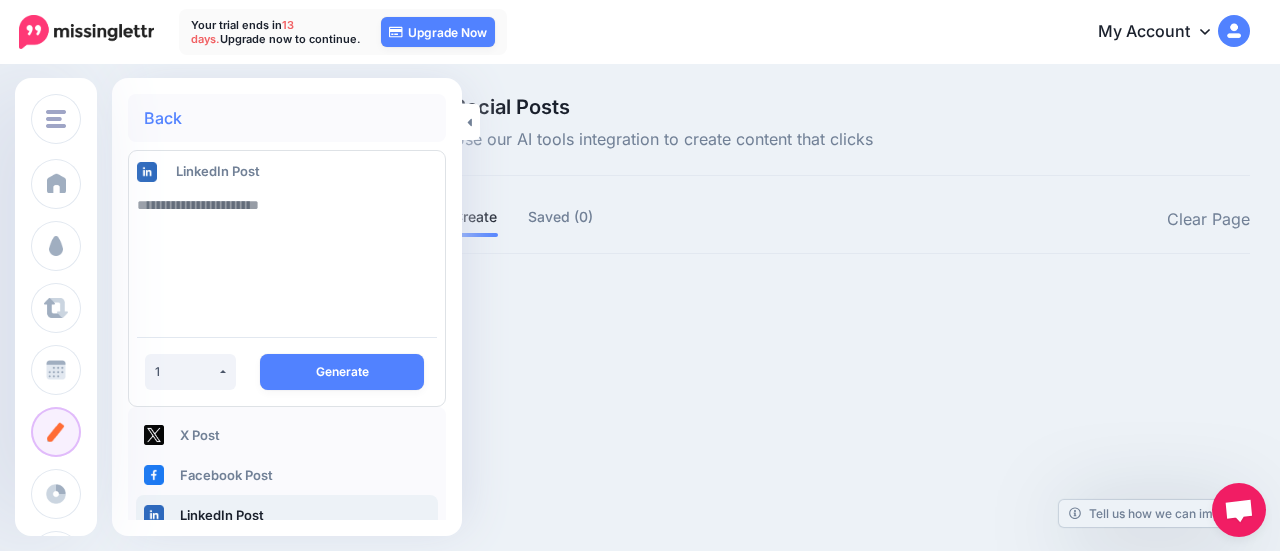 click at bounding box center (287, 253) 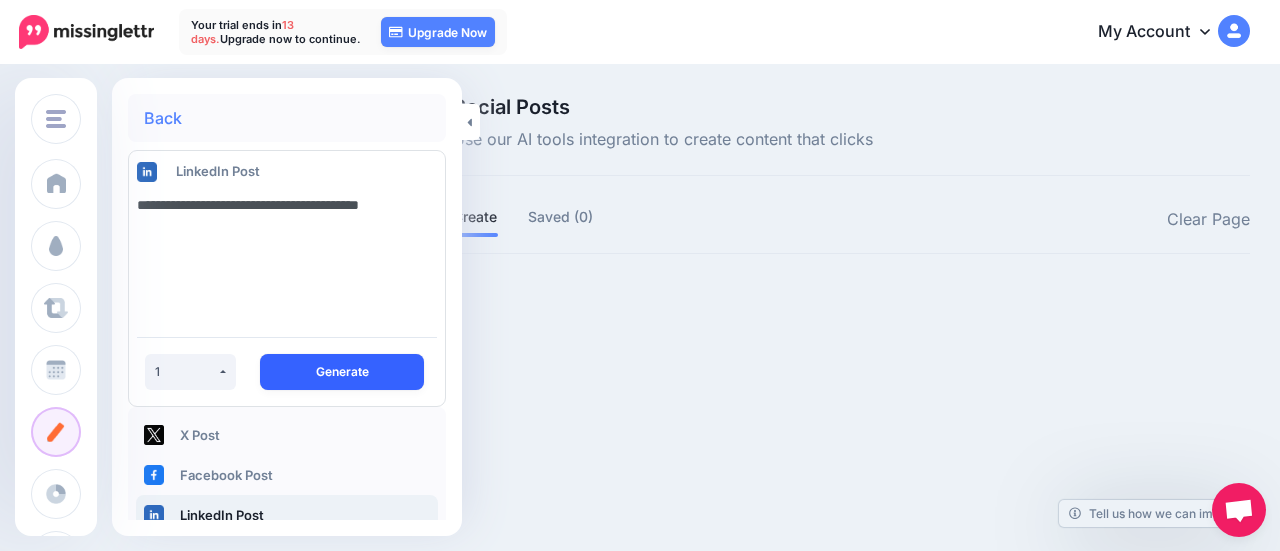 type on "**********" 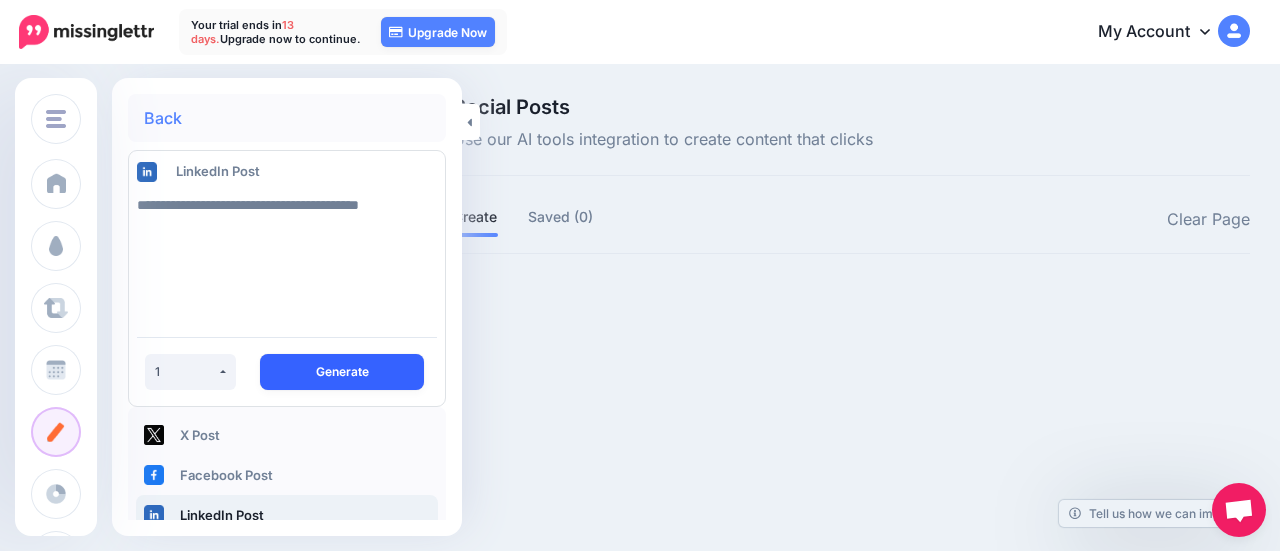 click on "Generate" at bounding box center [342, 372] 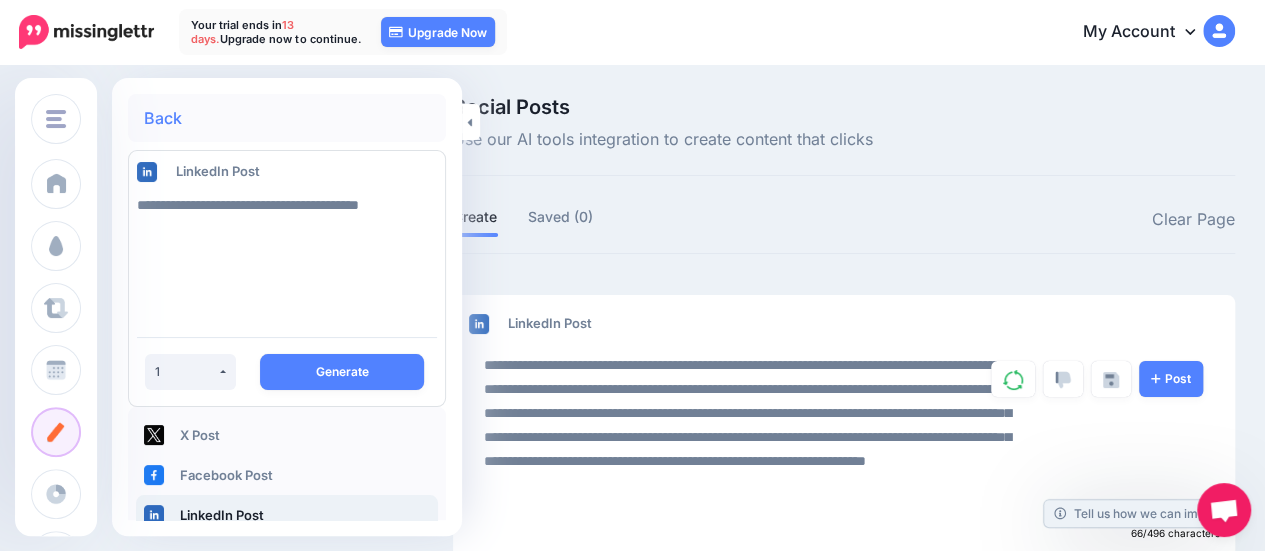 scroll, scrollTop: 82, scrollLeft: 0, axis: vertical 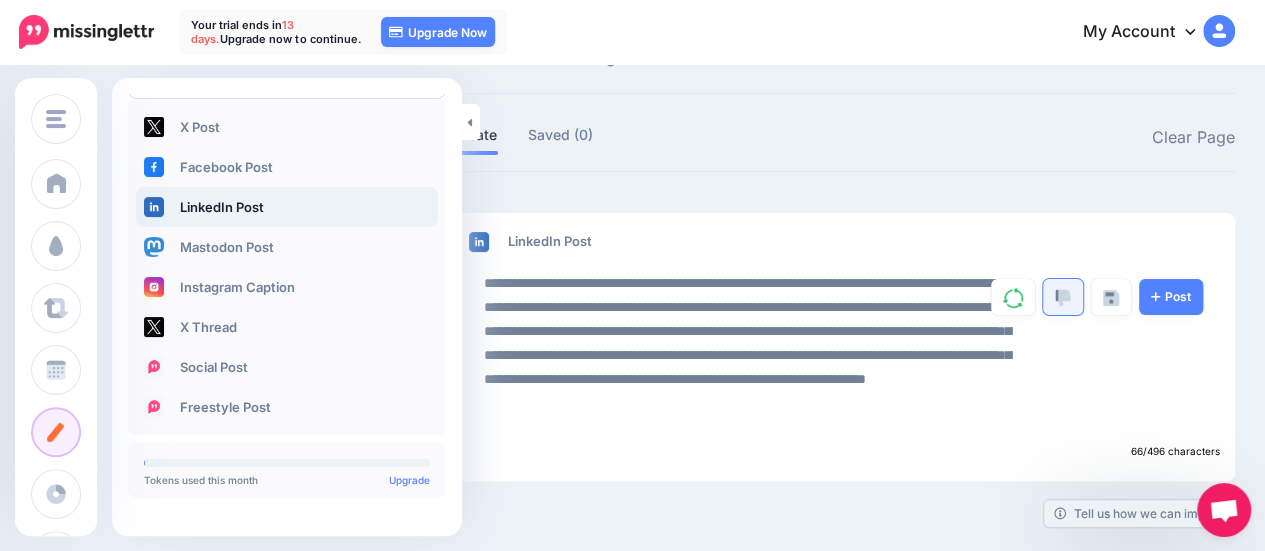 click at bounding box center [1063, 298] 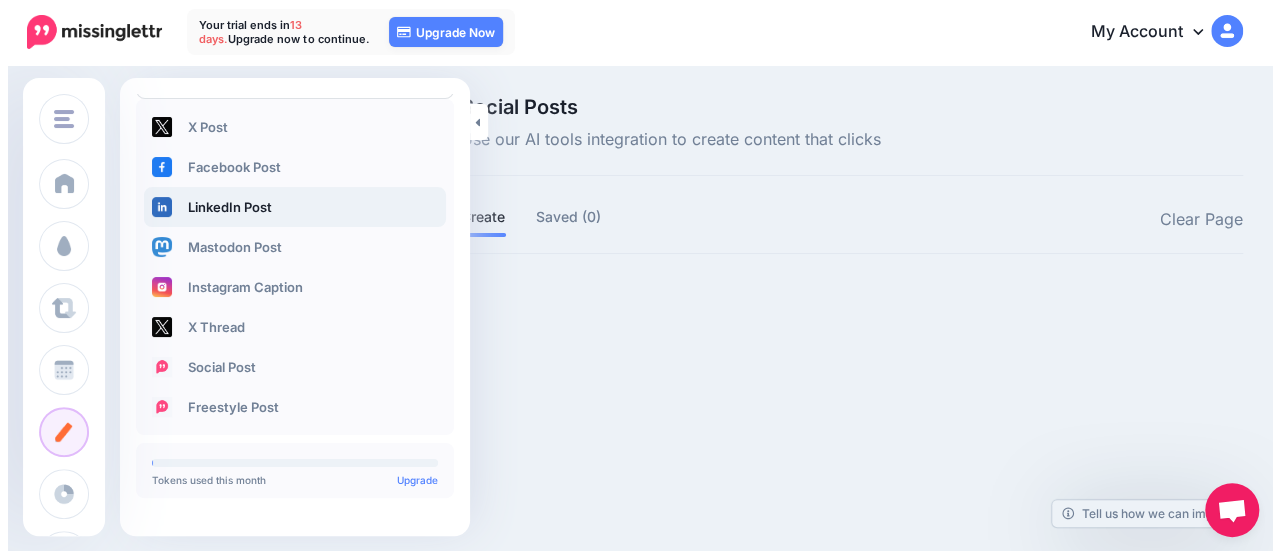 scroll, scrollTop: 0, scrollLeft: 0, axis: both 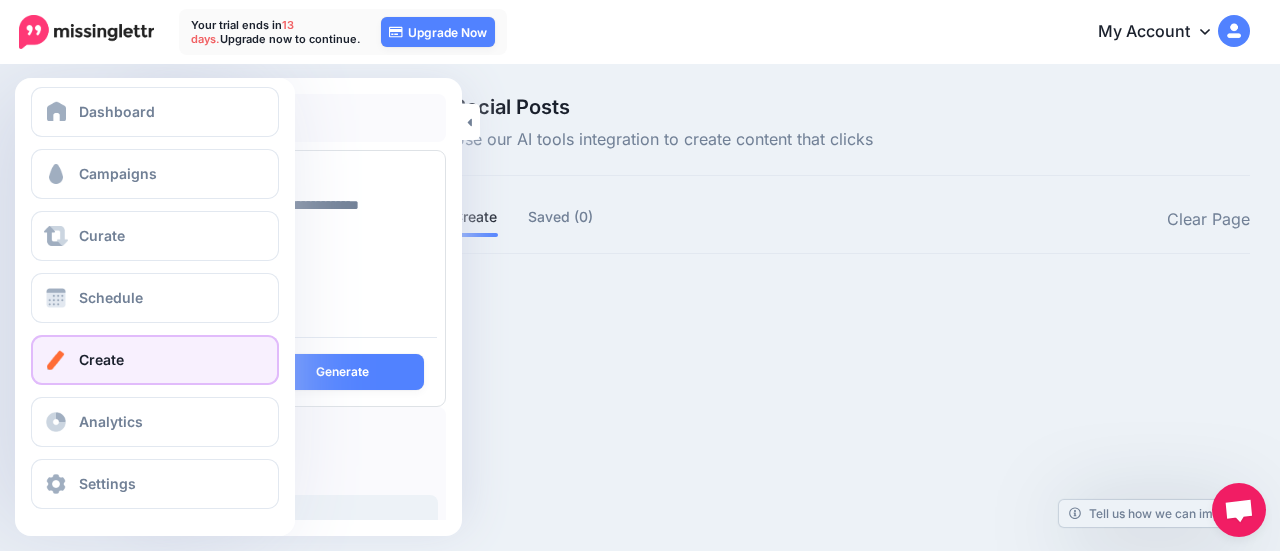 click at bounding box center [56, 360] 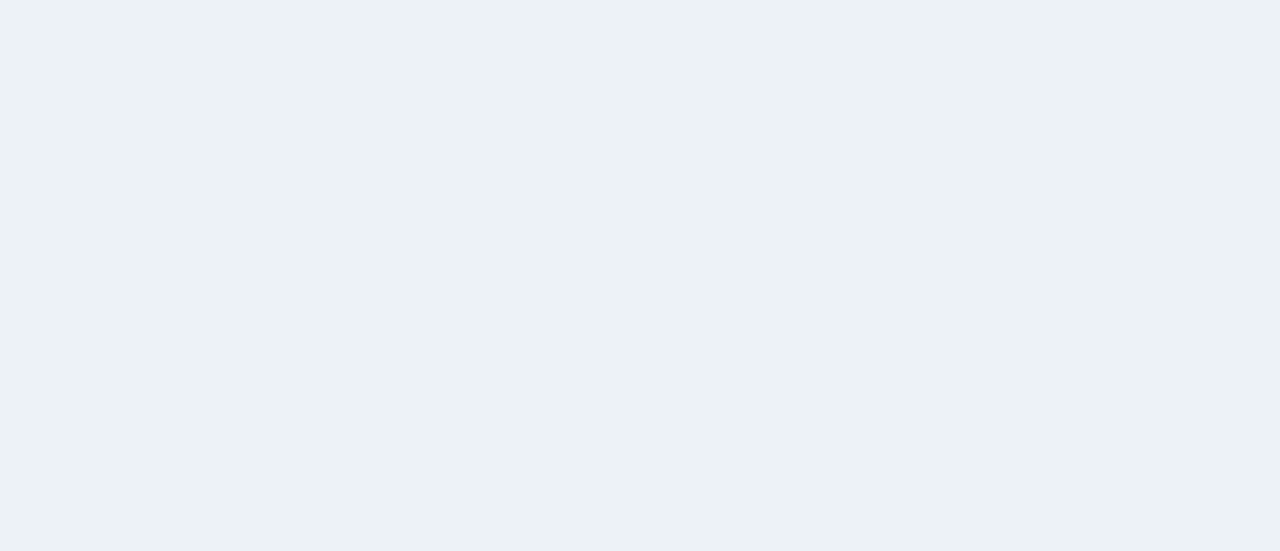 scroll, scrollTop: 0, scrollLeft: 0, axis: both 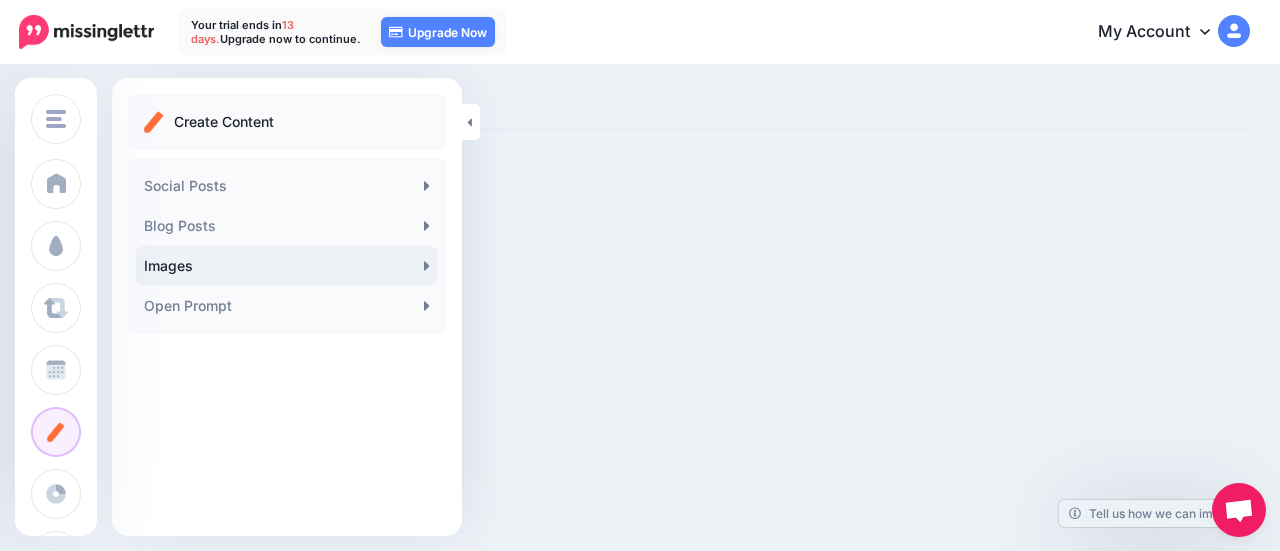 click on "Images" at bounding box center [287, 266] 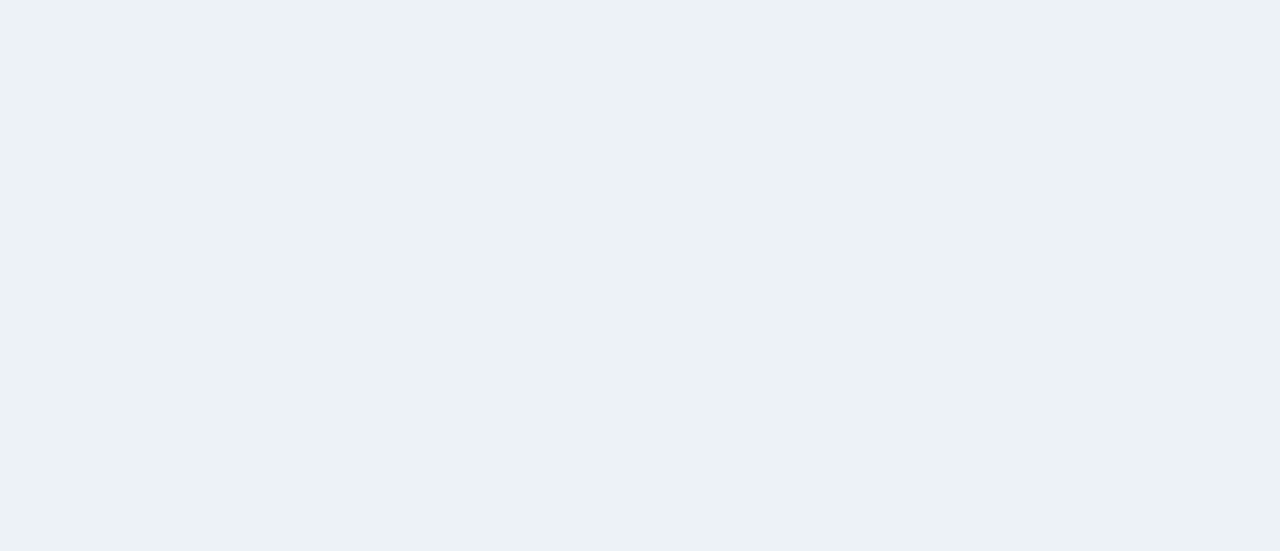 scroll, scrollTop: 0, scrollLeft: 0, axis: both 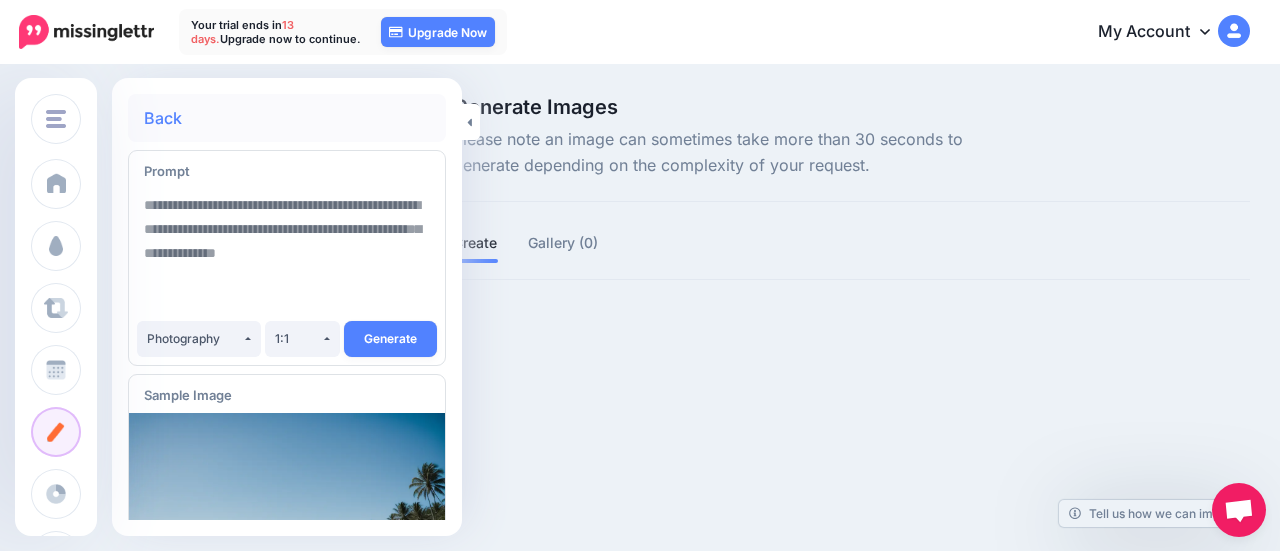 click at bounding box center [287, 253] 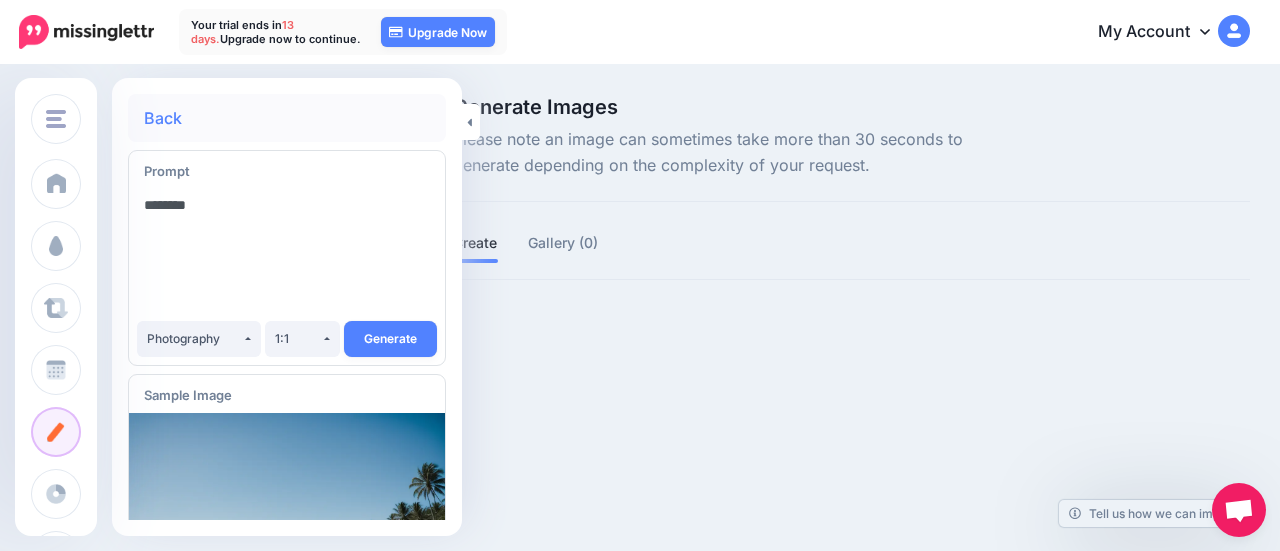 type on "*********" 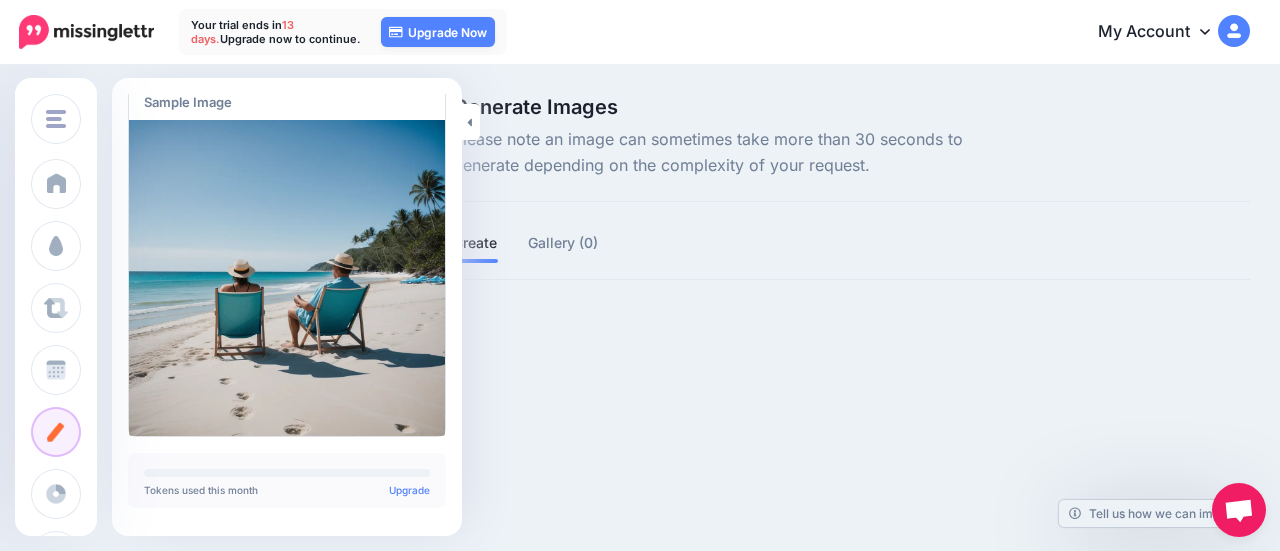 scroll, scrollTop: 0, scrollLeft: 0, axis: both 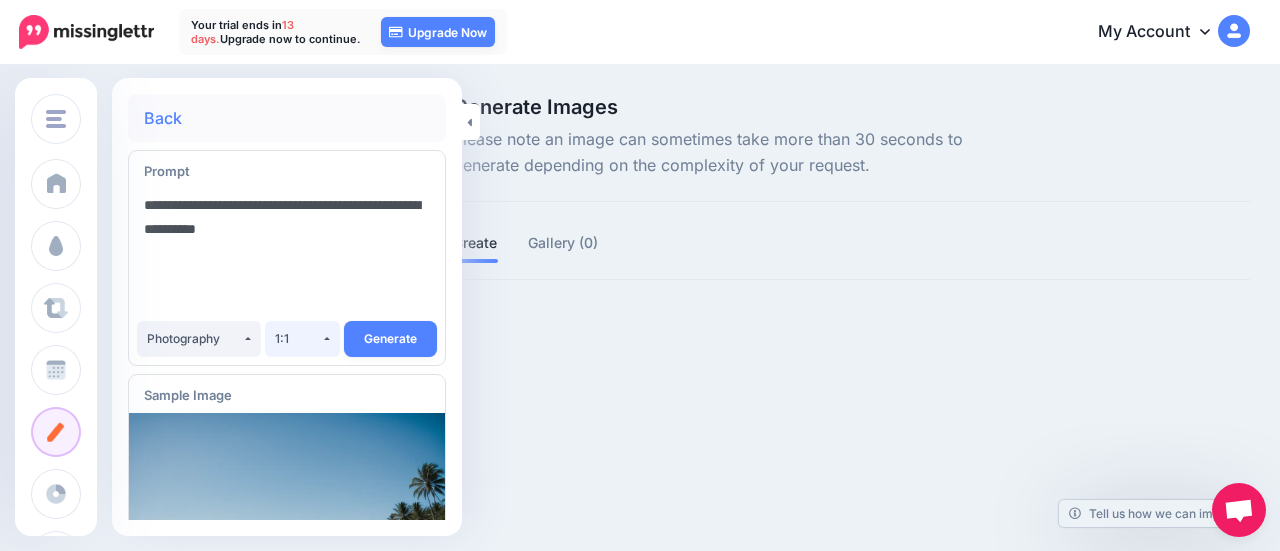 type on "**********" 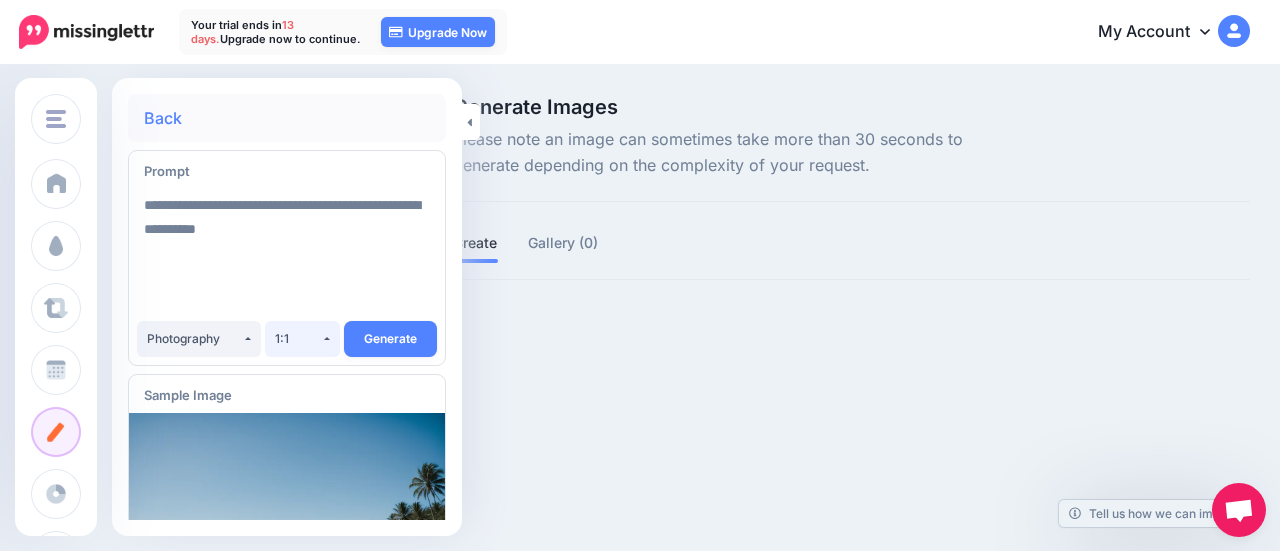 click on "1:1" at bounding box center [302, 339] 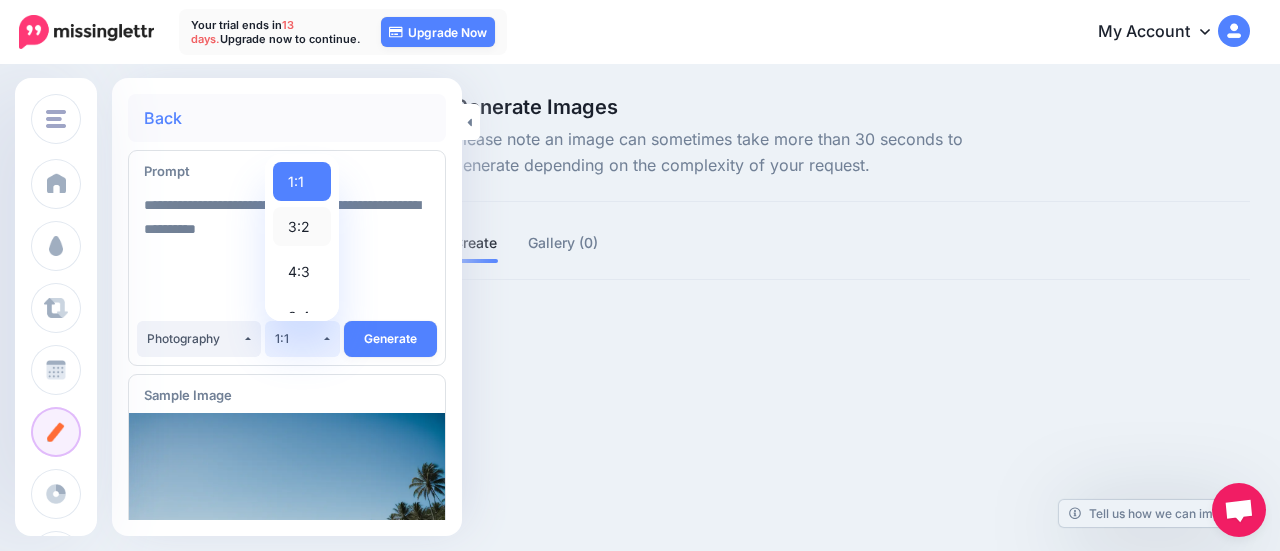 scroll, scrollTop: 112, scrollLeft: 0, axis: vertical 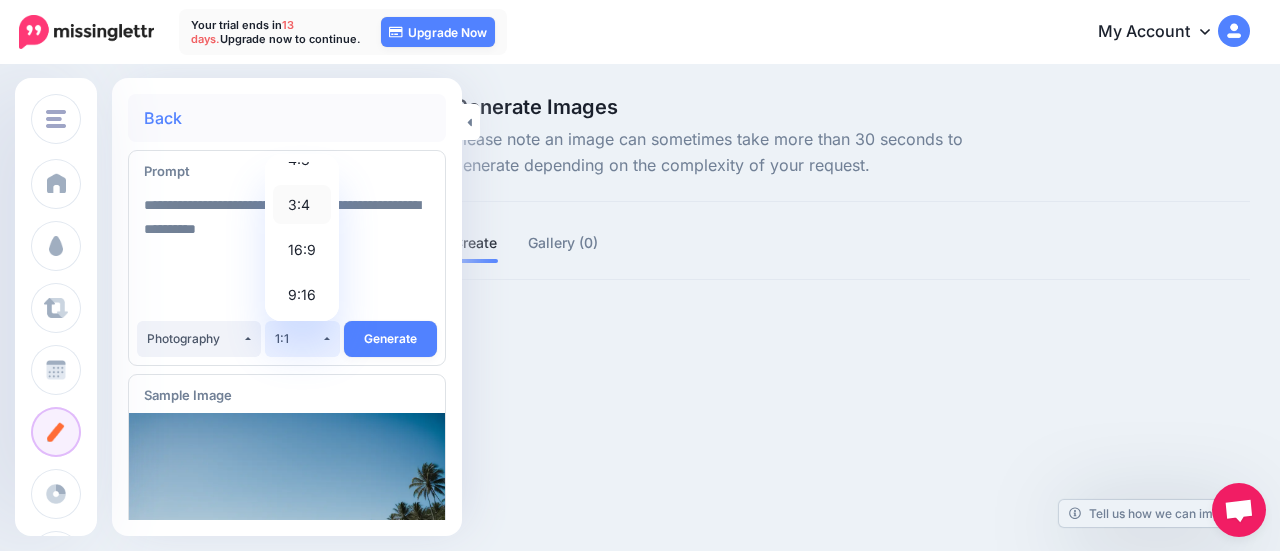 click on "3:4" at bounding box center [299, 204] 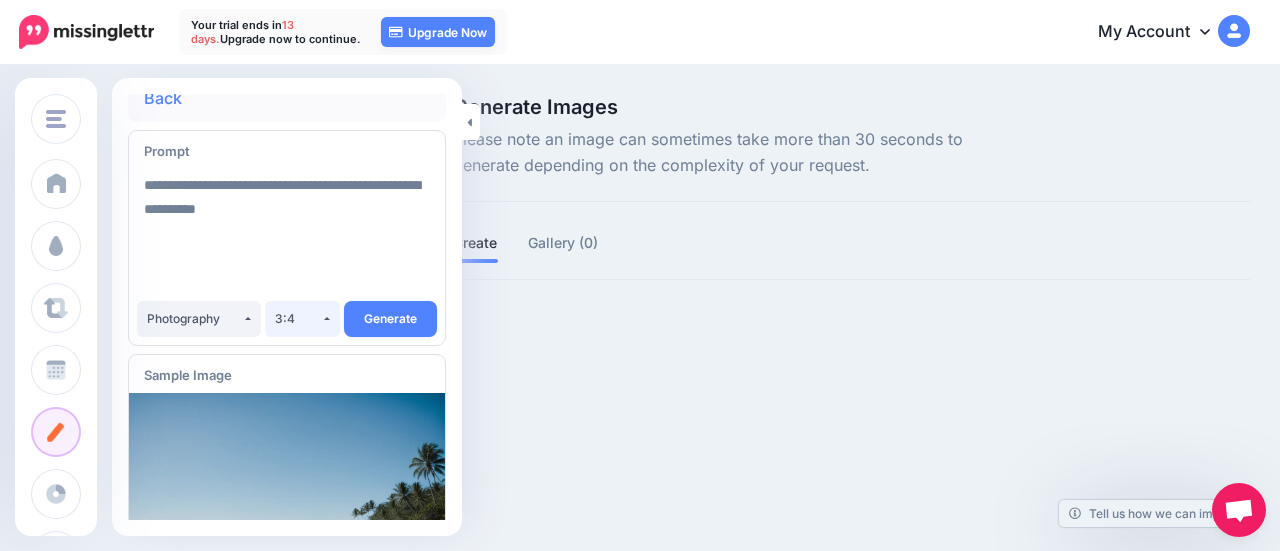 scroll, scrollTop: 0, scrollLeft: 0, axis: both 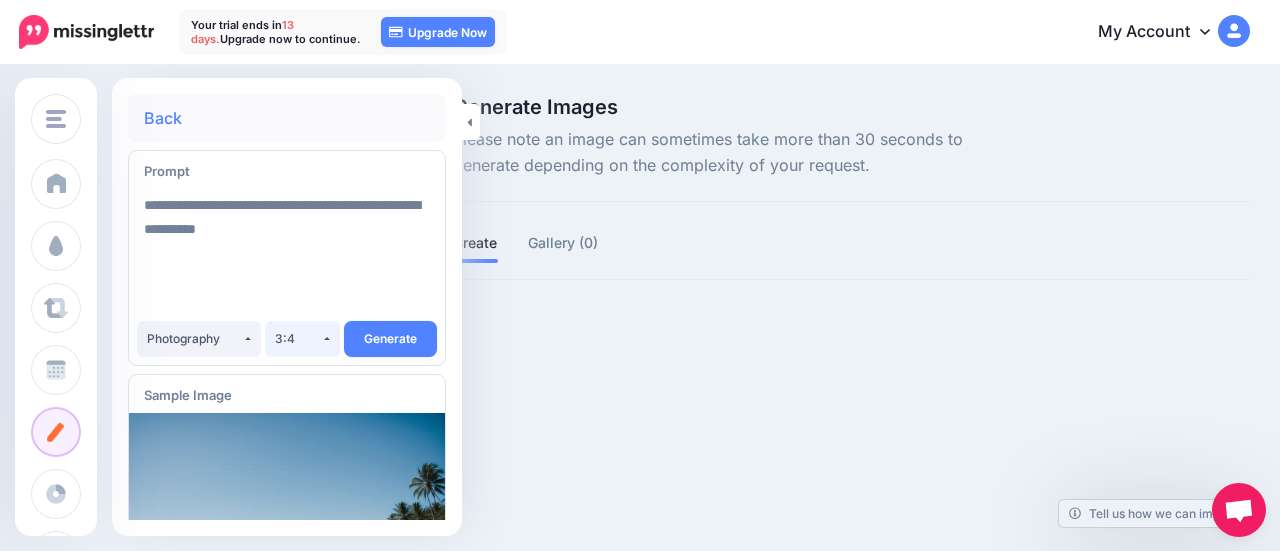 click on "3:4" at bounding box center [302, 339] 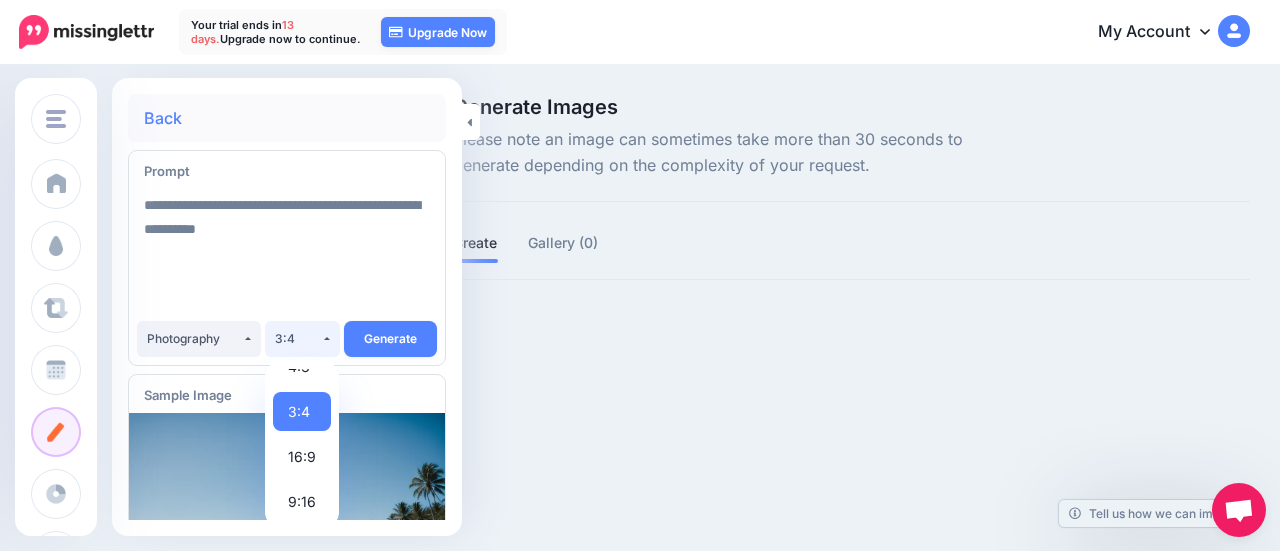 scroll, scrollTop: 124, scrollLeft: 0, axis: vertical 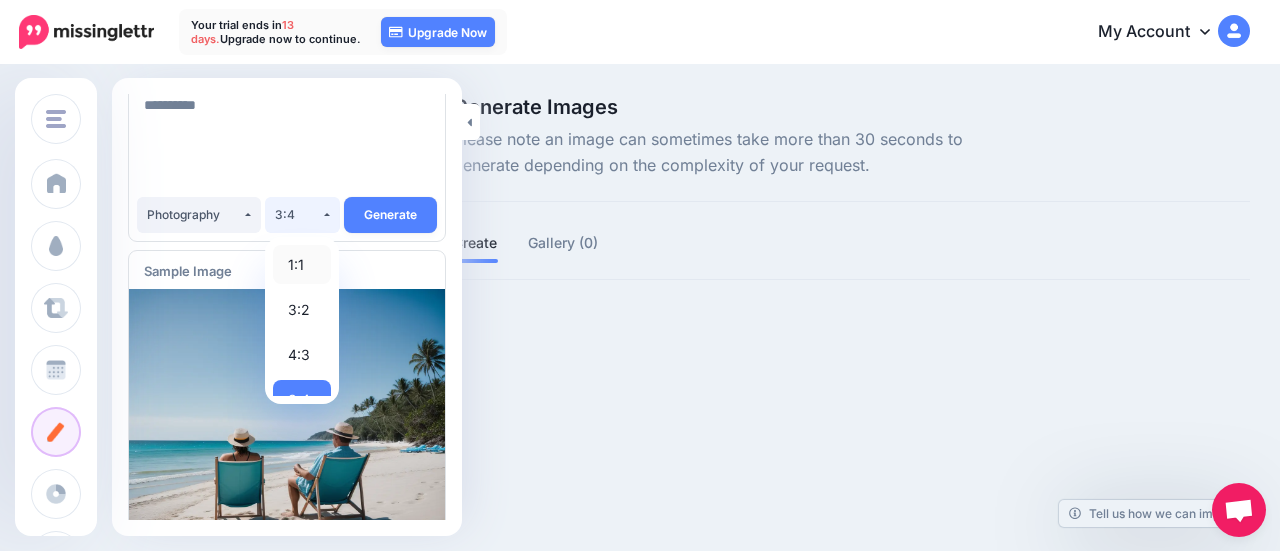 click on "1:1" at bounding box center [302, 264] 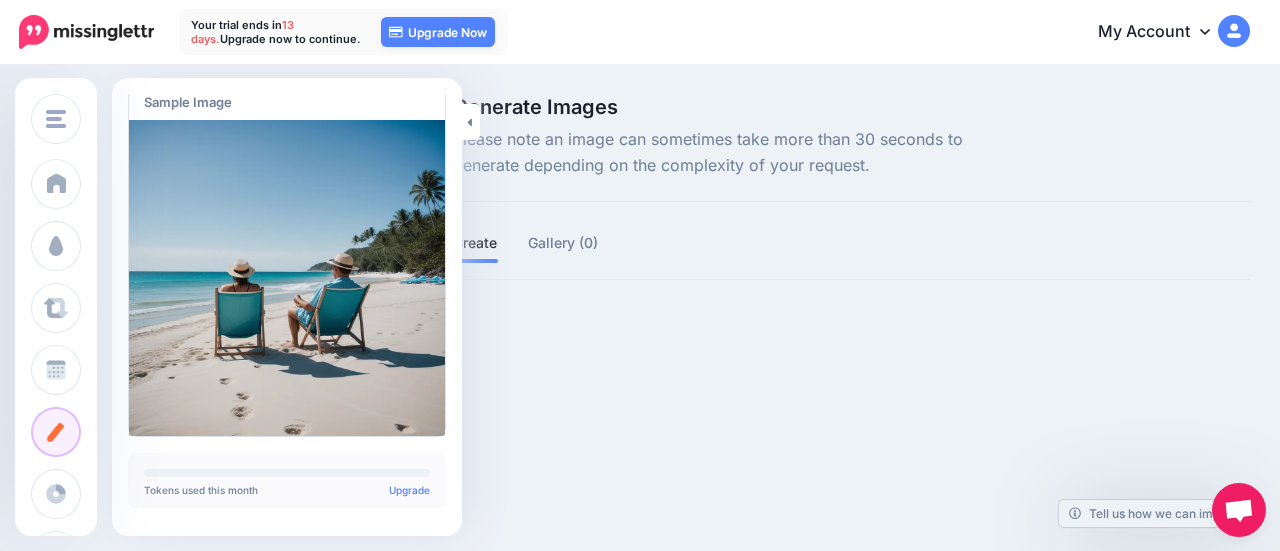 scroll, scrollTop: 0, scrollLeft: 0, axis: both 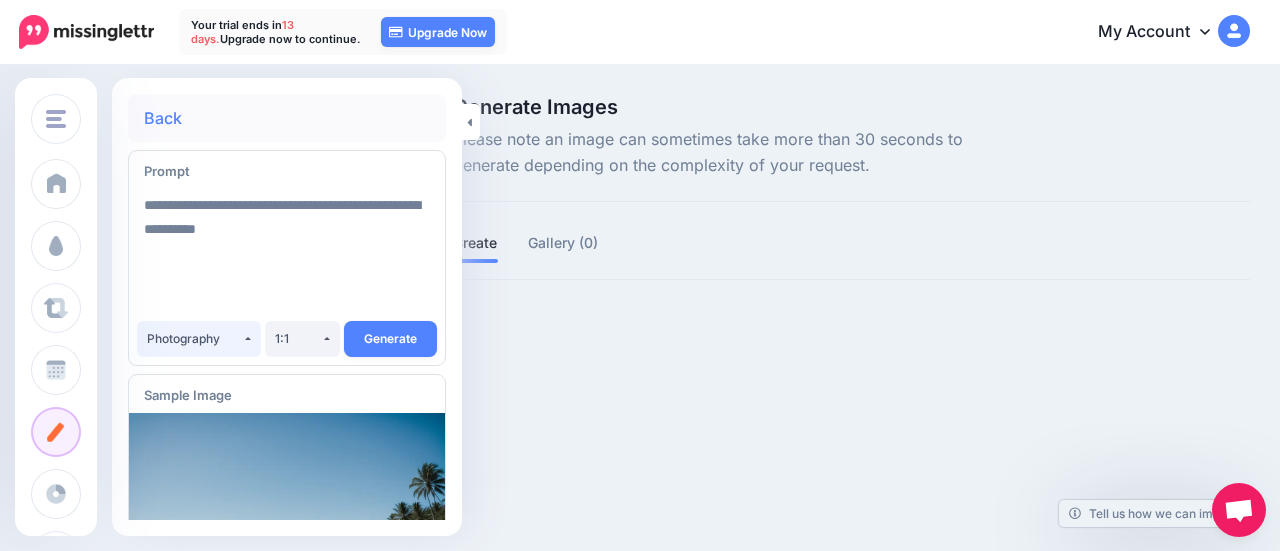 click on "Photography" at bounding box center [199, 339] 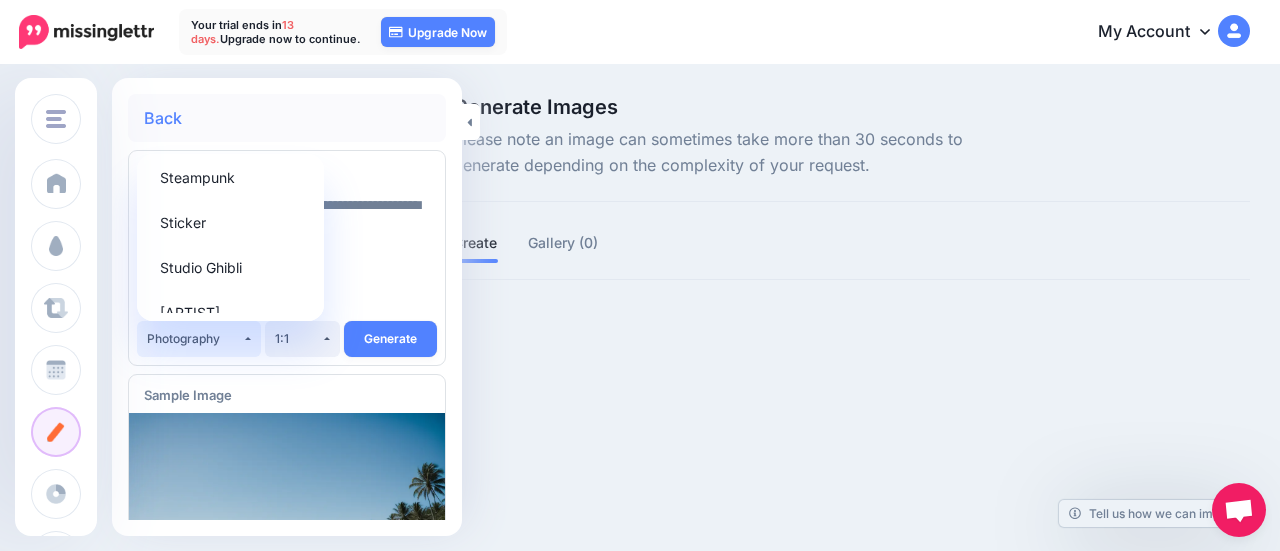 scroll, scrollTop: 2002, scrollLeft: 0, axis: vertical 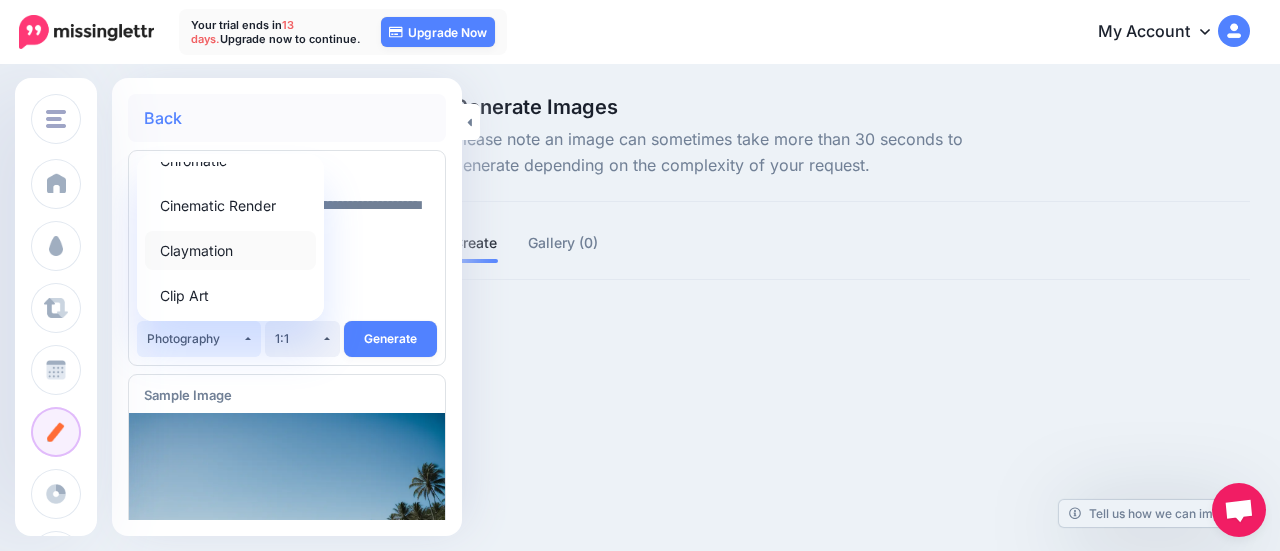 click on "Claymation" at bounding box center [230, 250] 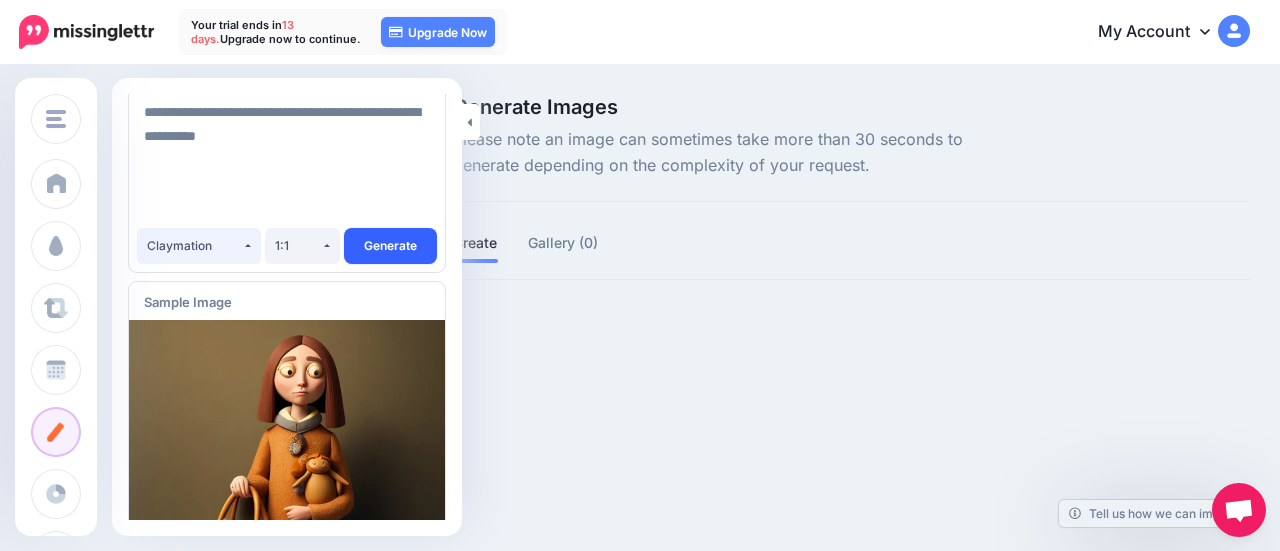 scroll, scrollTop: 0, scrollLeft: 0, axis: both 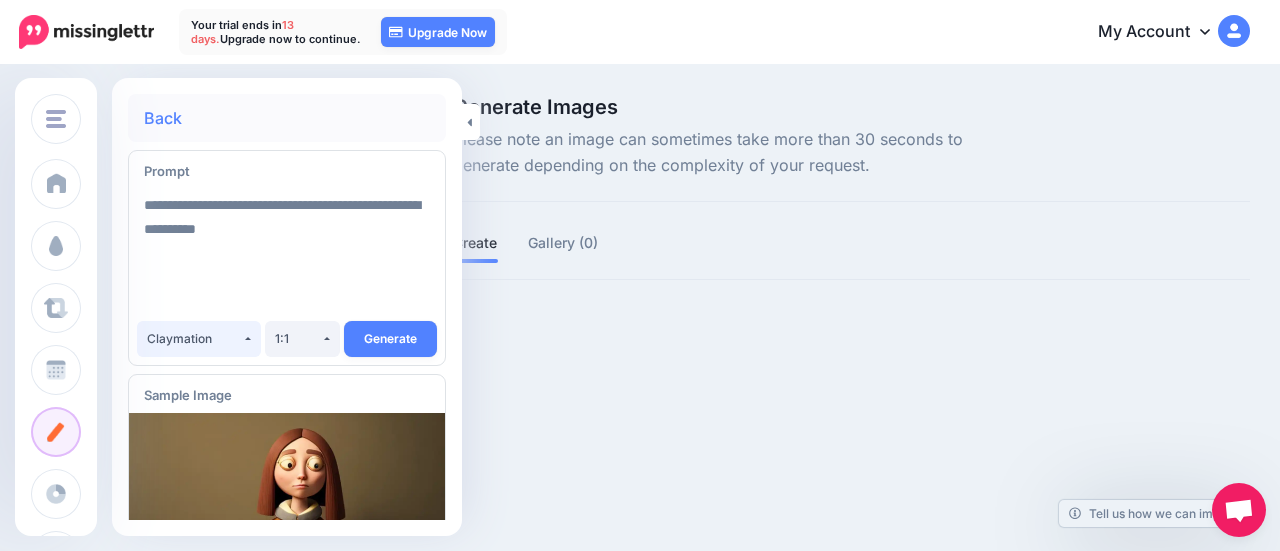 click on "Claymation" at bounding box center [199, 339] 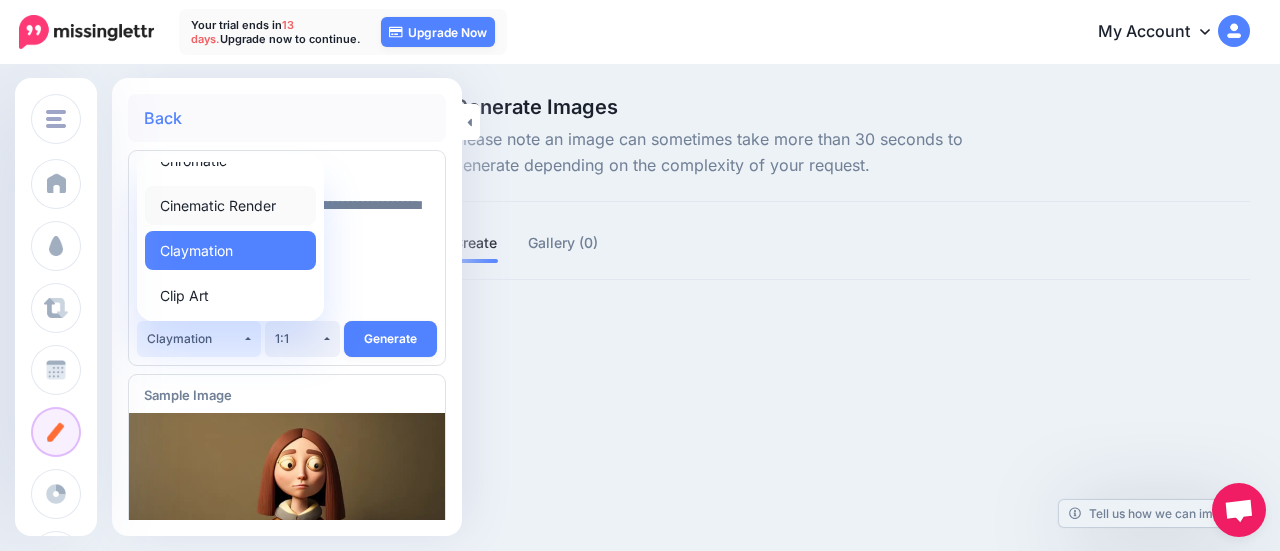 scroll, scrollTop: 0, scrollLeft: 0, axis: both 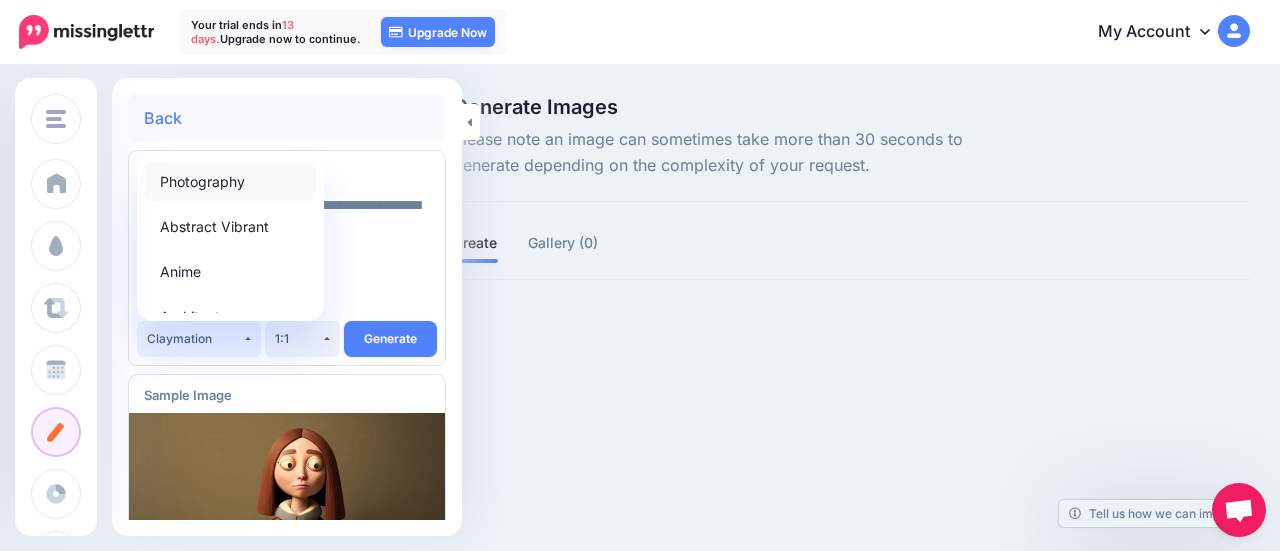 click on "Photography" at bounding box center (230, 181) 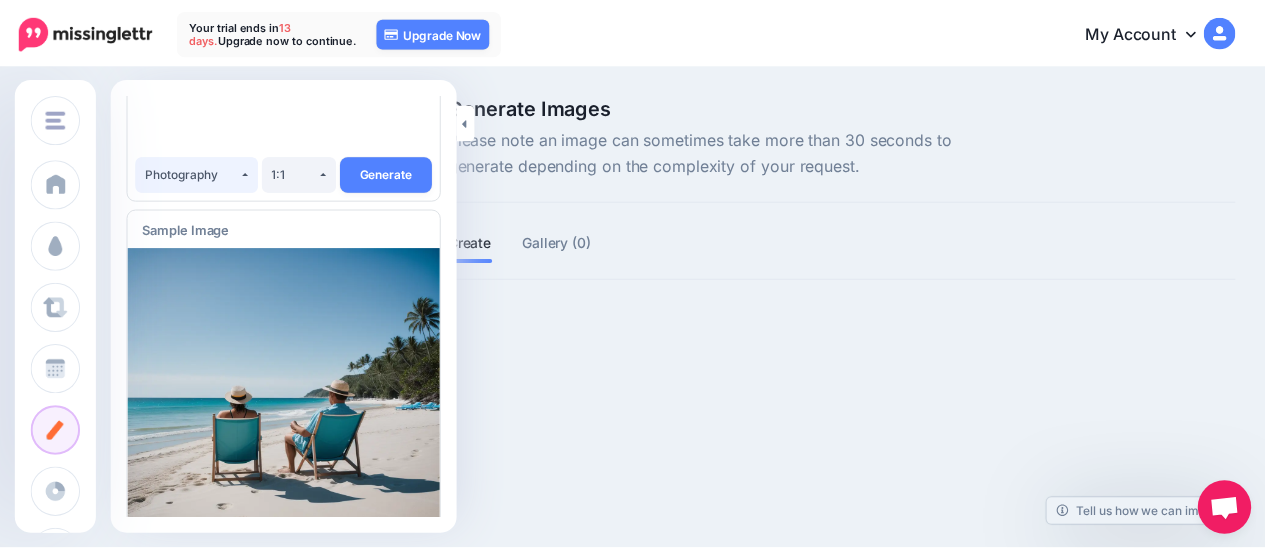 scroll, scrollTop: 143, scrollLeft: 0, axis: vertical 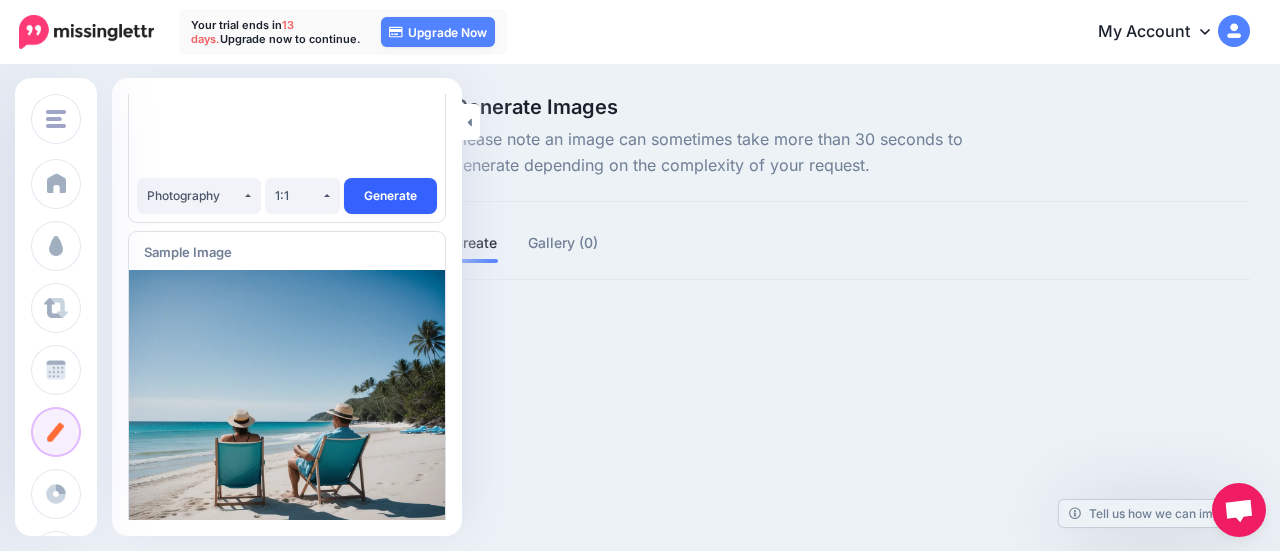 click on "Generate" at bounding box center [390, 196] 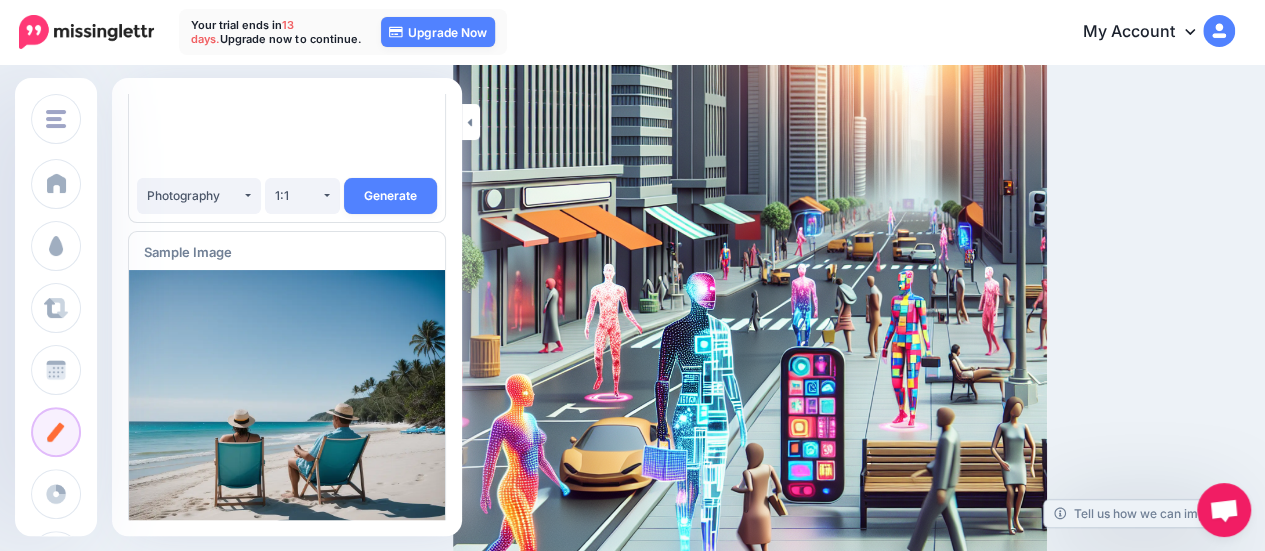 scroll, scrollTop: 307, scrollLeft: 0, axis: vertical 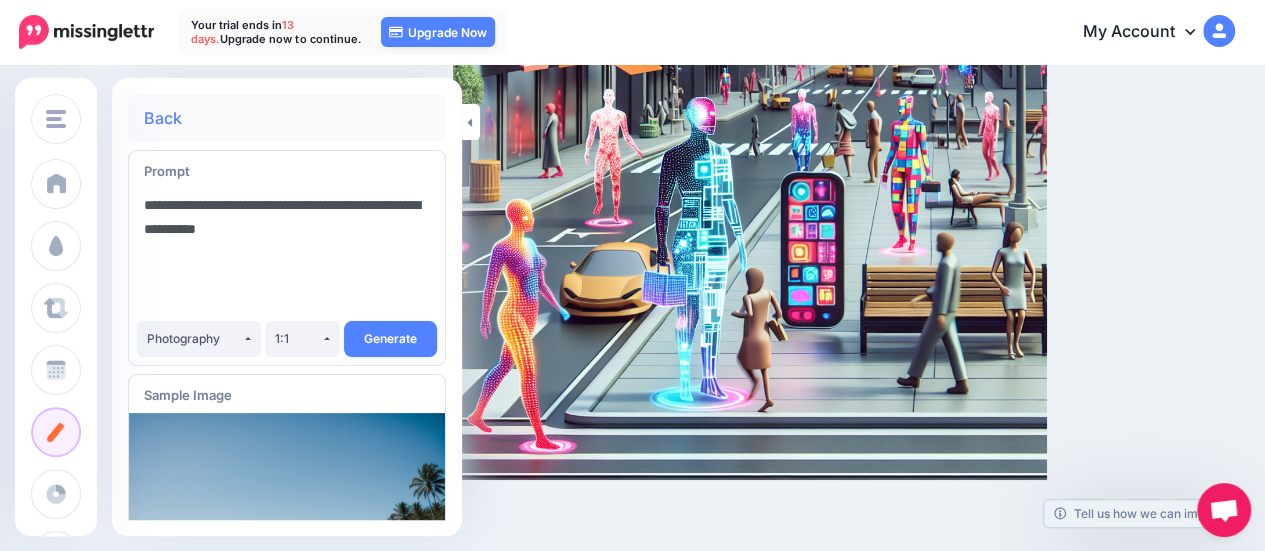 drag, startPoint x: 324, startPoint y: 225, endPoint x: 274, endPoint y: 198, distance: 56.82429 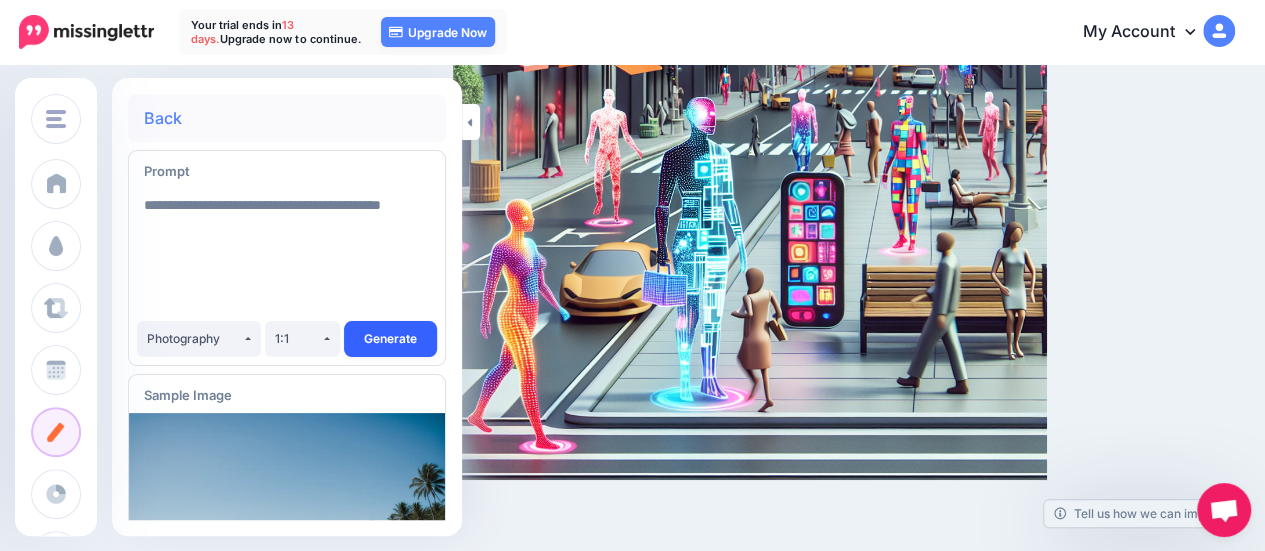 click on "Generate" at bounding box center (390, 339) 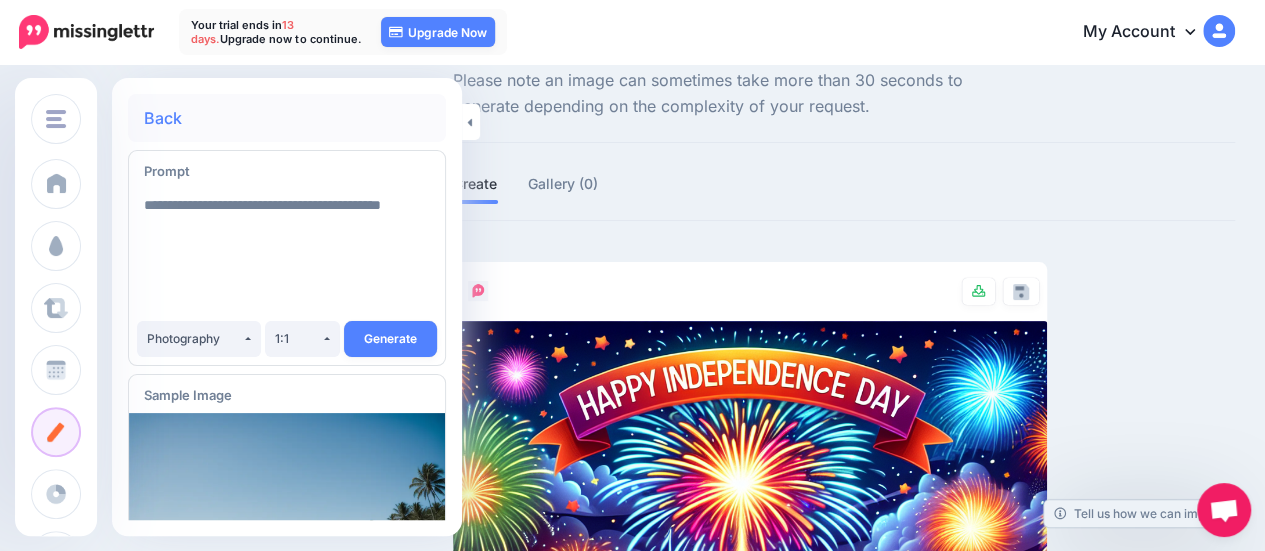 scroll, scrollTop: 54, scrollLeft: 0, axis: vertical 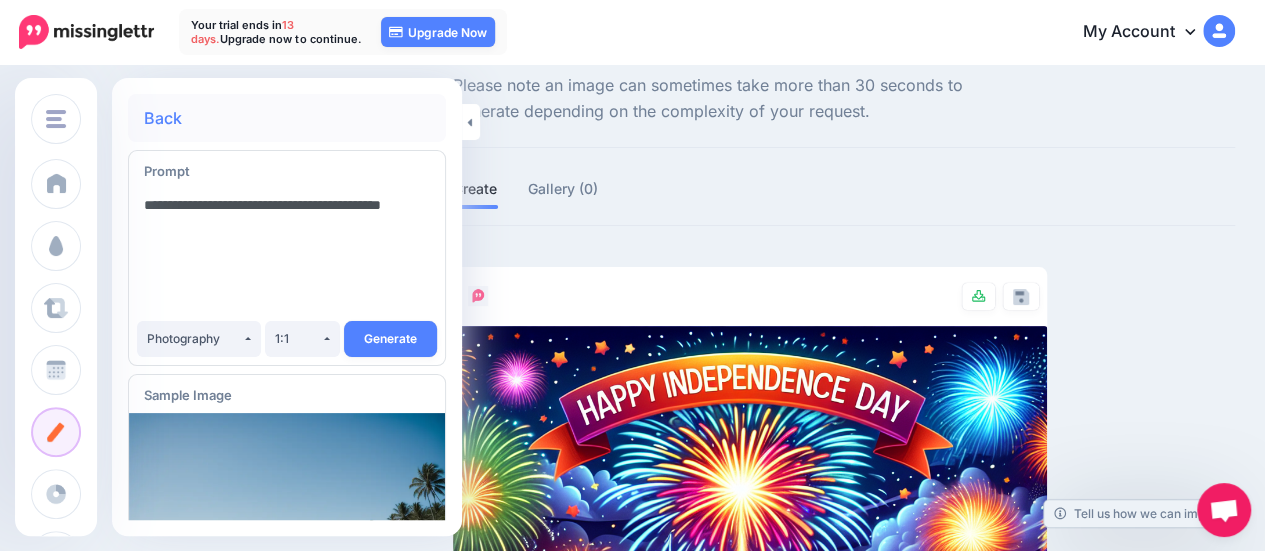 click on "**********" at bounding box center (287, 253) 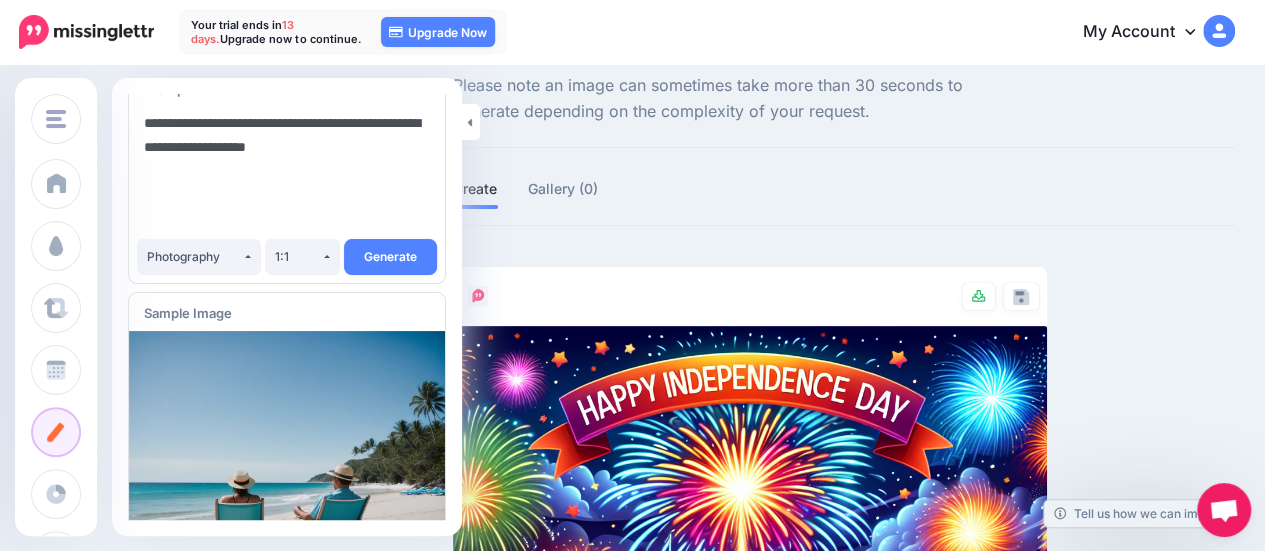 scroll, scrollTop: 83, scrollLeft: 0, axis: vertical 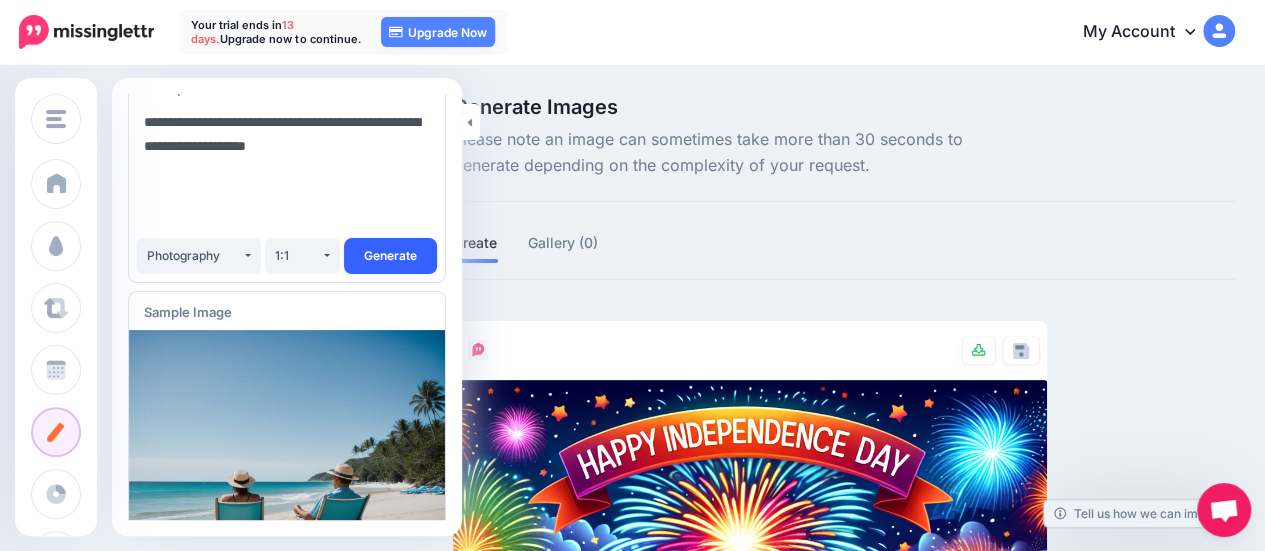 type on "**********" 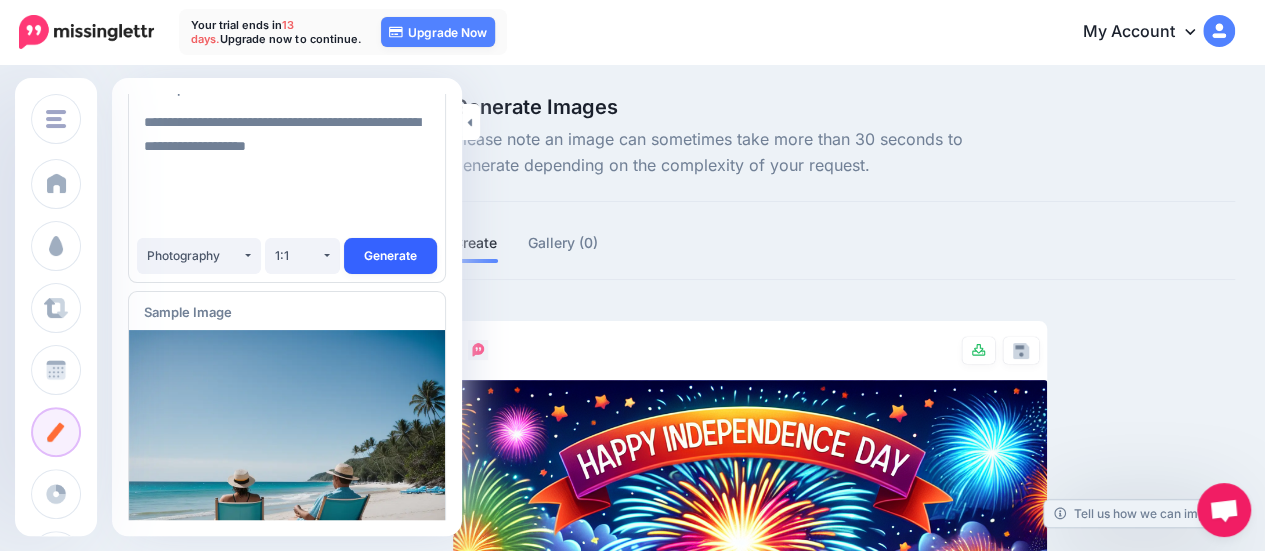 click on "Generate" at bounding box center (390, 256) 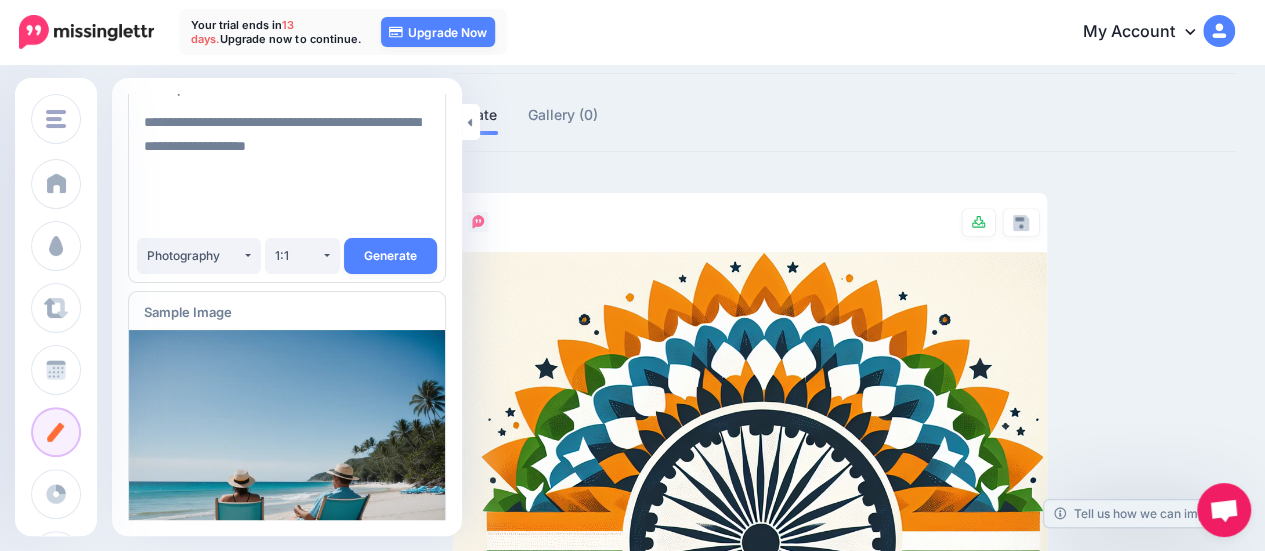 scroll, scrollTop: 0, scrollLeft: 0, axis: both 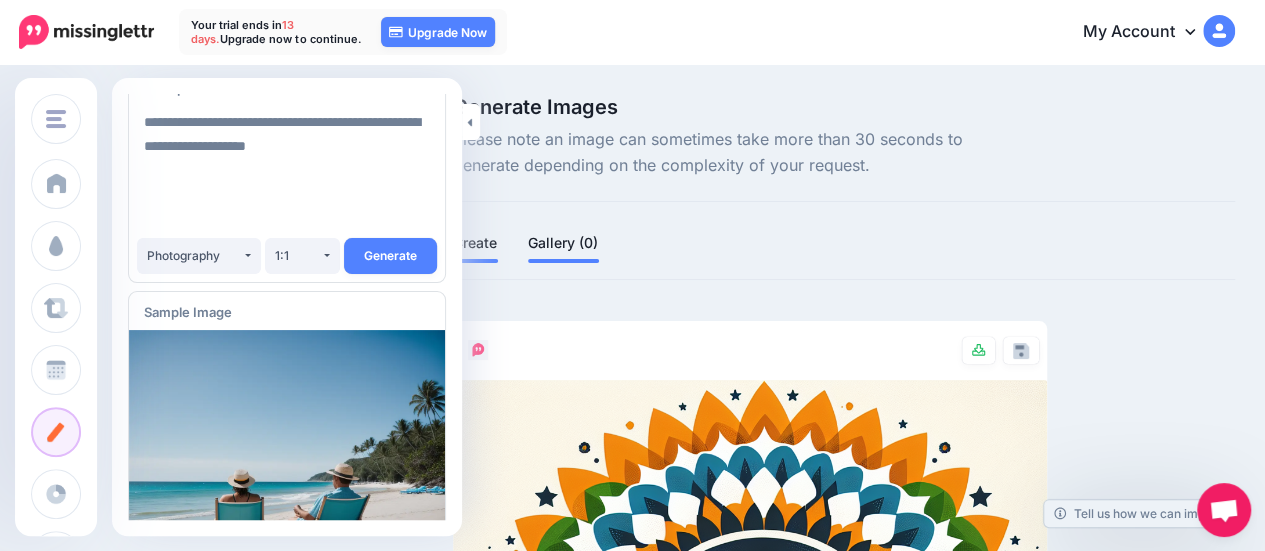 click on "Gallery (0)" at bounding box center [563, 243] 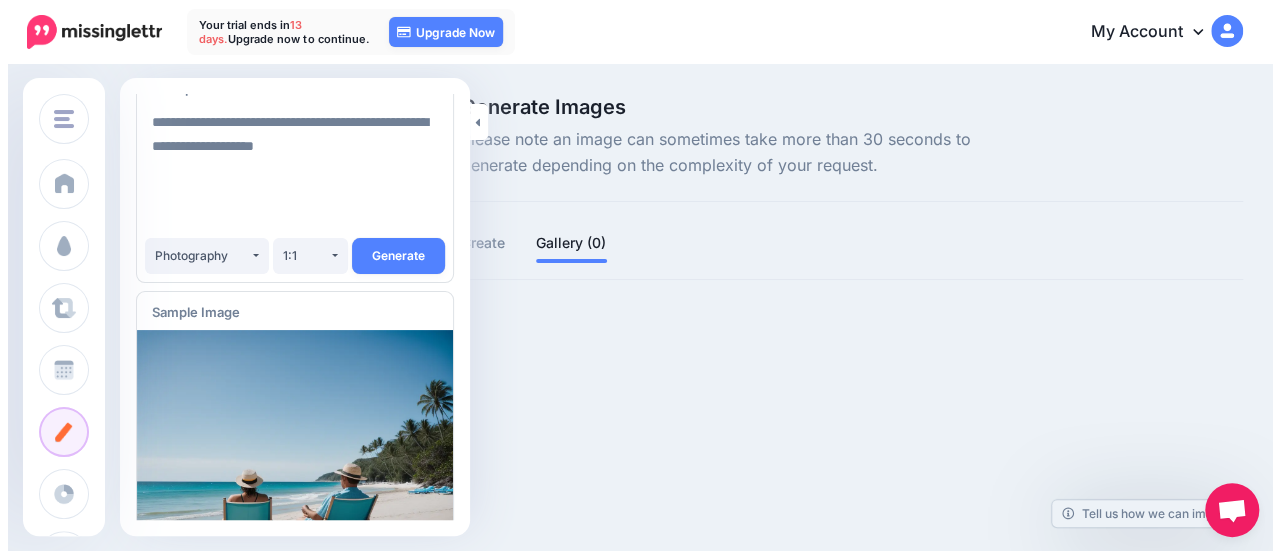 scroll, scrollTop: 0, scrollLeft: 0, axis: both 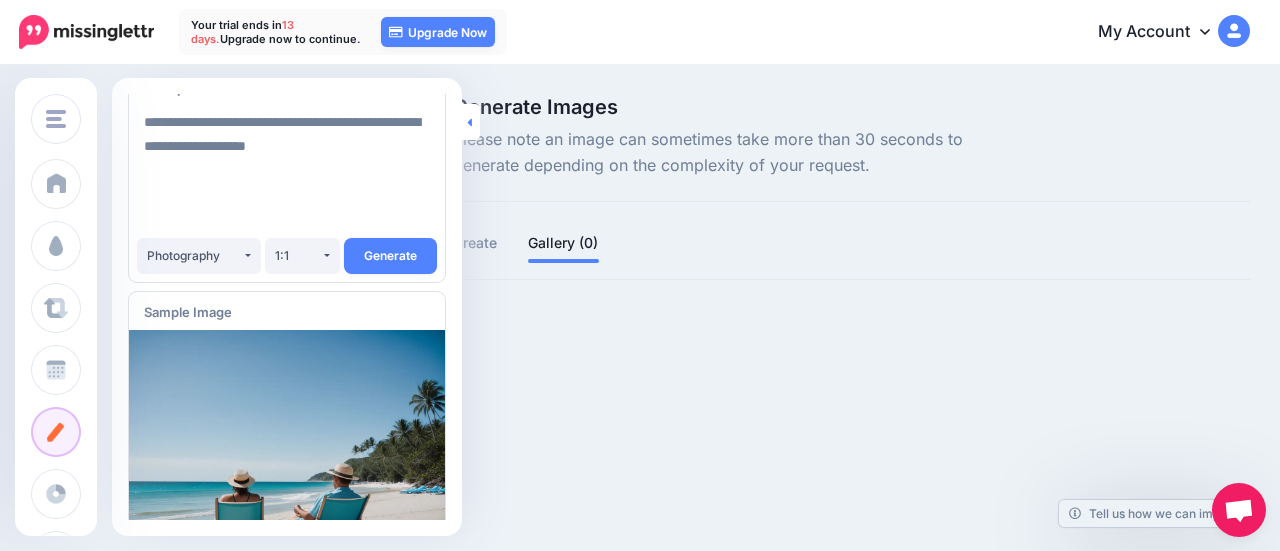 click at bounding box center [471, 122] 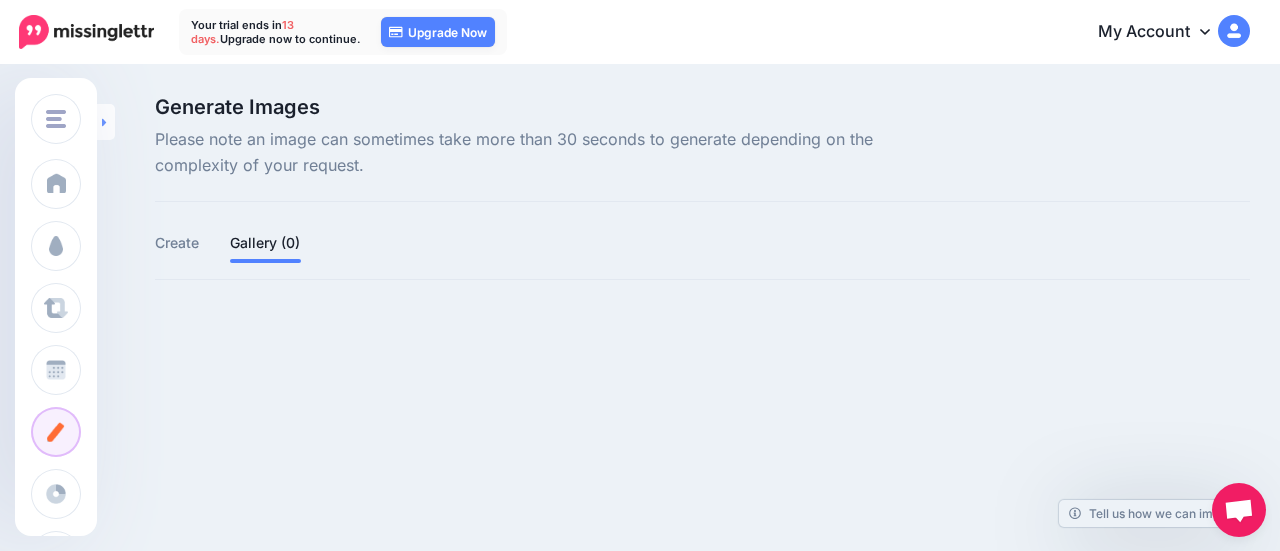 click at bounding box center [106, 122] 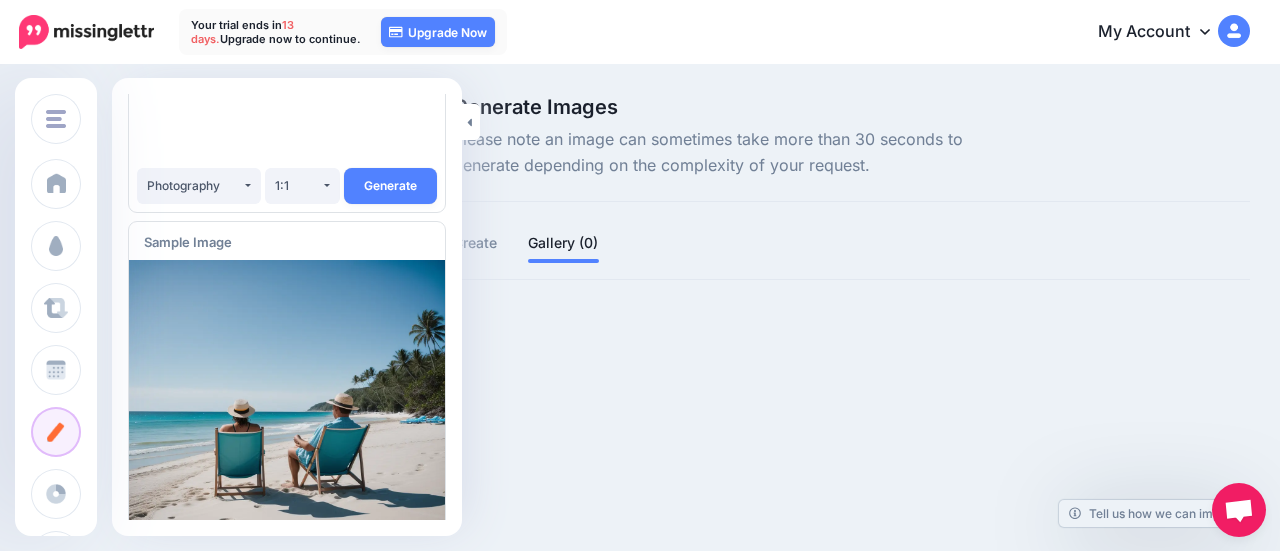 scroll, scrollTop: 145, scrollLeft: 0, axis: vertical 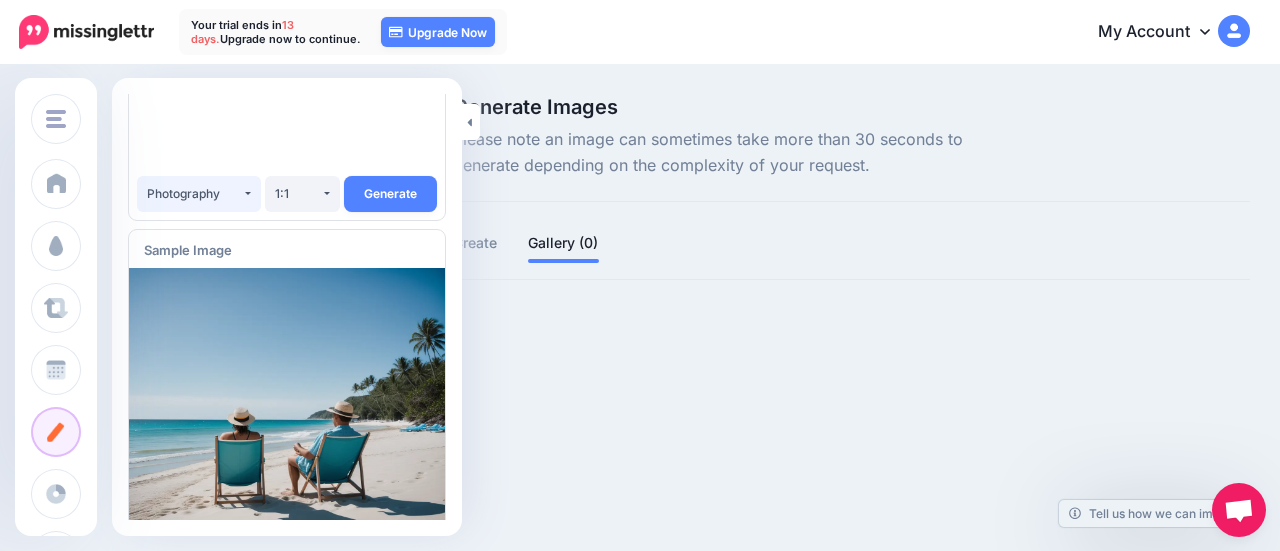 click on "Photography" at bounding box center [194, 193] 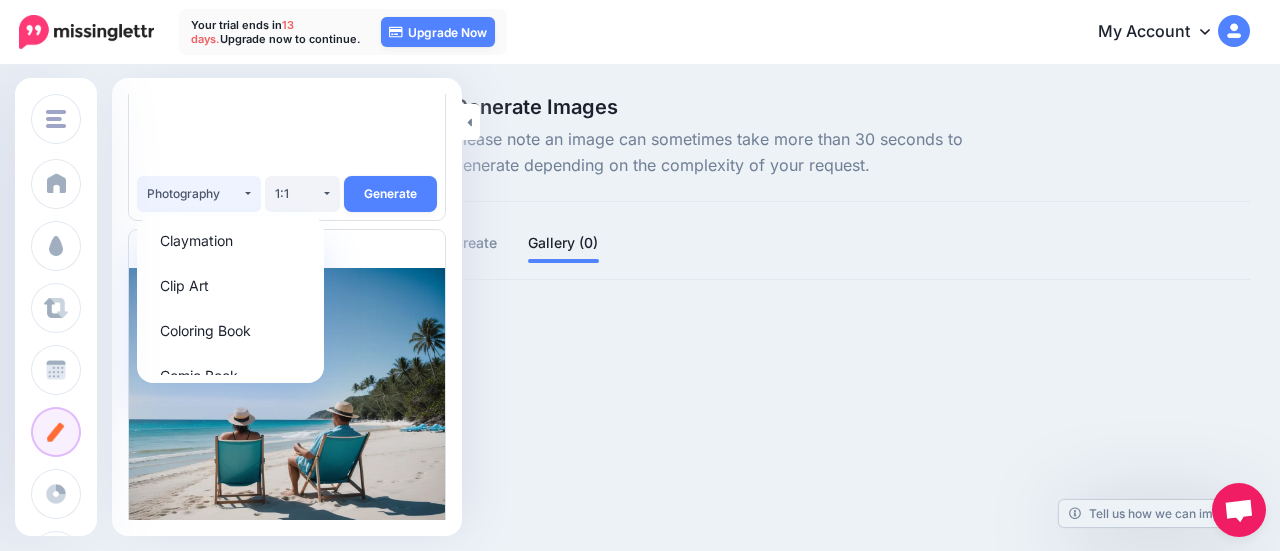scroll, scrollTop: 319, scrollLeft: 0, axis: vertical 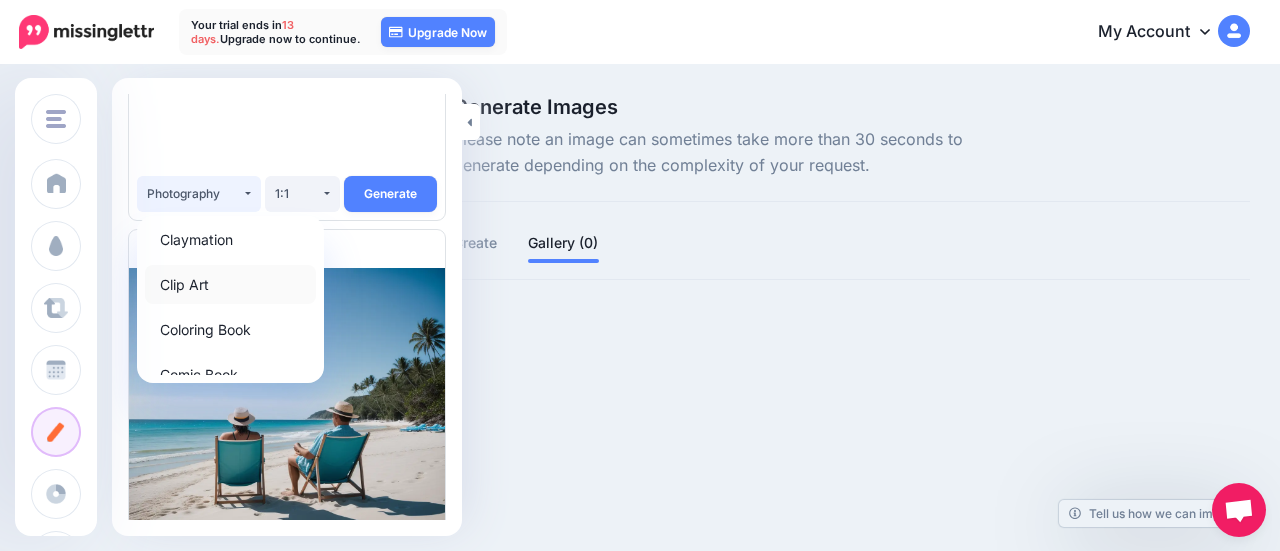 click on "Clip Art" at bounding box center [230, 284] 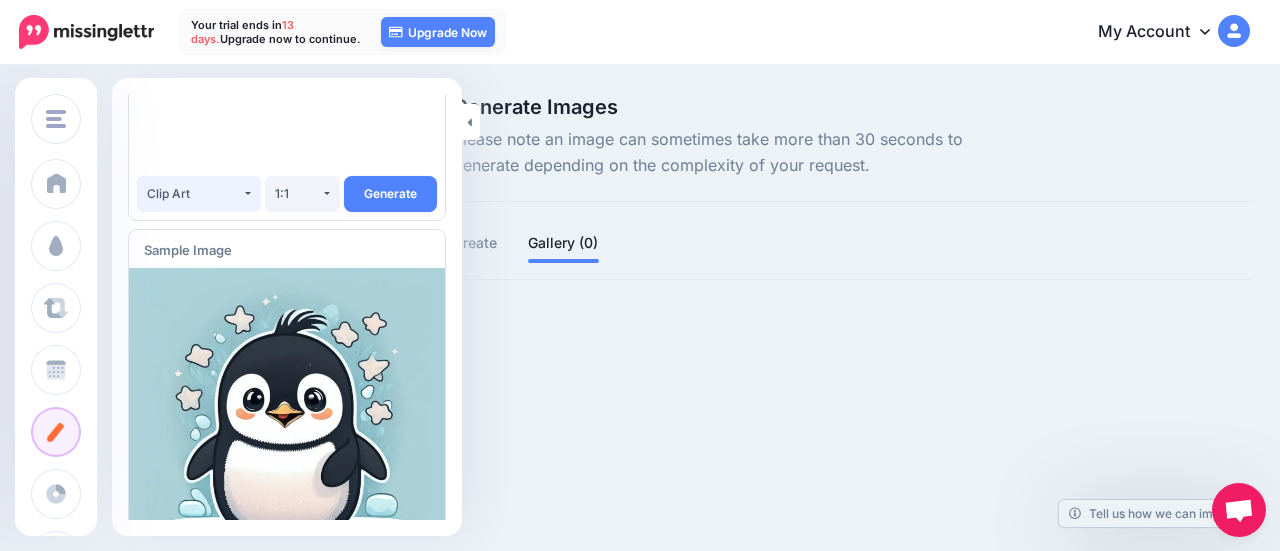 scroll, scrollTop: 169, scrollLeft: 0, axis: vertical 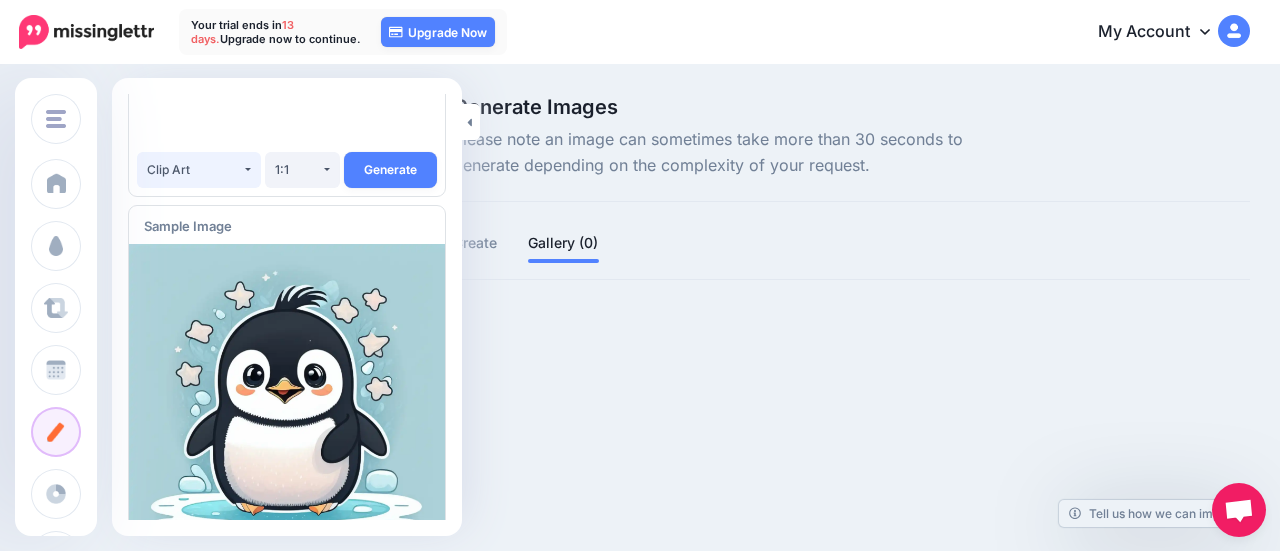 click on "Clip Art" at bounding box center [194, 169] 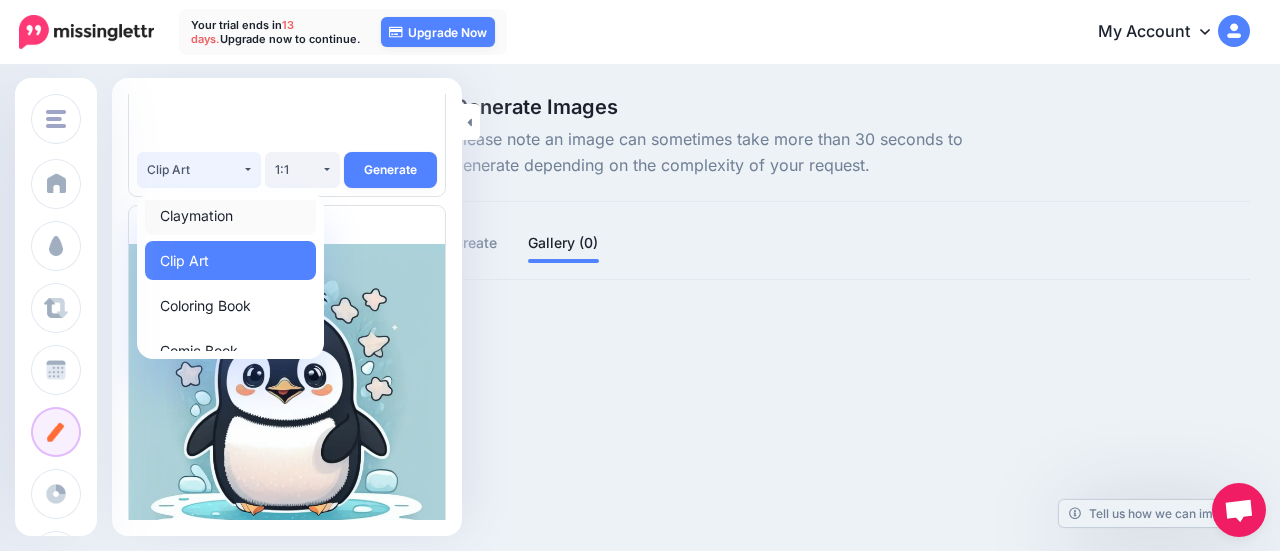 click on "Claymation" at bounding box center (230, 215) 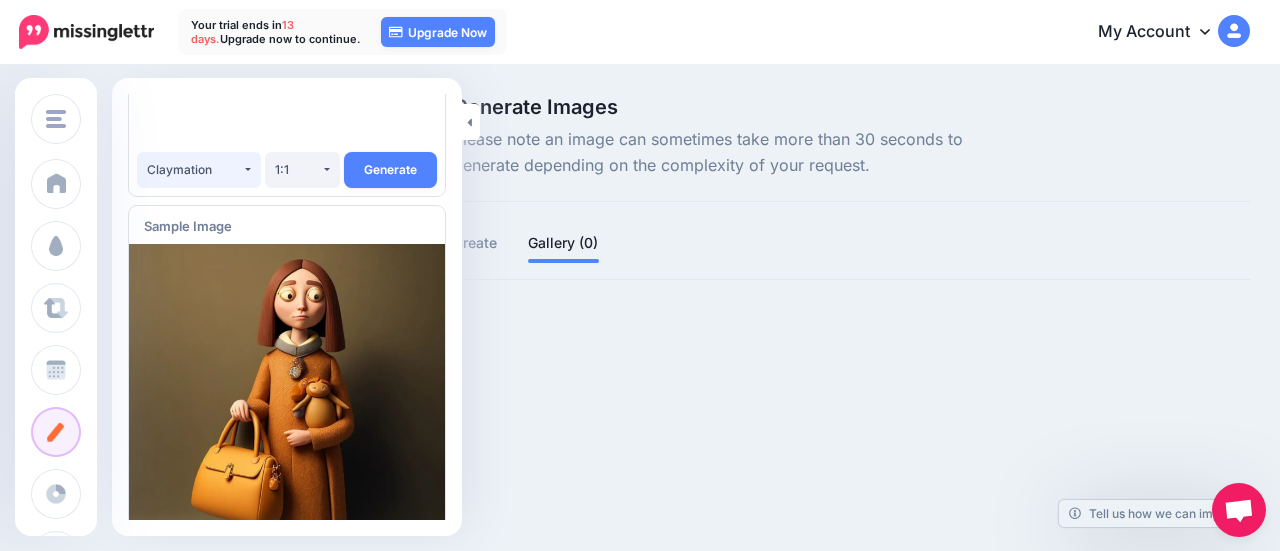 click on "Claymation" at bounding box center [194, 169] 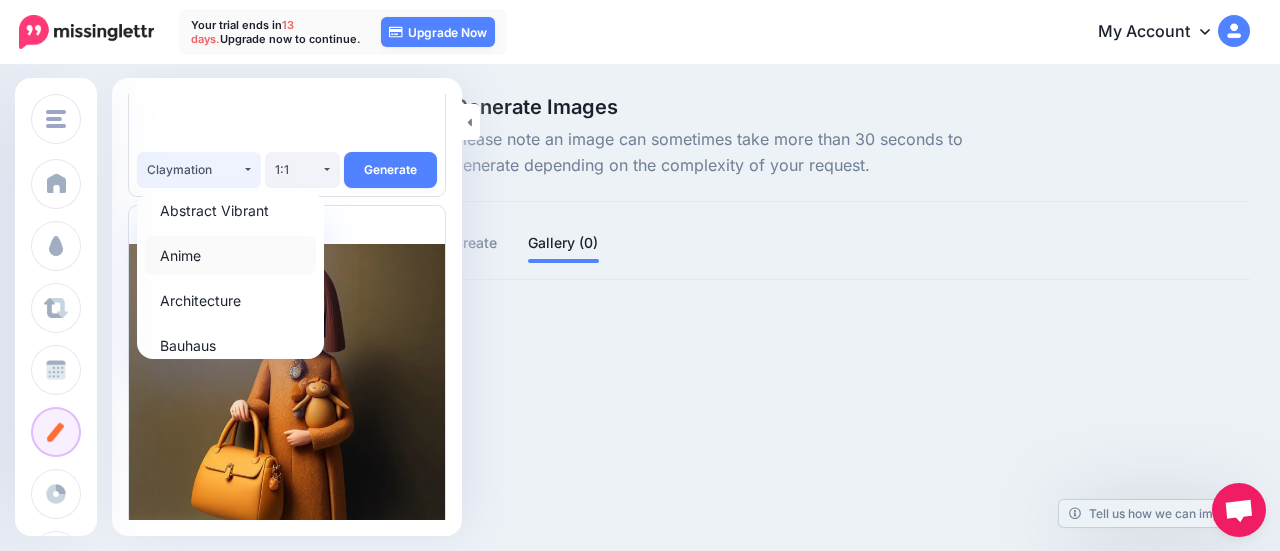 scroll, scrollTop: 51, scrollLeft: 0, axis: vertical 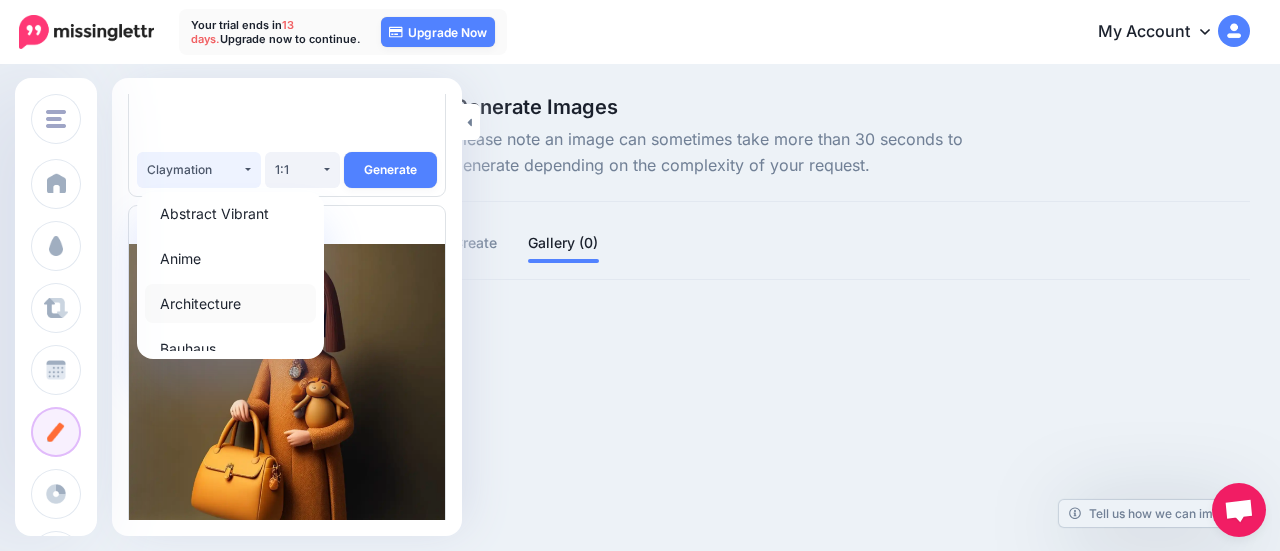 click on "Architecture" at bounding box center (200, 303) 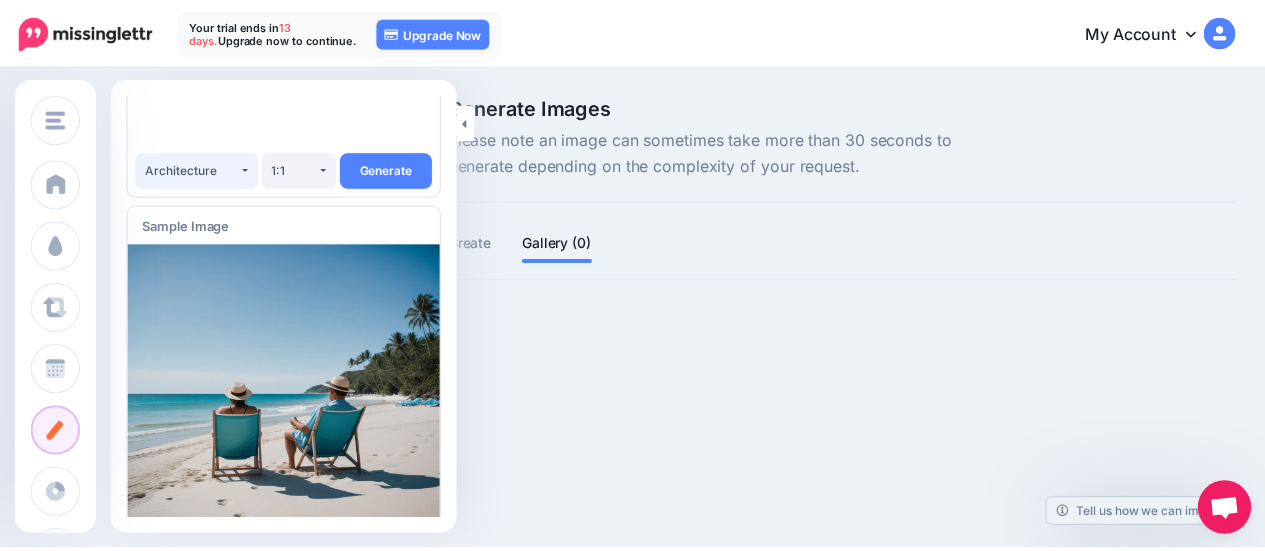 scroll, scrollTop: 0, scrollLeft: 0, axis: both 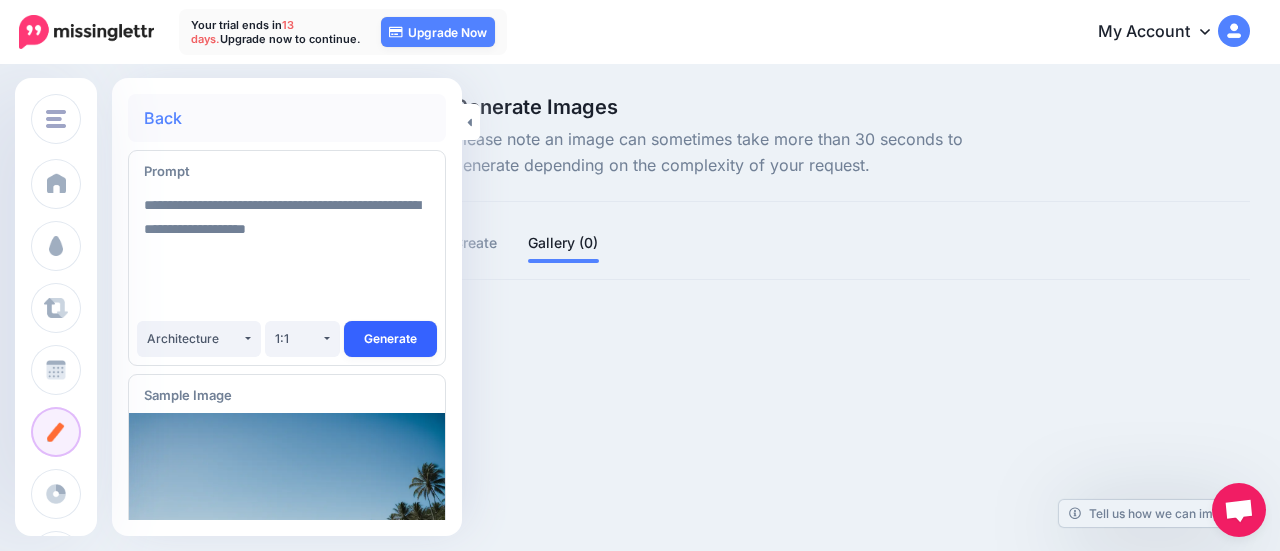 click on "Generate" at bounding box center [390, 339] 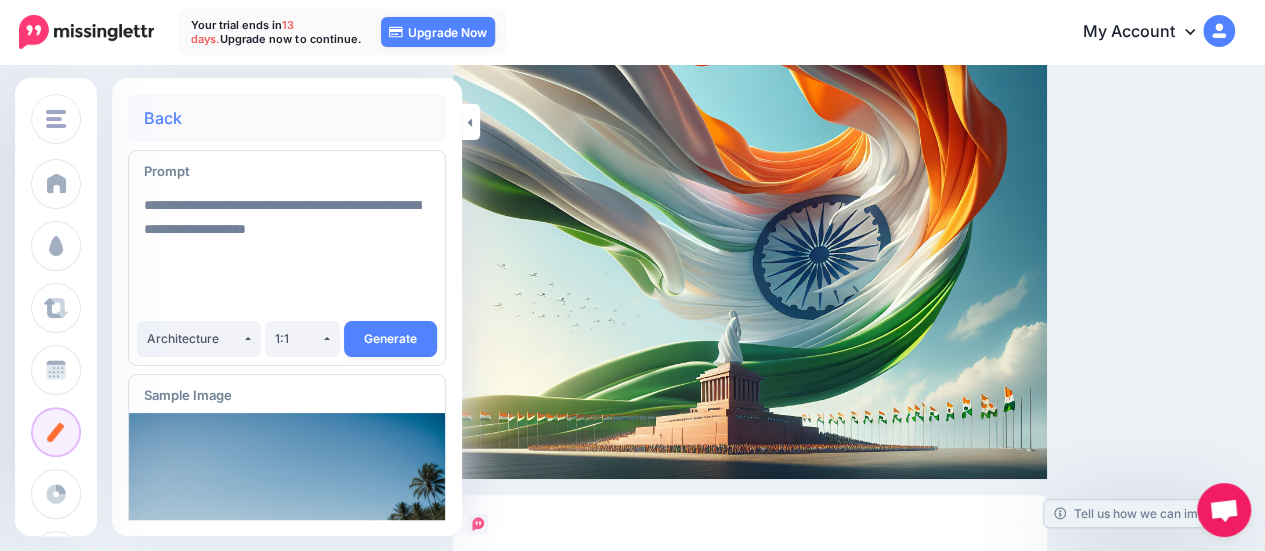 scroll, scrollTop: 0, scrollLeft: 0, axis: both 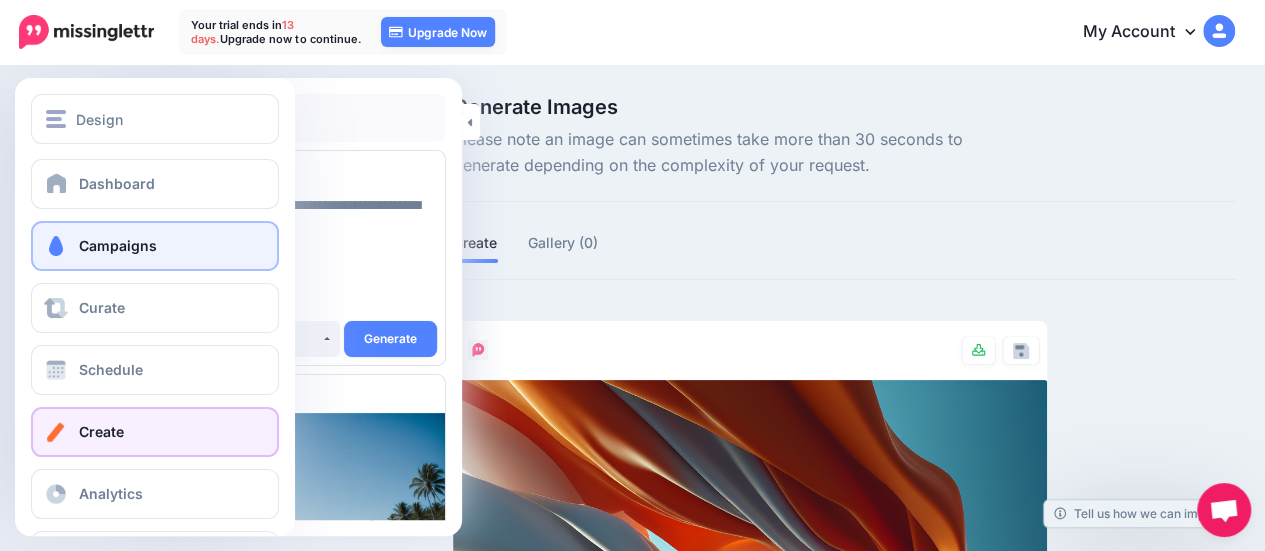 click on "Campaigns" at bounding box center (118, 245) 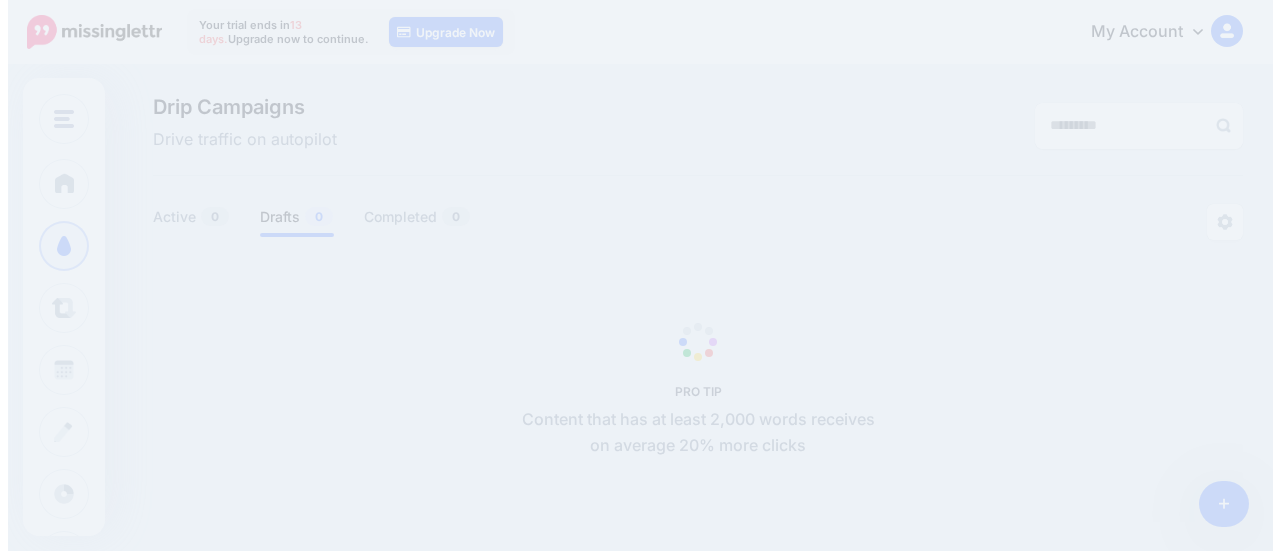 scroll, scrollTop: 0, scrollLeft: 0, axis: both 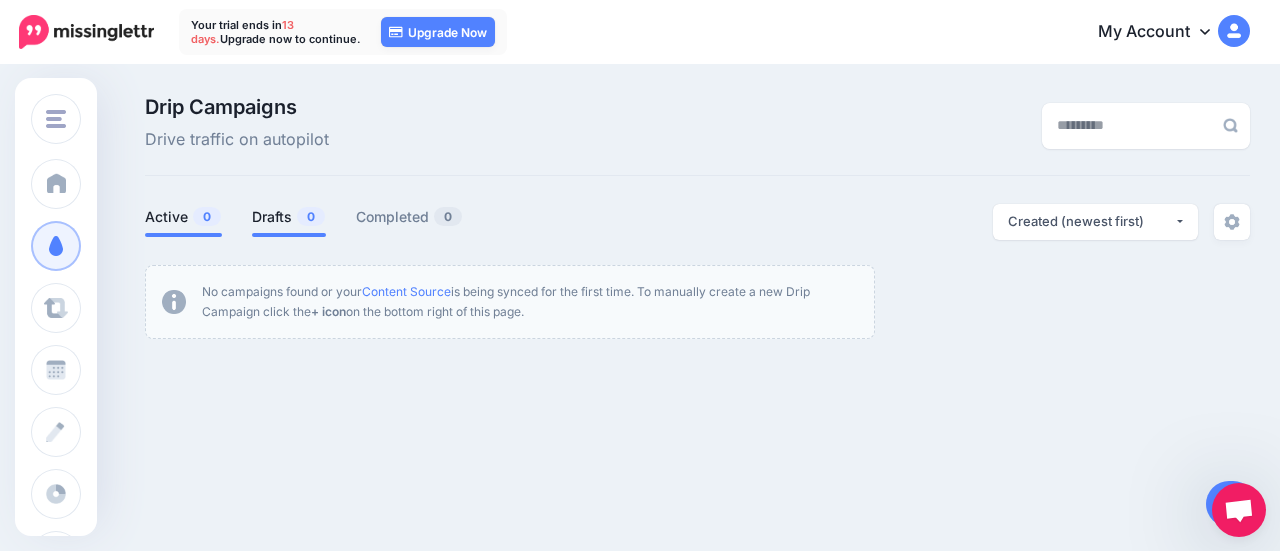 click on "0" at bounding box center (207, 216) 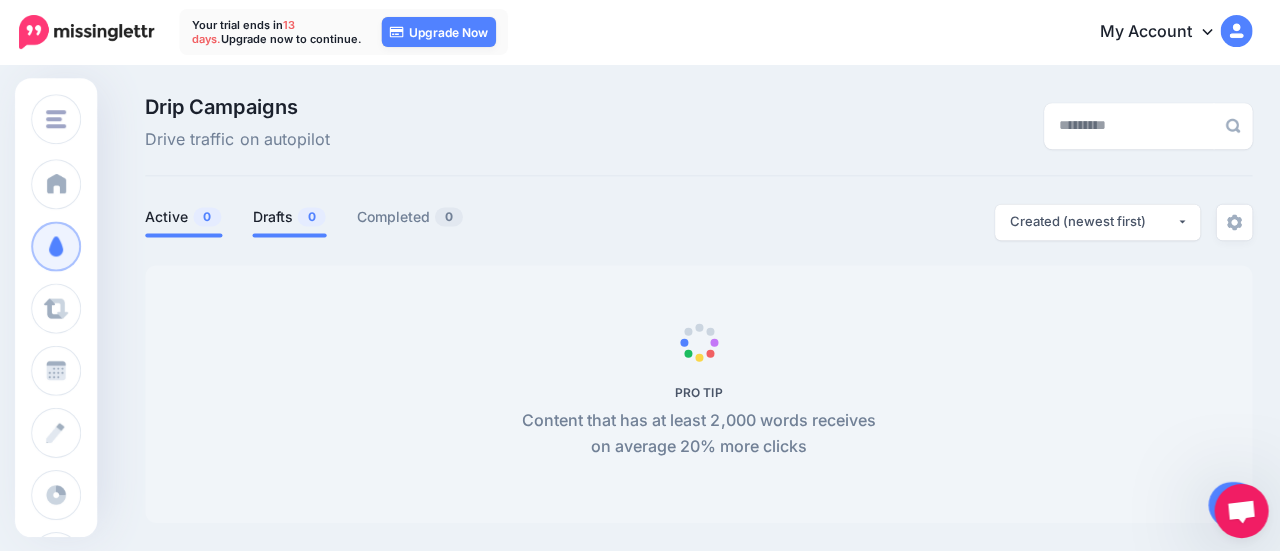click on "Drafts  0" at bounding box center [289, 217] 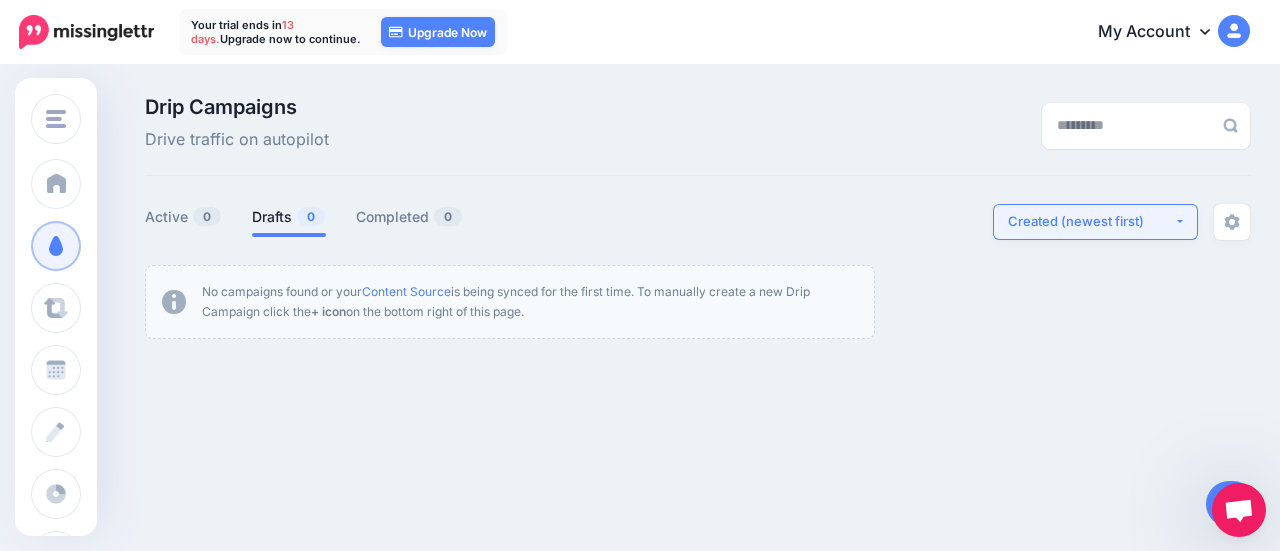 click on "Created (newest first)" at bounding box center (1091, 221) 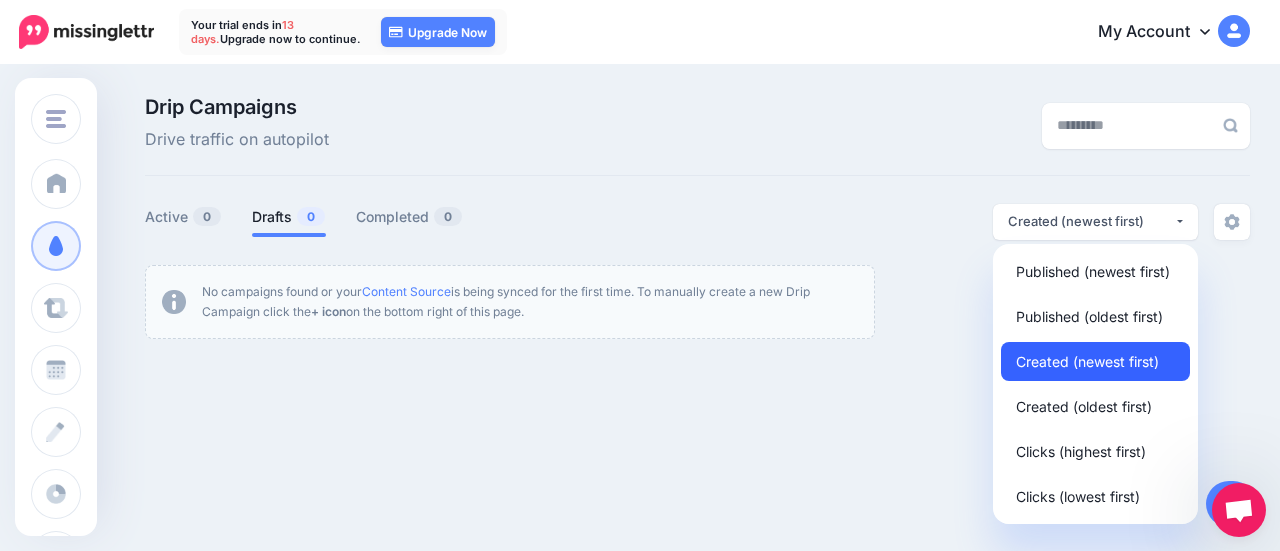 click on "Created (newest first)" at bounding box center [1087, 361] 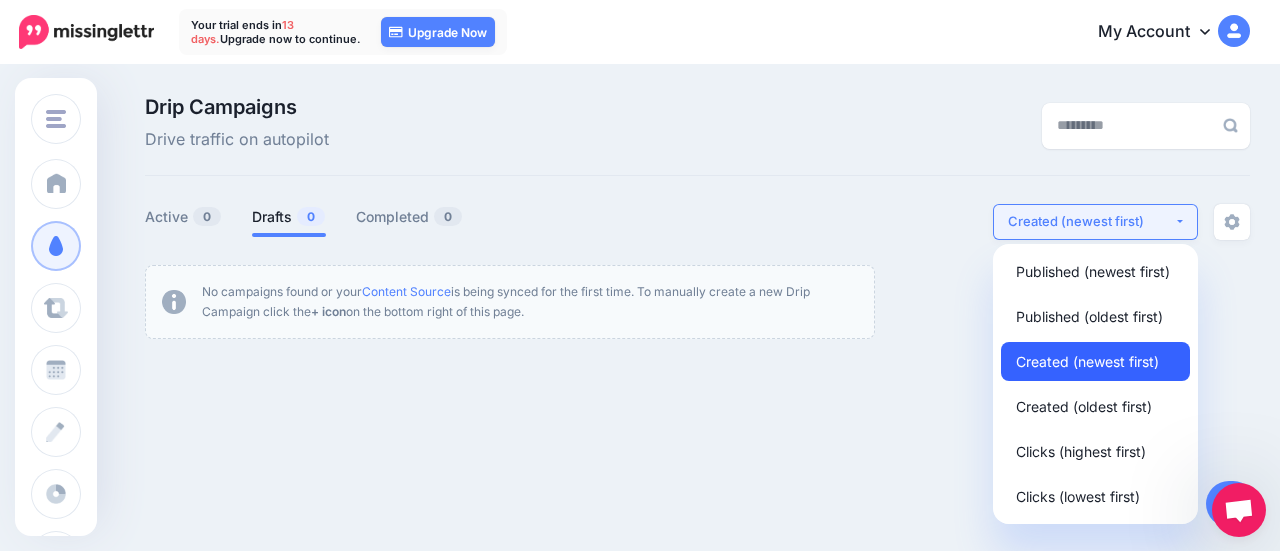 select on "**********" 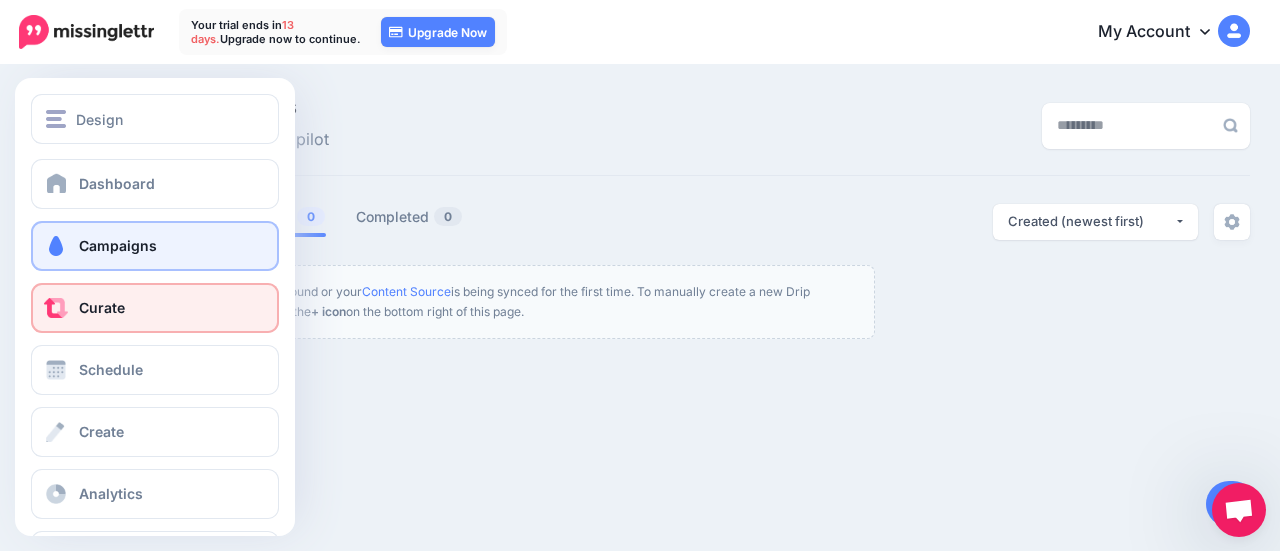 click on "Curate" at bounding box center (102, 307) 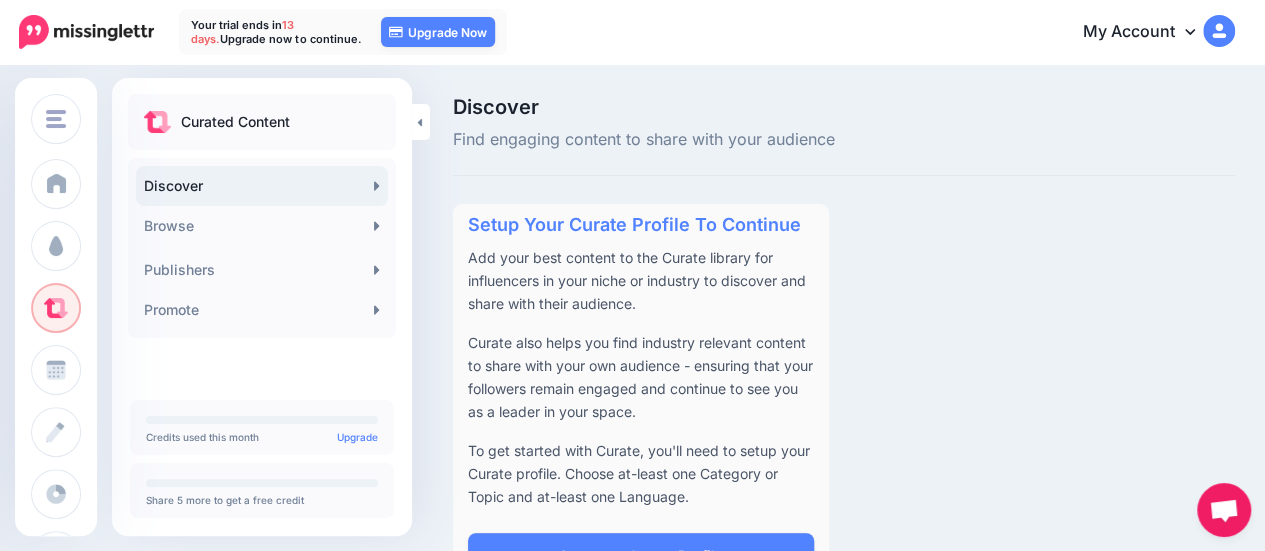 scroll, scrollTop: 67, scrollLeft: 0, axis: vertical 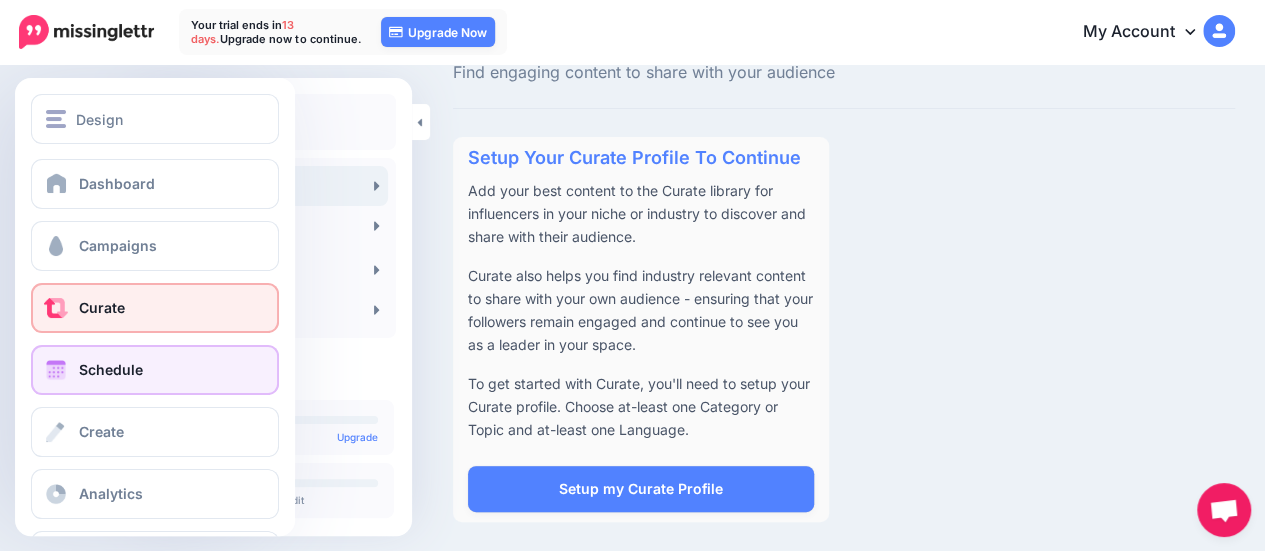 click on "Schedule" at bounding box center (111, 369) 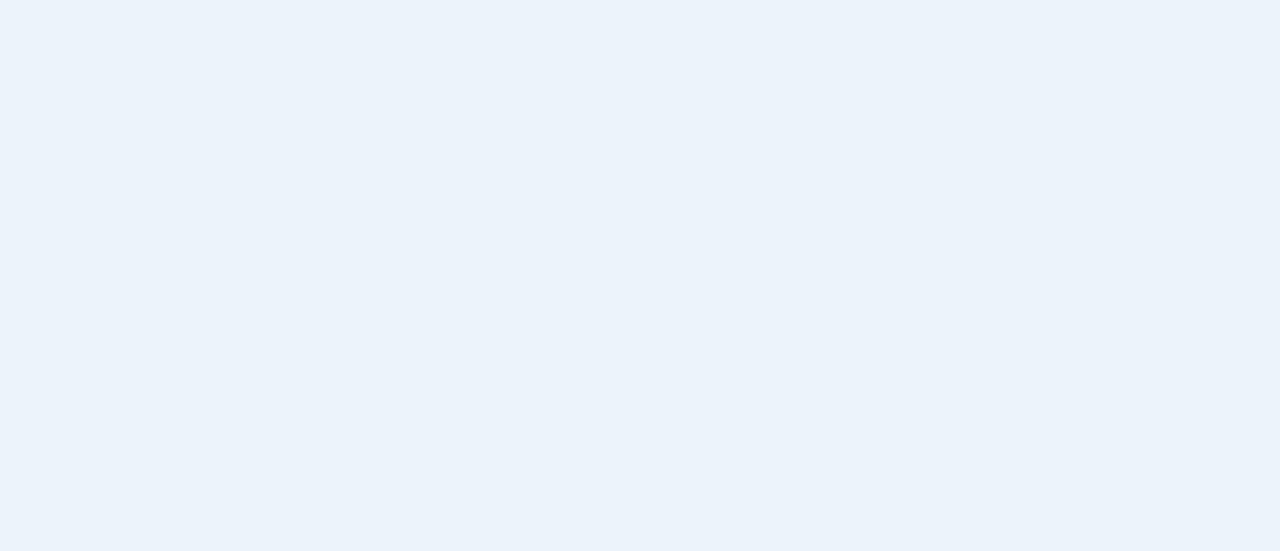 scroll, scrollTop: 0, scrollLeft: 0, axis: both 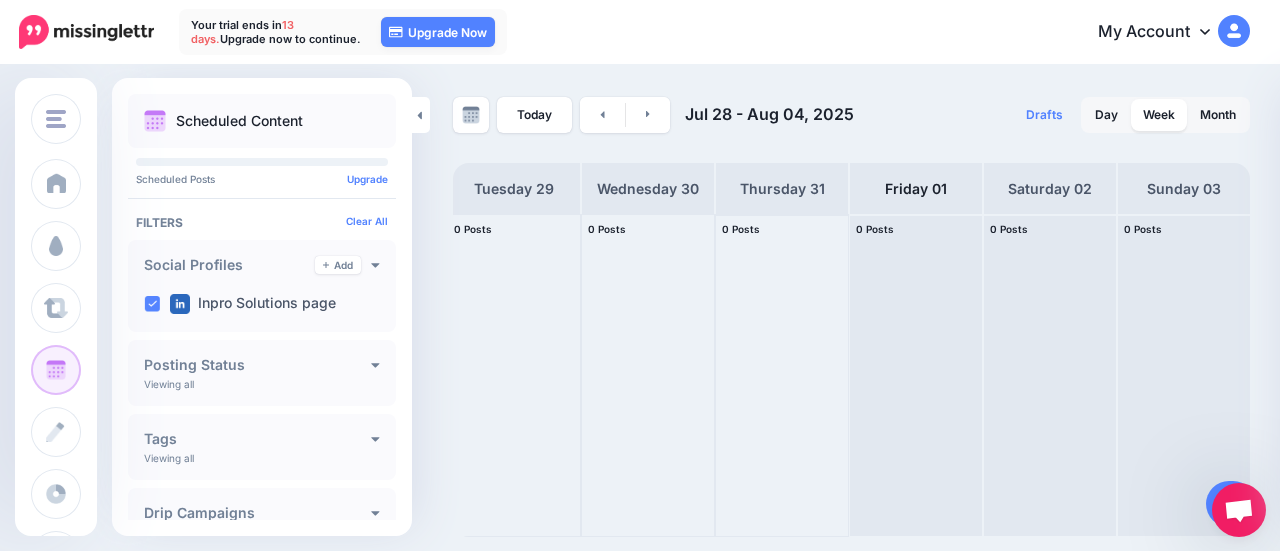 click on "0 Posts
31" at bounding box center [782, 230] 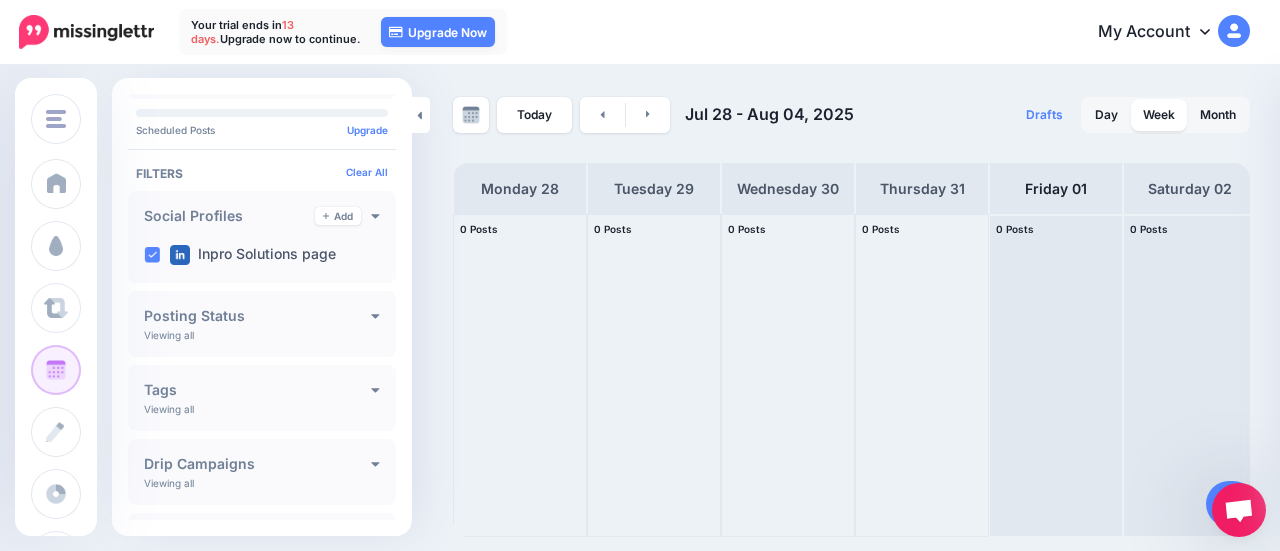 scroll, scrollTop: 50, scrollLeft: 0, axis: vertical 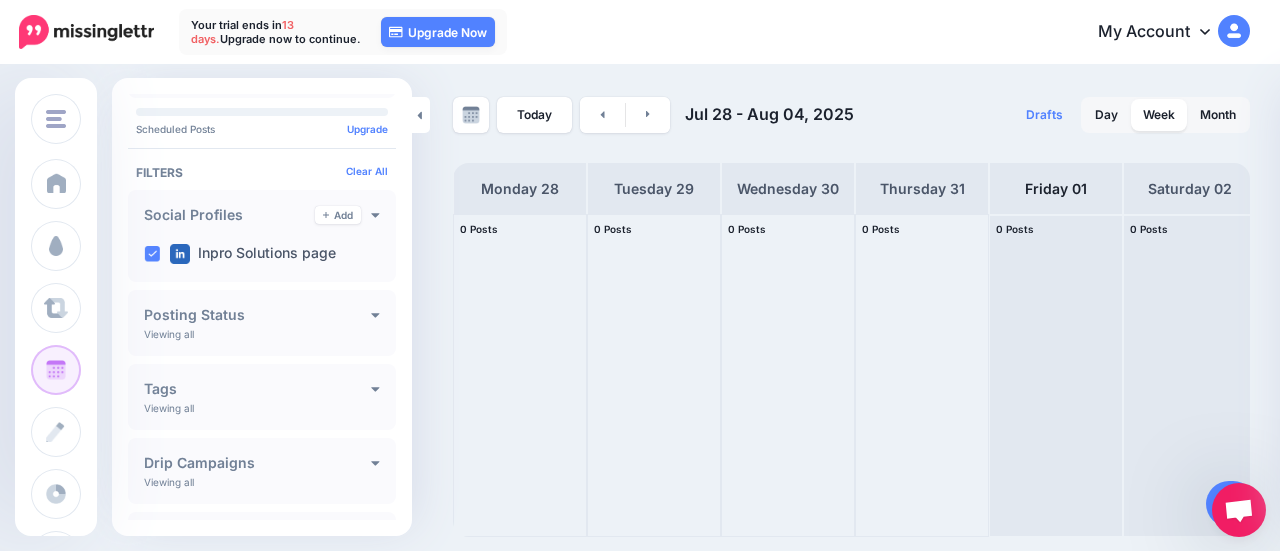 click on "Posting Status" at bounding box center [257, 315] 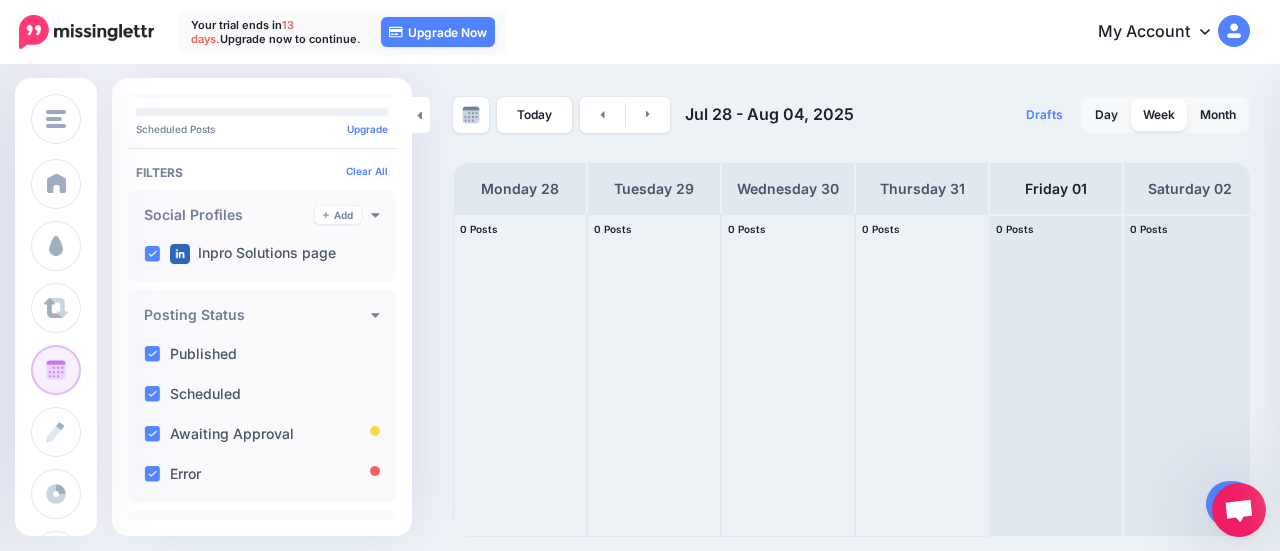 click on "Posting Status" at bounding box center [257, 315] 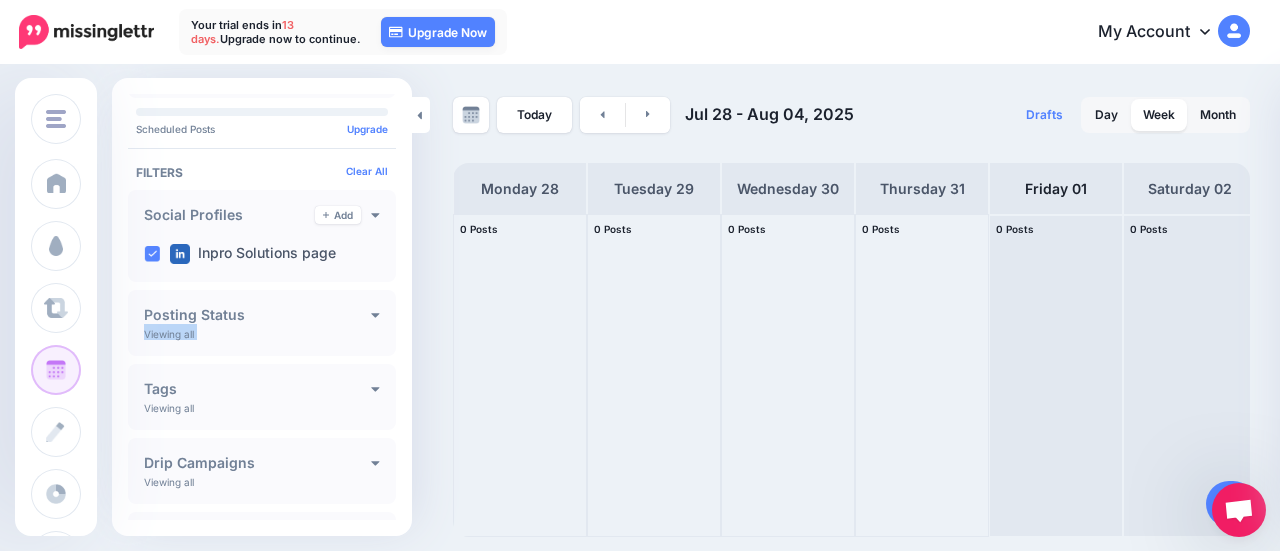 click on "Posting Status" at bounding box center [257, 315] 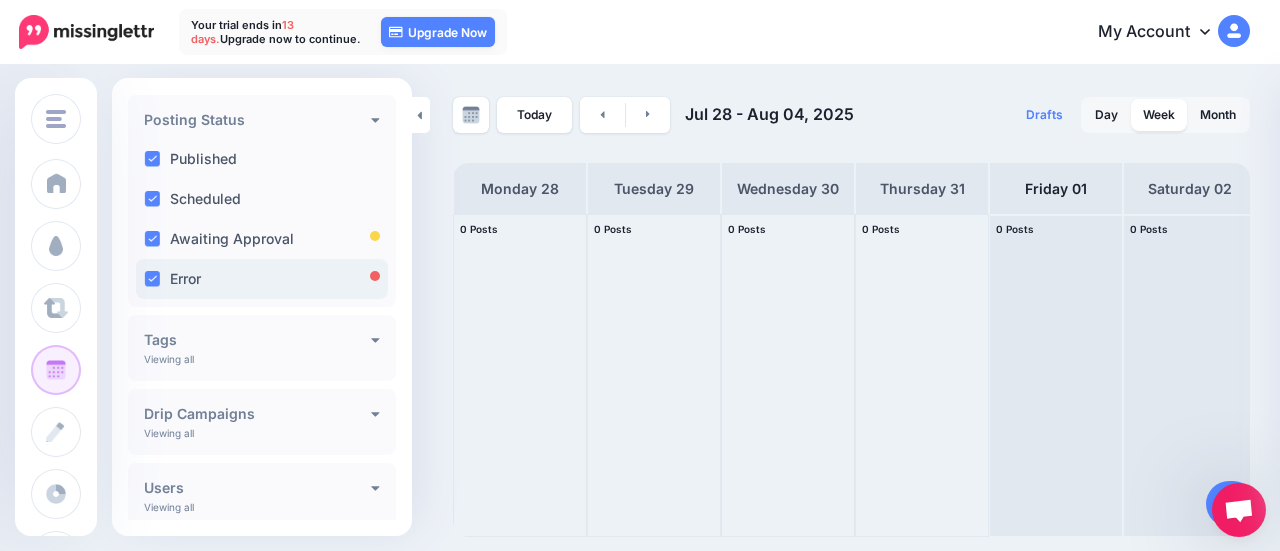 scroll, scrollTop: 246, scrollLeft: 0, axis: vertical 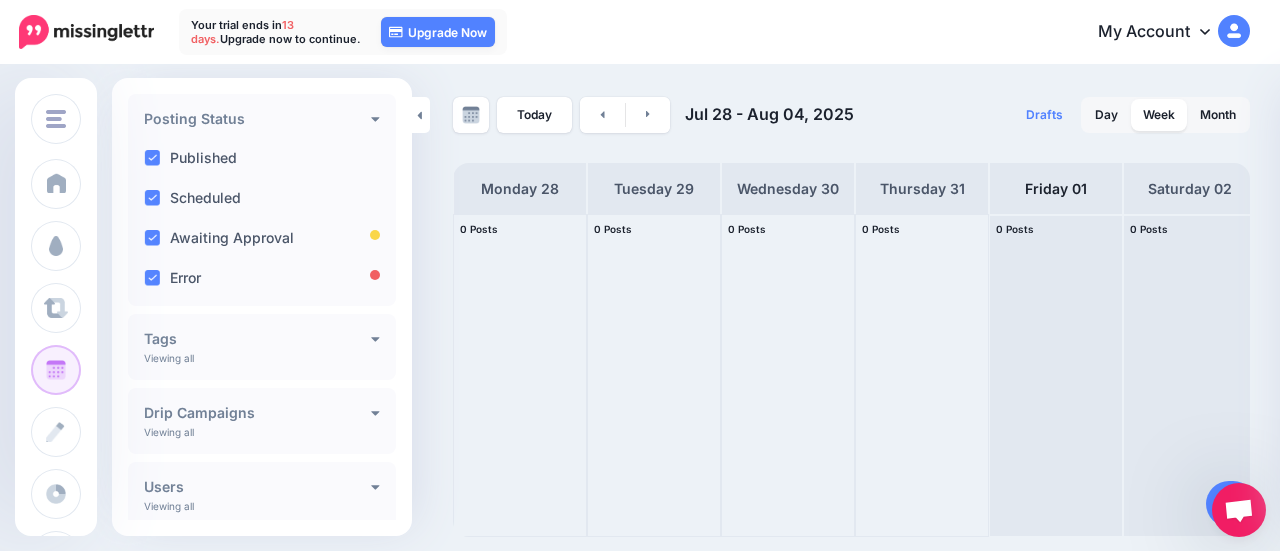 click on "Tags
Add" at bounding box center [262, 339] 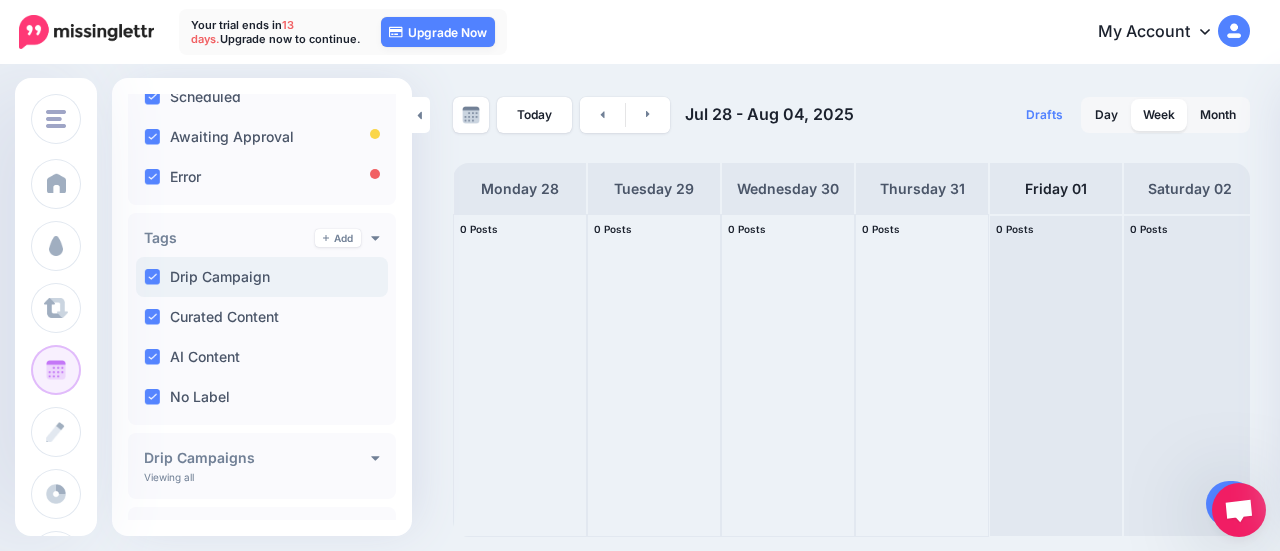 scroll, scrollTop: 448, scrollLeft: 0, axis: vertical 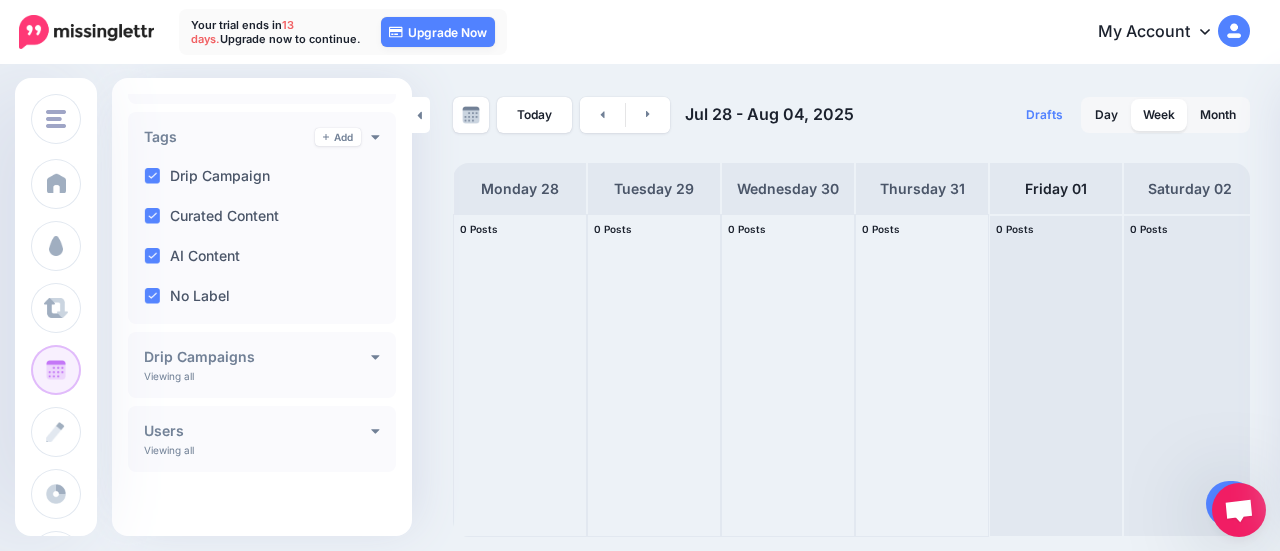 click on "Drip Campaigns" at bounding box center [257, 357] 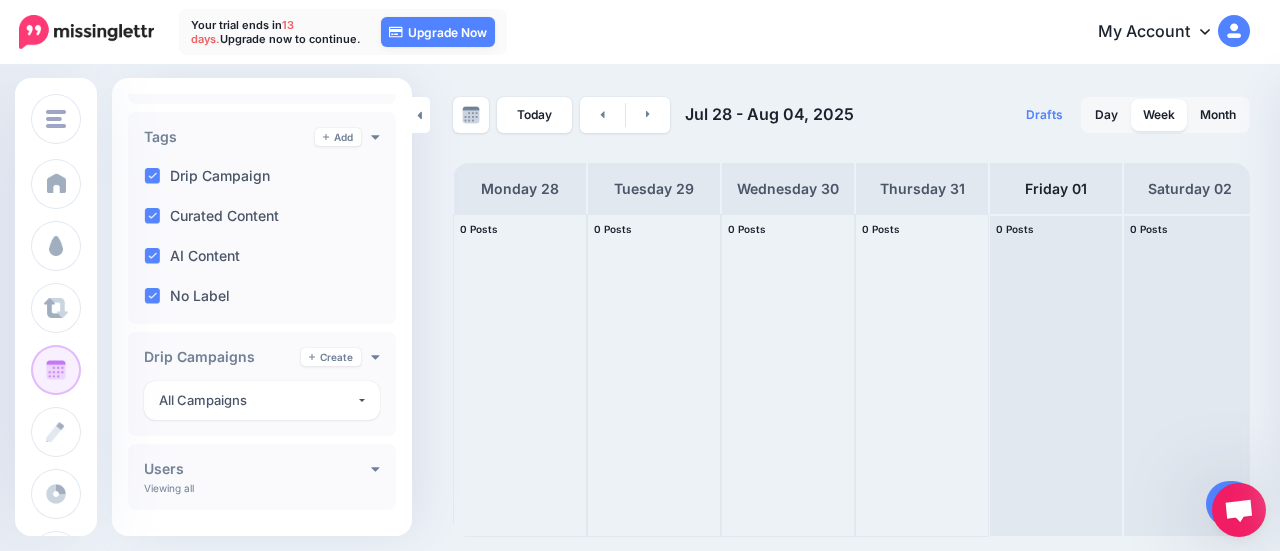 scroll, scrollTop: 486, scrollLeft: 0, axis: vertical 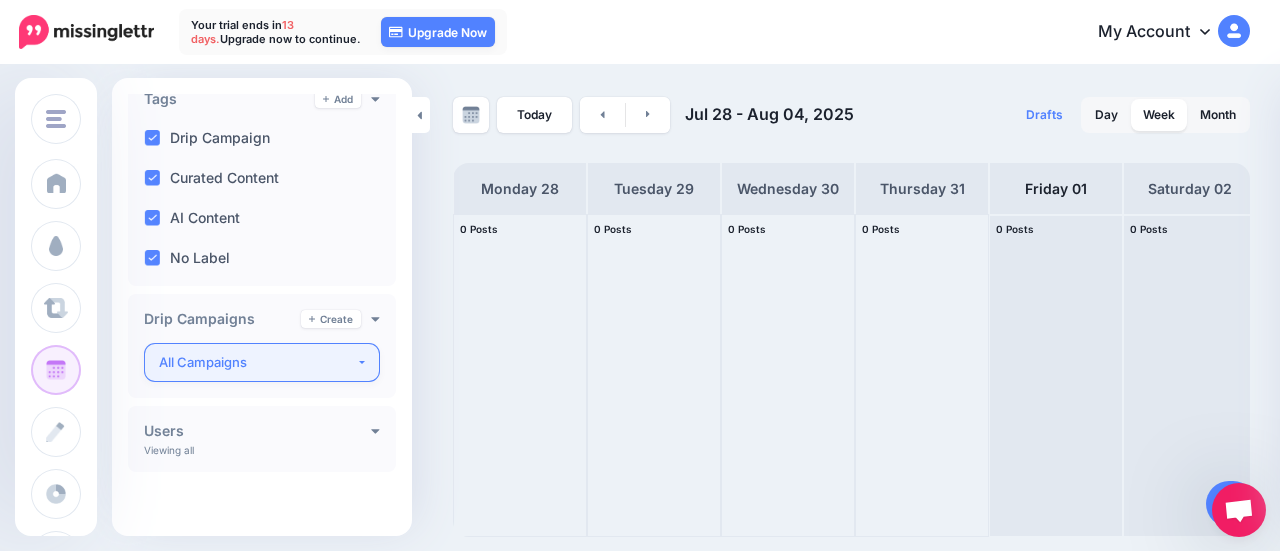 click on "All Campaigns" at bounding box center (257, 362) 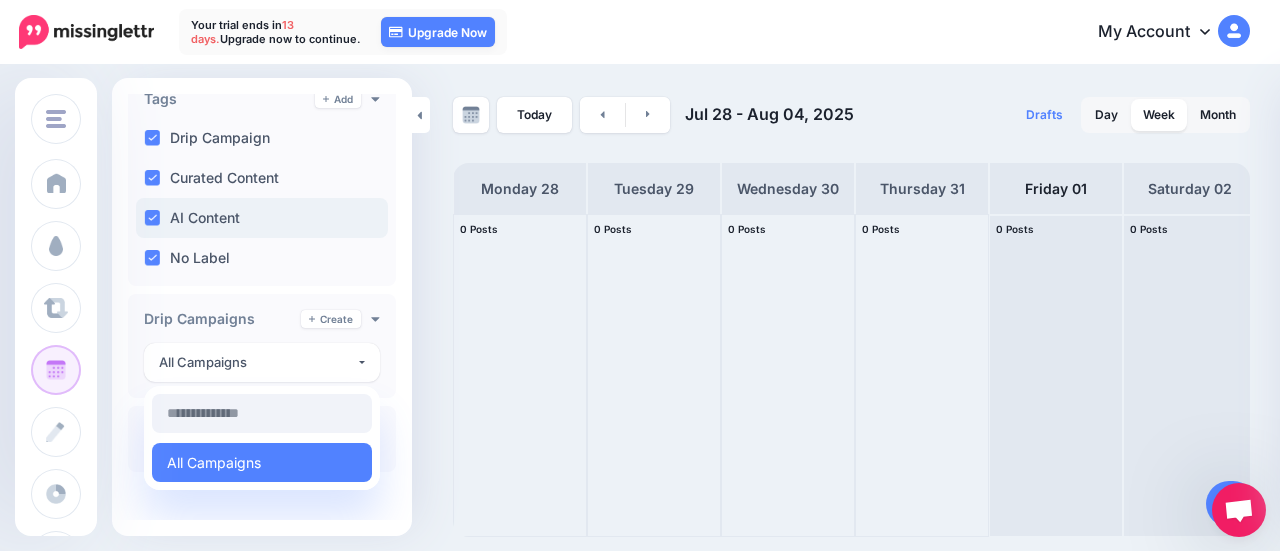 click on "AI Content" at bounding box center [262, 218] 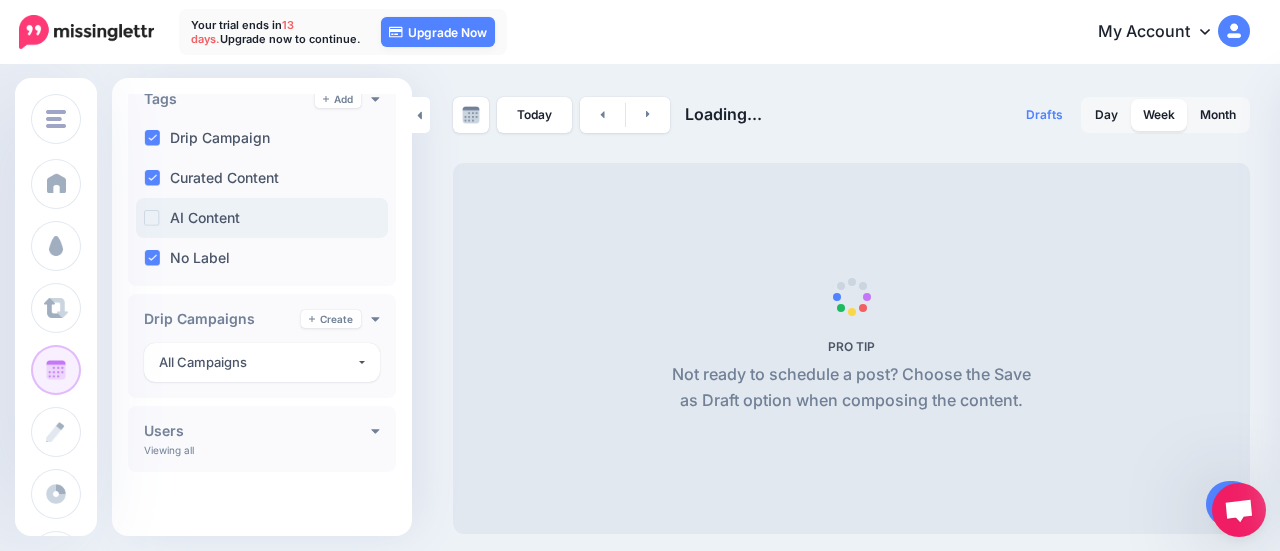 click on "AI Content" at bounding box center [262, 218] 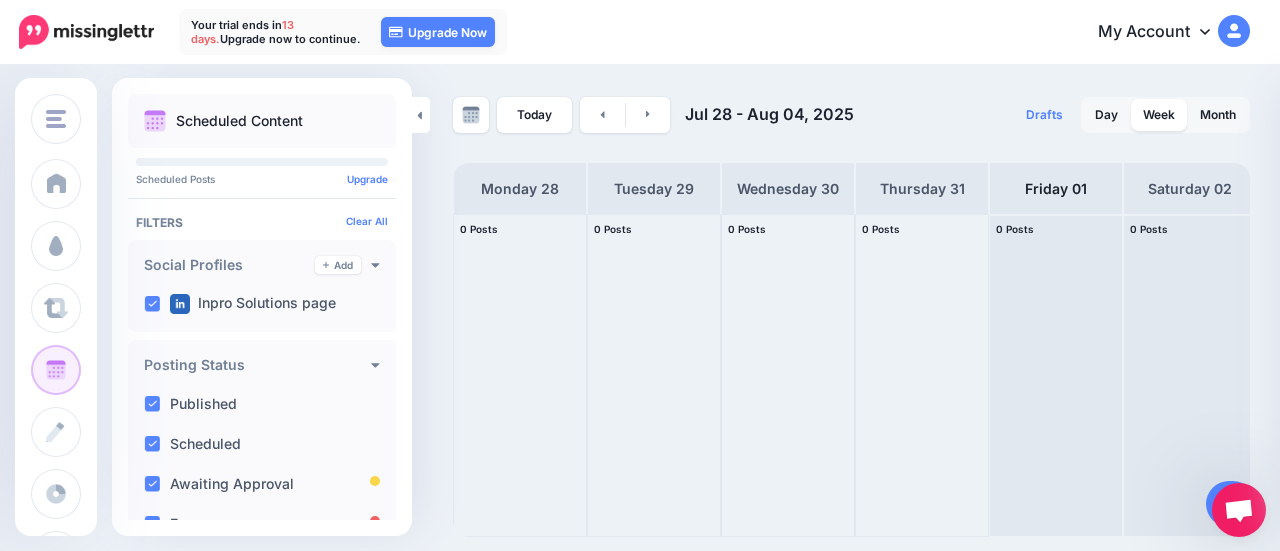 scroll, scrollTop: 486, scrollLeft: 0, axis: vertical 